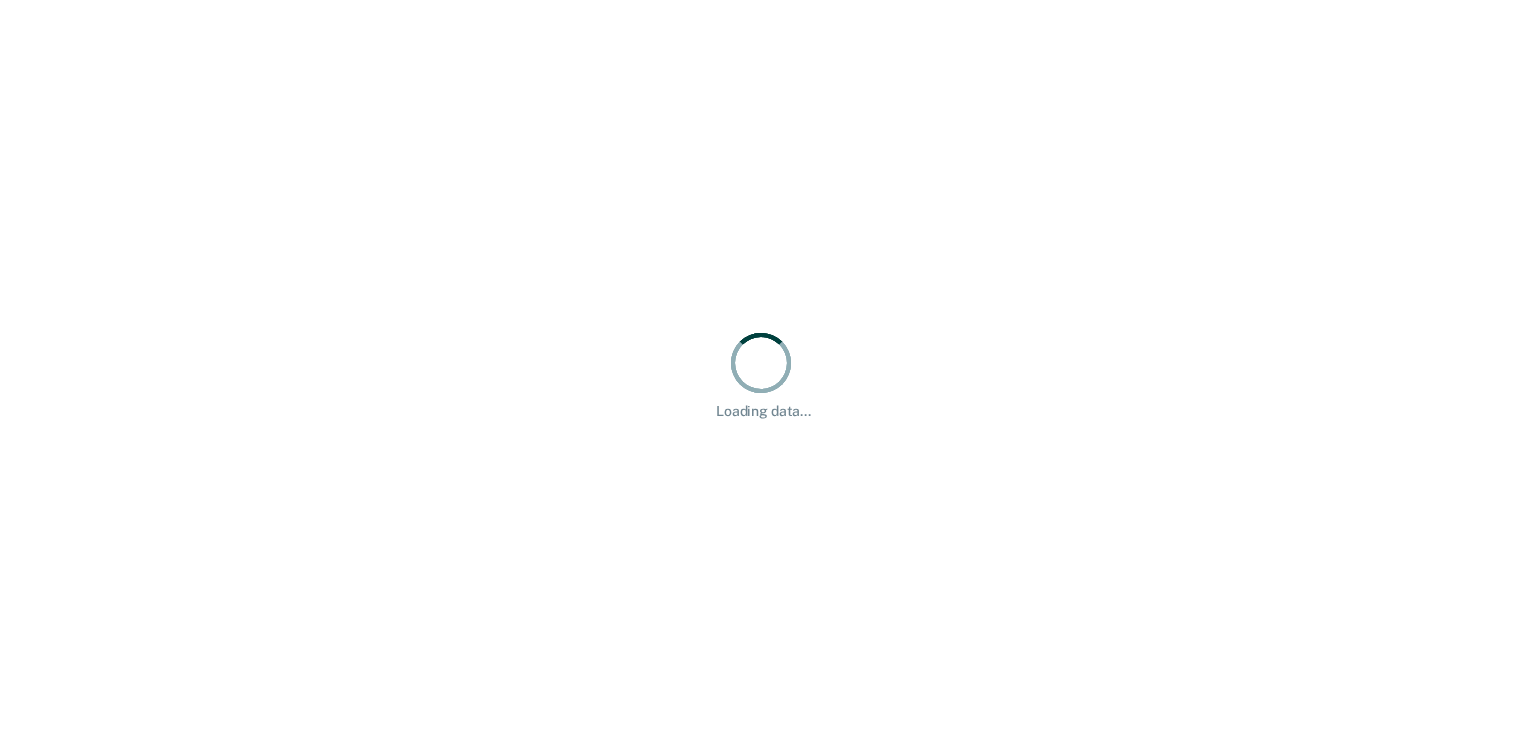 scroll, scrollTop: 0, scrollLeft: 0, axis: both 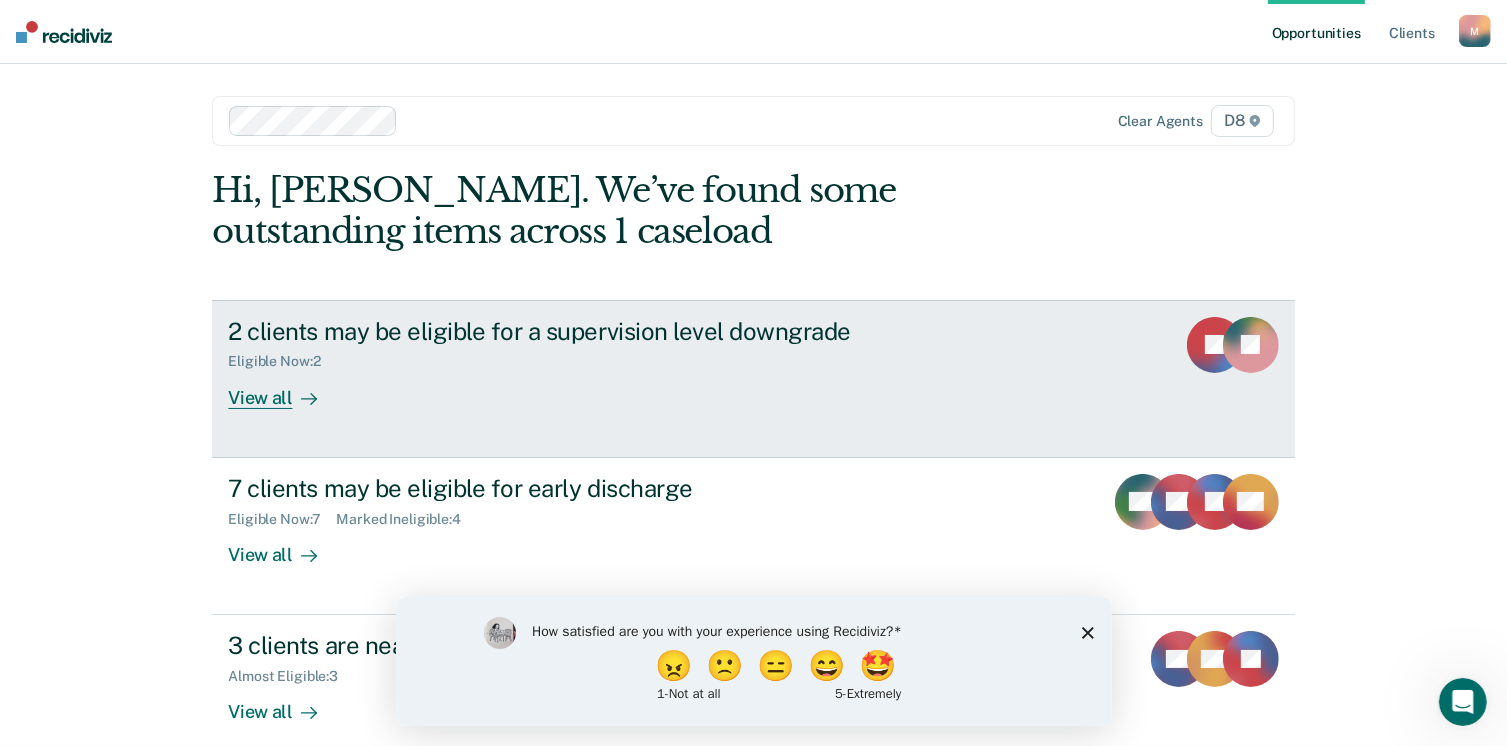 click on "2 clients may be eligible for a supervision level downgrade" at bounding box center (579, 331) 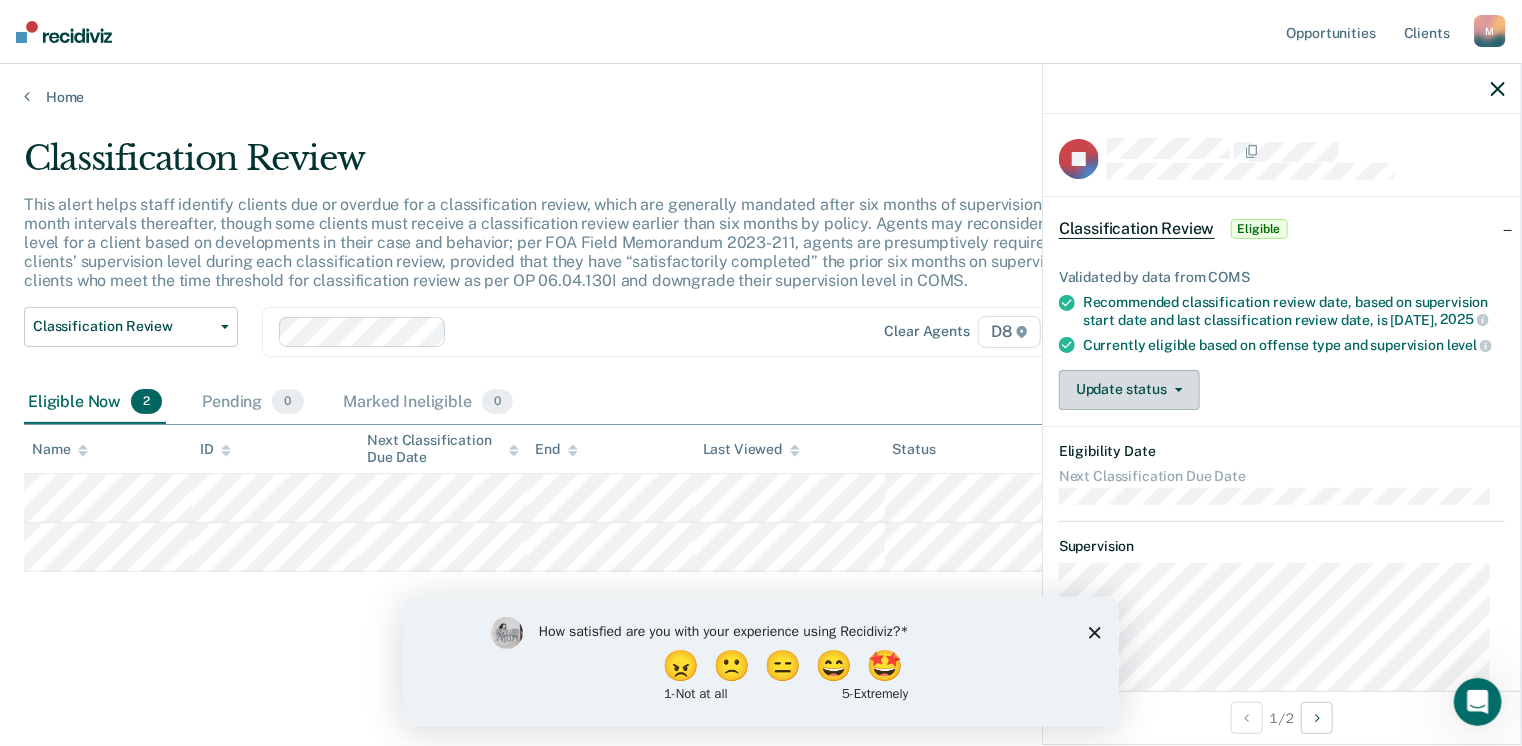 click on "Update status" at bounding box center [1129, 390] 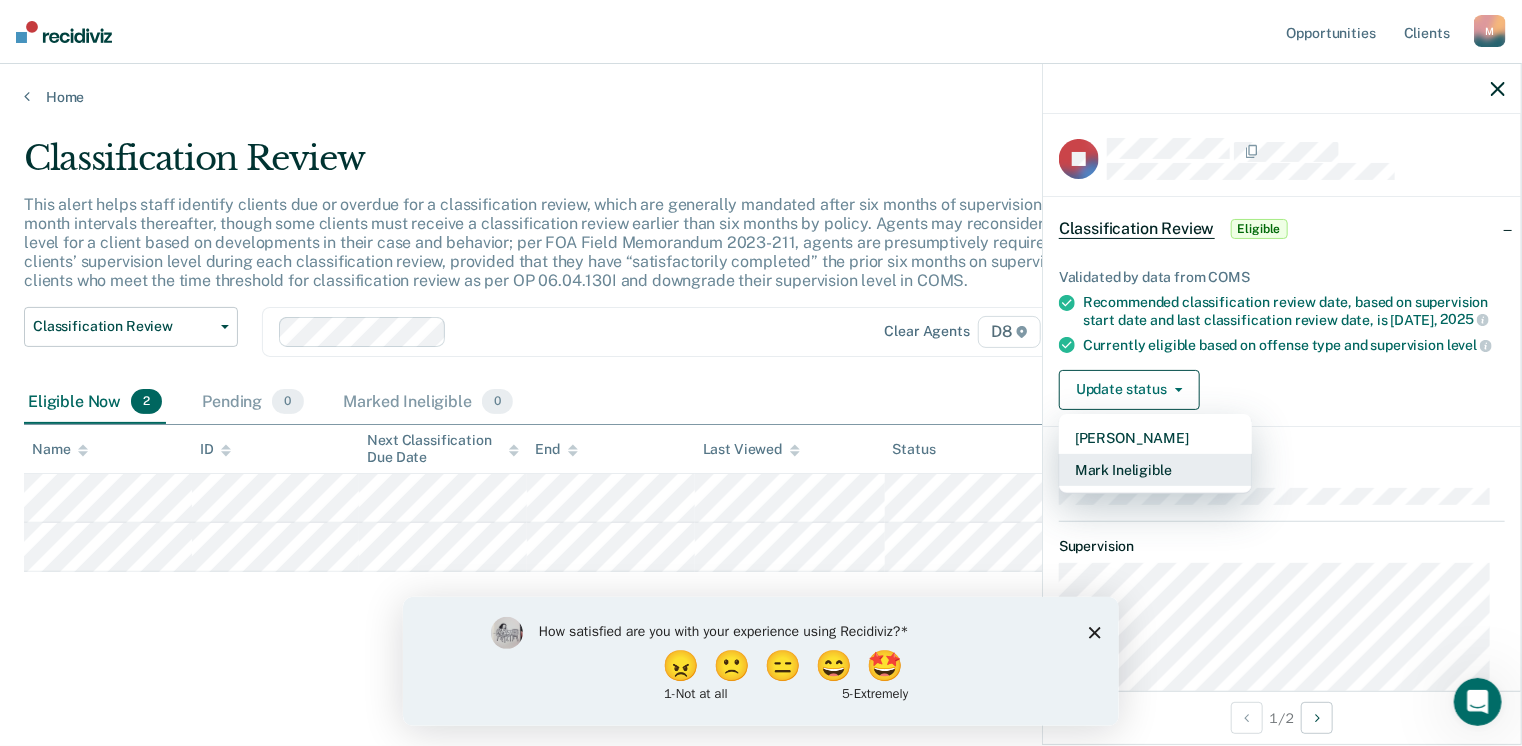 click on "Mark Ineligible" at bounding box center [1155, 470] 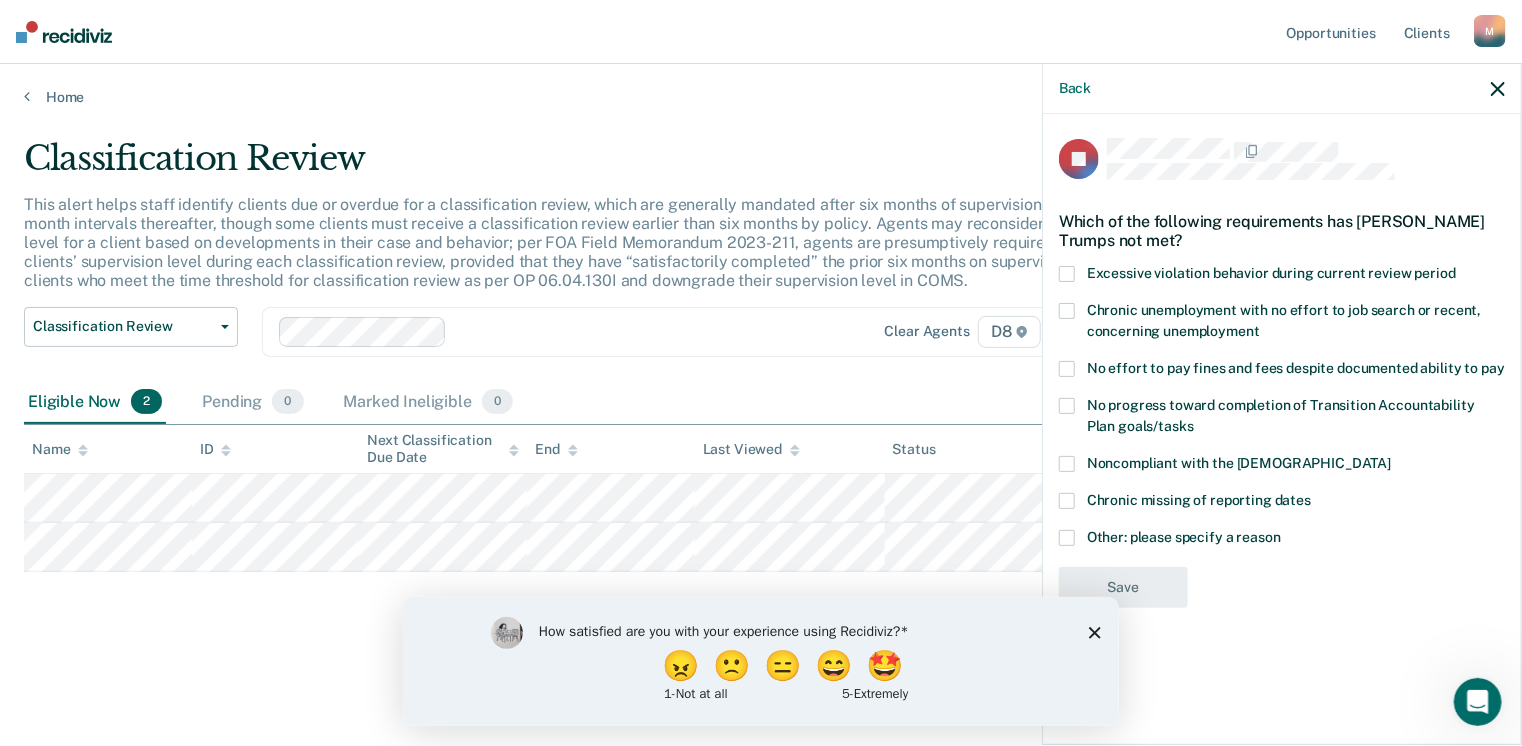 click at bounding box center (1067, 538) 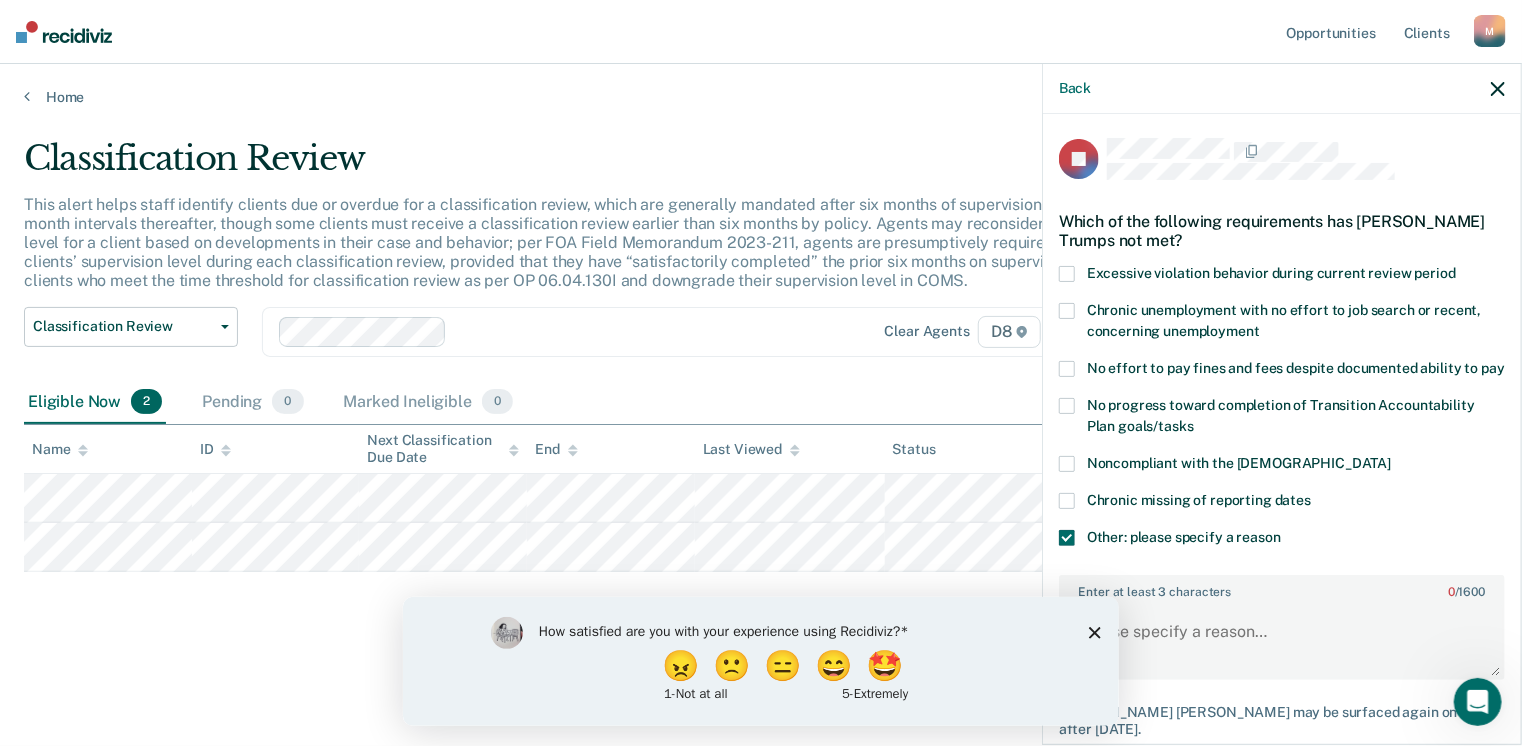 drag, startPoint x: 1090, startPoint y: 631, endPoint x: 1114, endPoint y: 618, distance: 27.294687 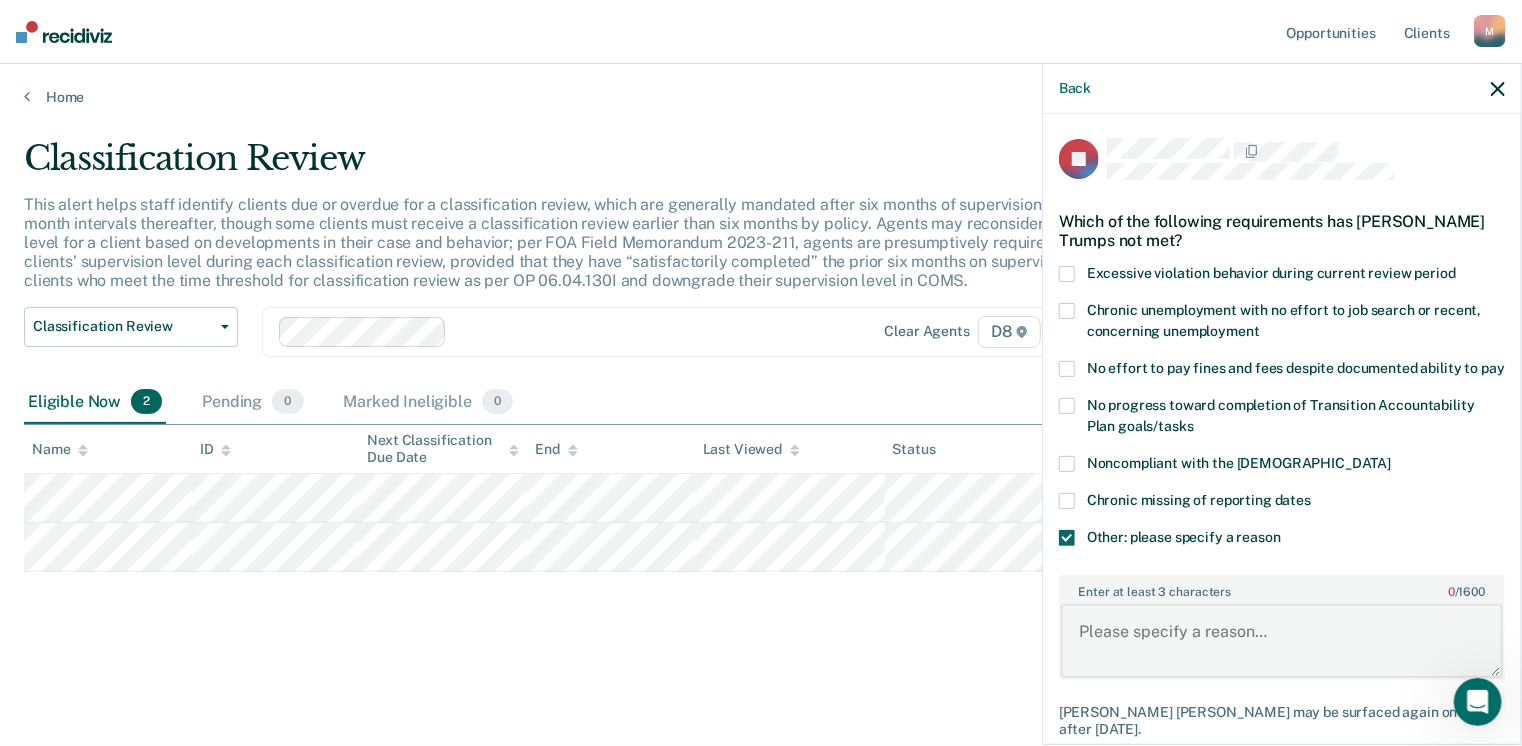 click on "Enter at least 3 characters 0  /  1600" at bounding box center [1282, 641] 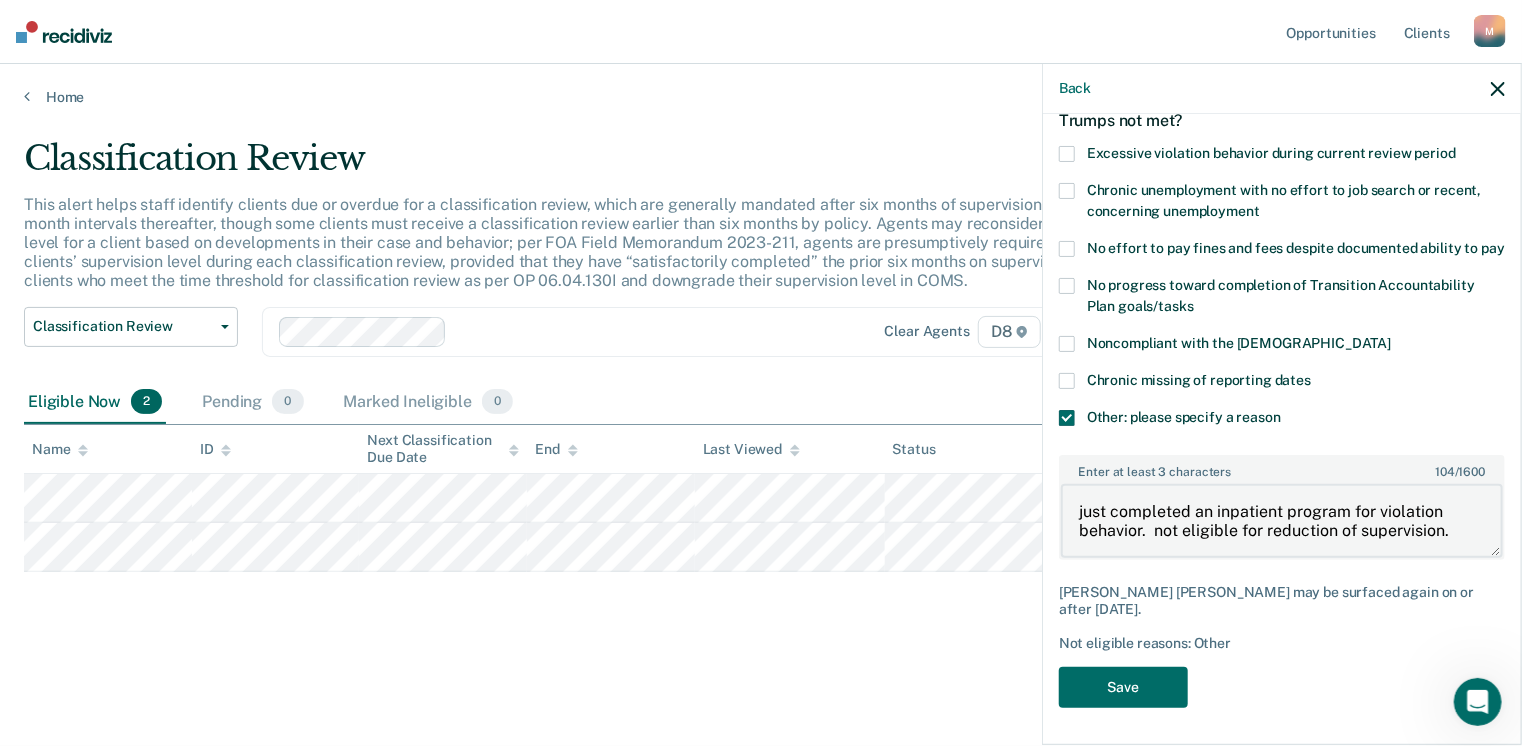 scroll, scrollTop: 123, scrollLeft: 0, axis: vertical 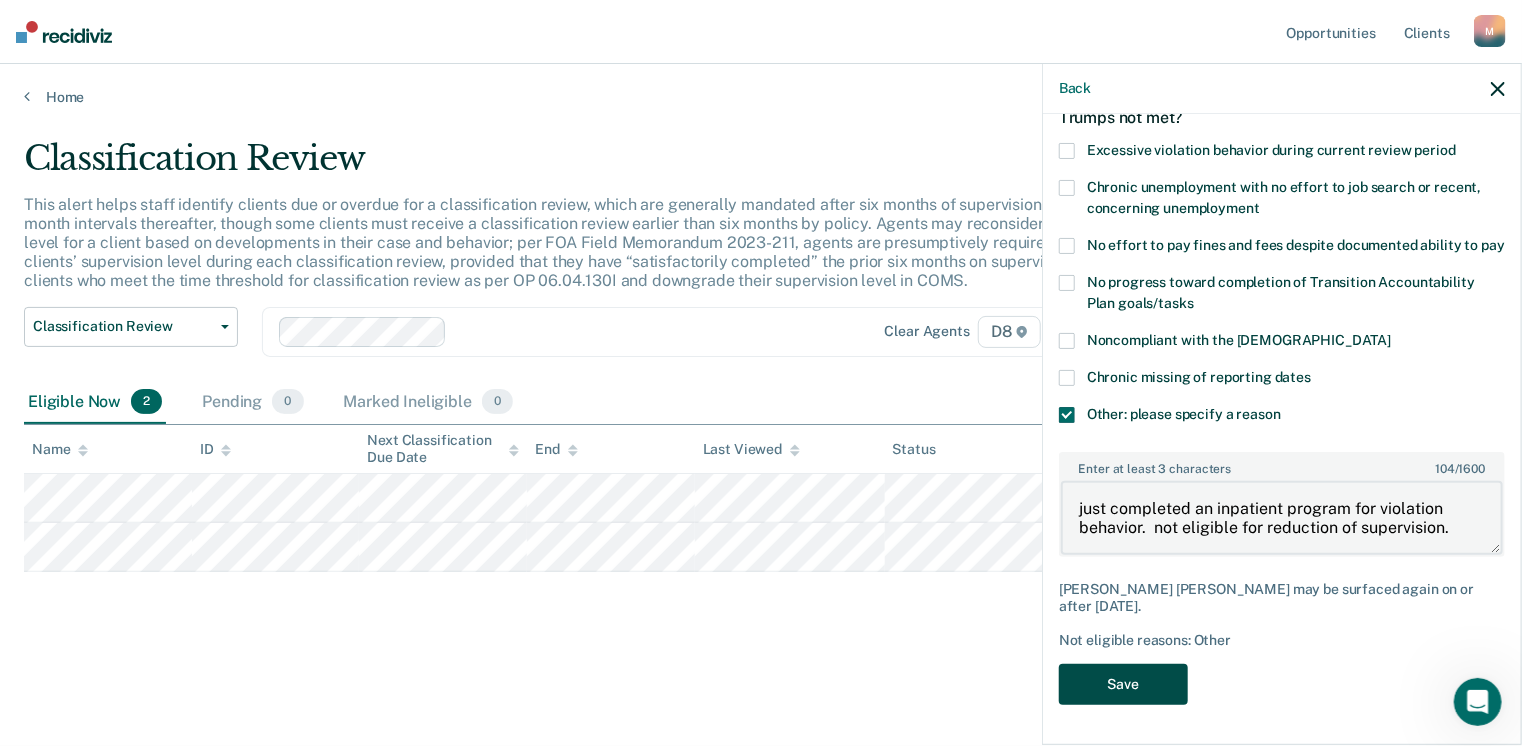 type on "just completed an inpatient program for violation behavior.  not eligible for reduction of supervision." 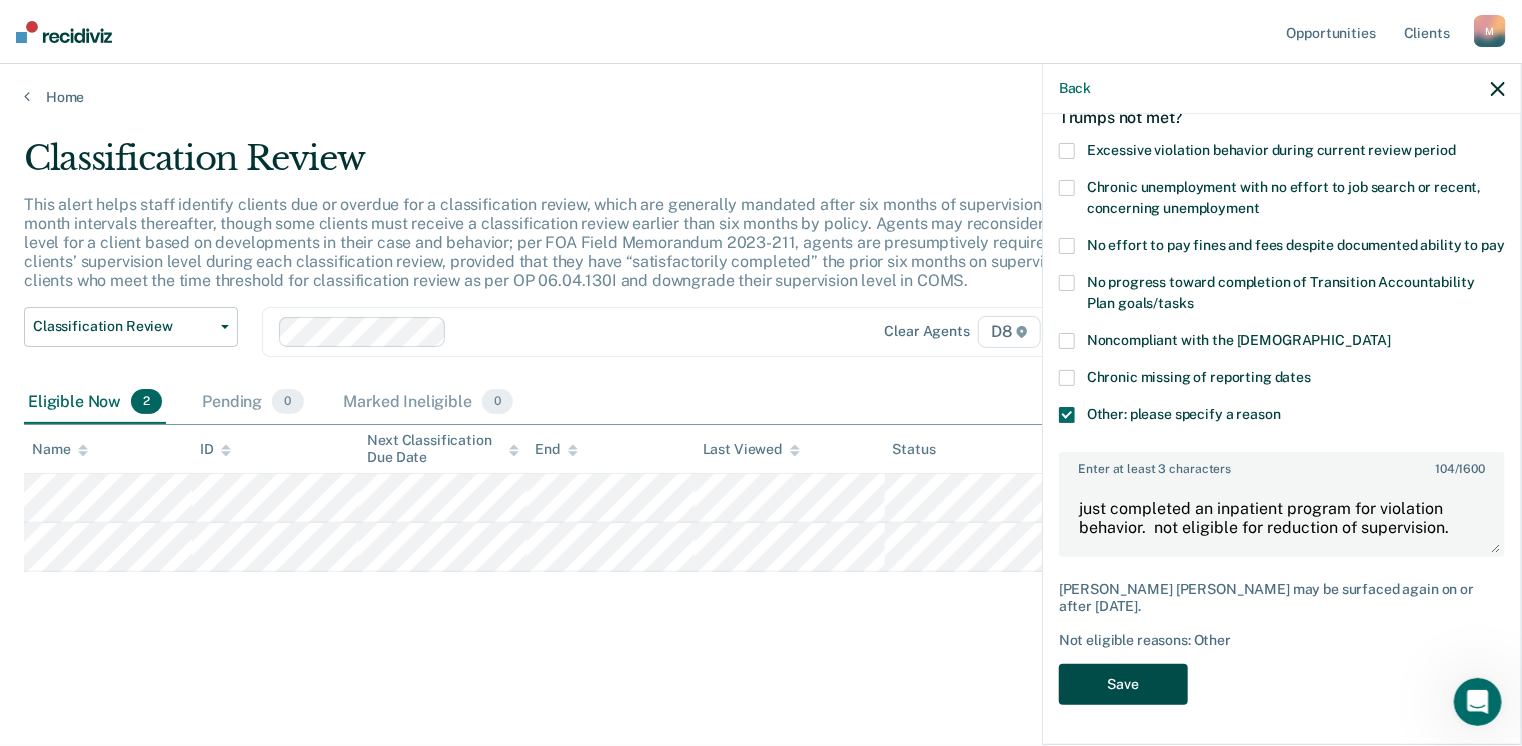 click on "Save" at bounding box center (1123, 684) 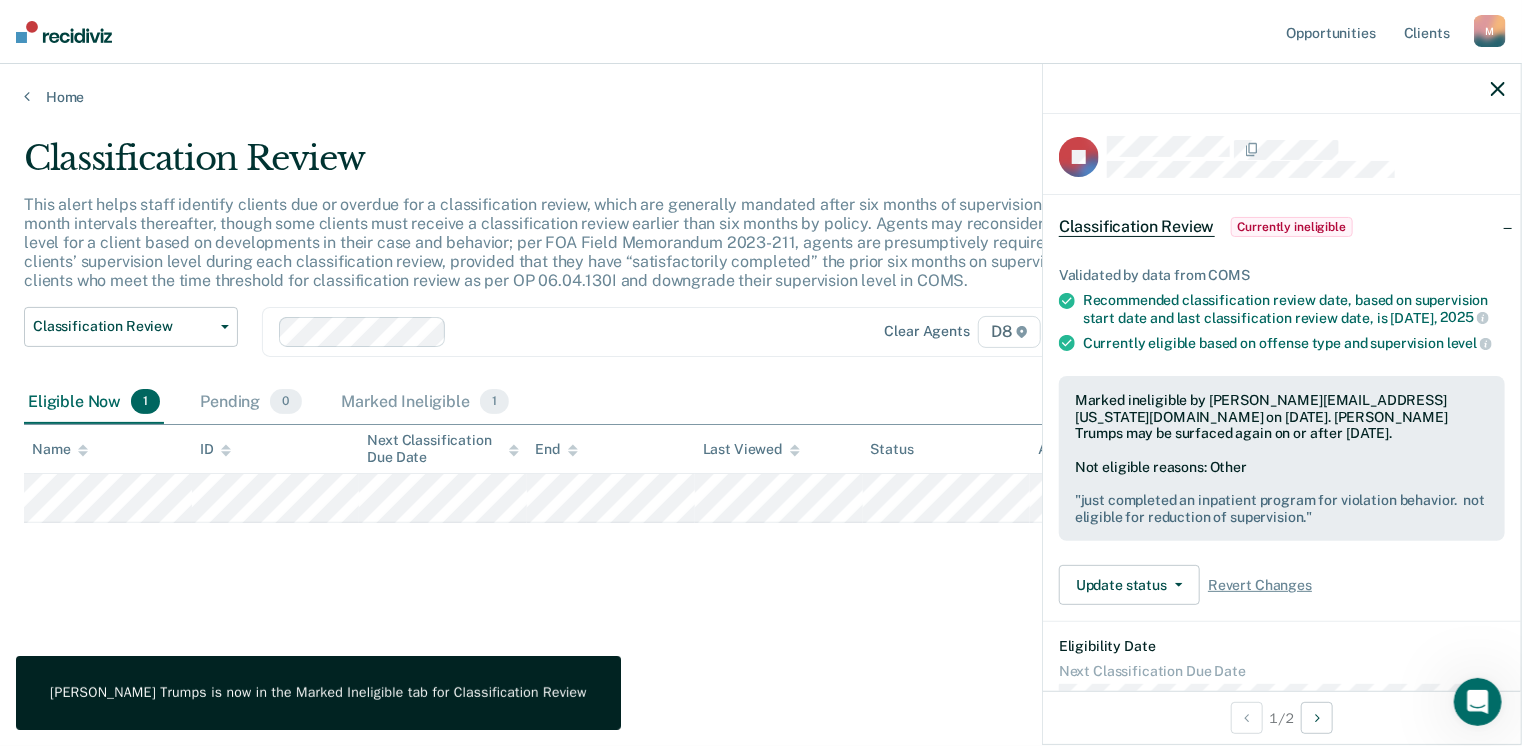 scroll, scrollTop: 0, scrollLeft: 0, axis: both 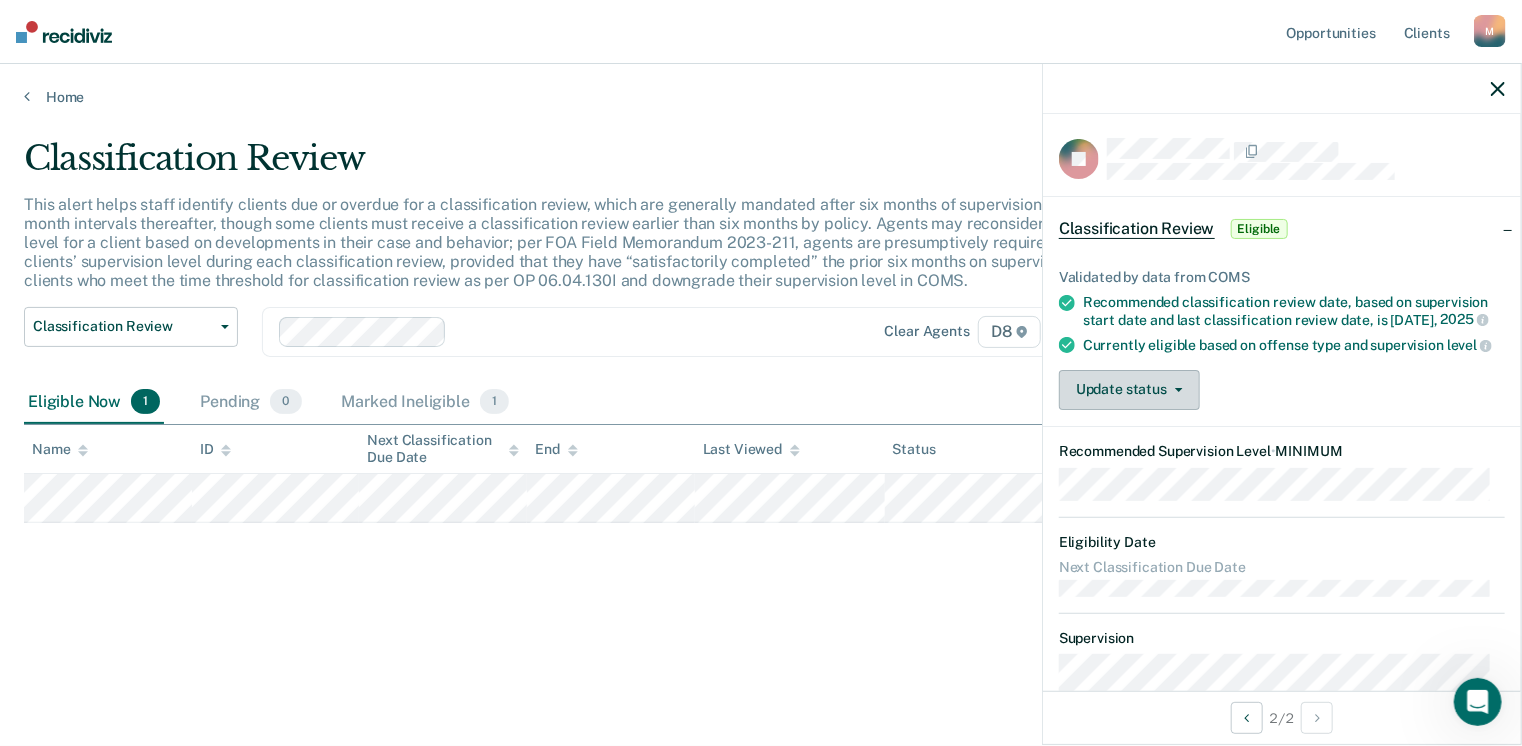 click on "Update status" at bounding box center (1129, 390) 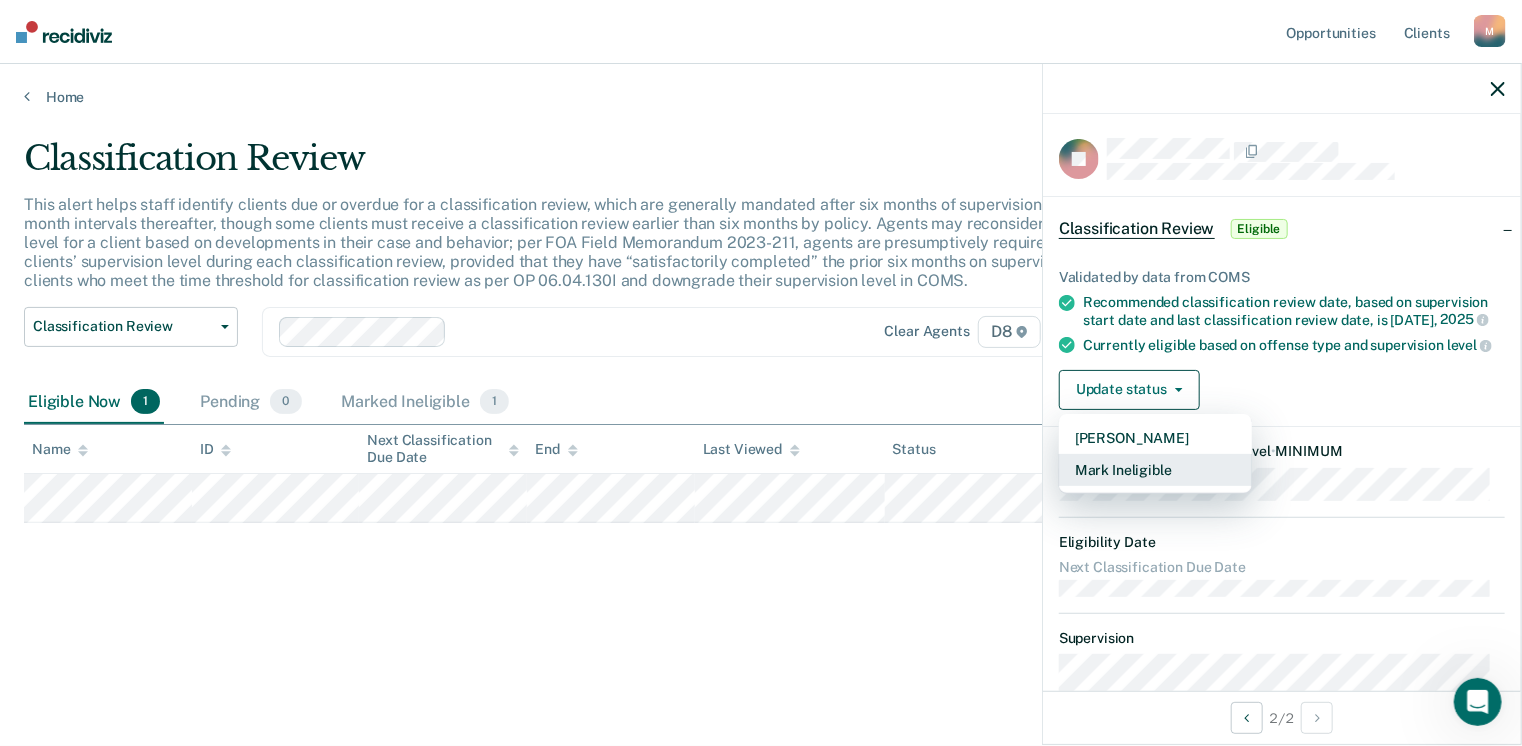 click on "Mark Ineligible" at bounding box center [1155, 470] 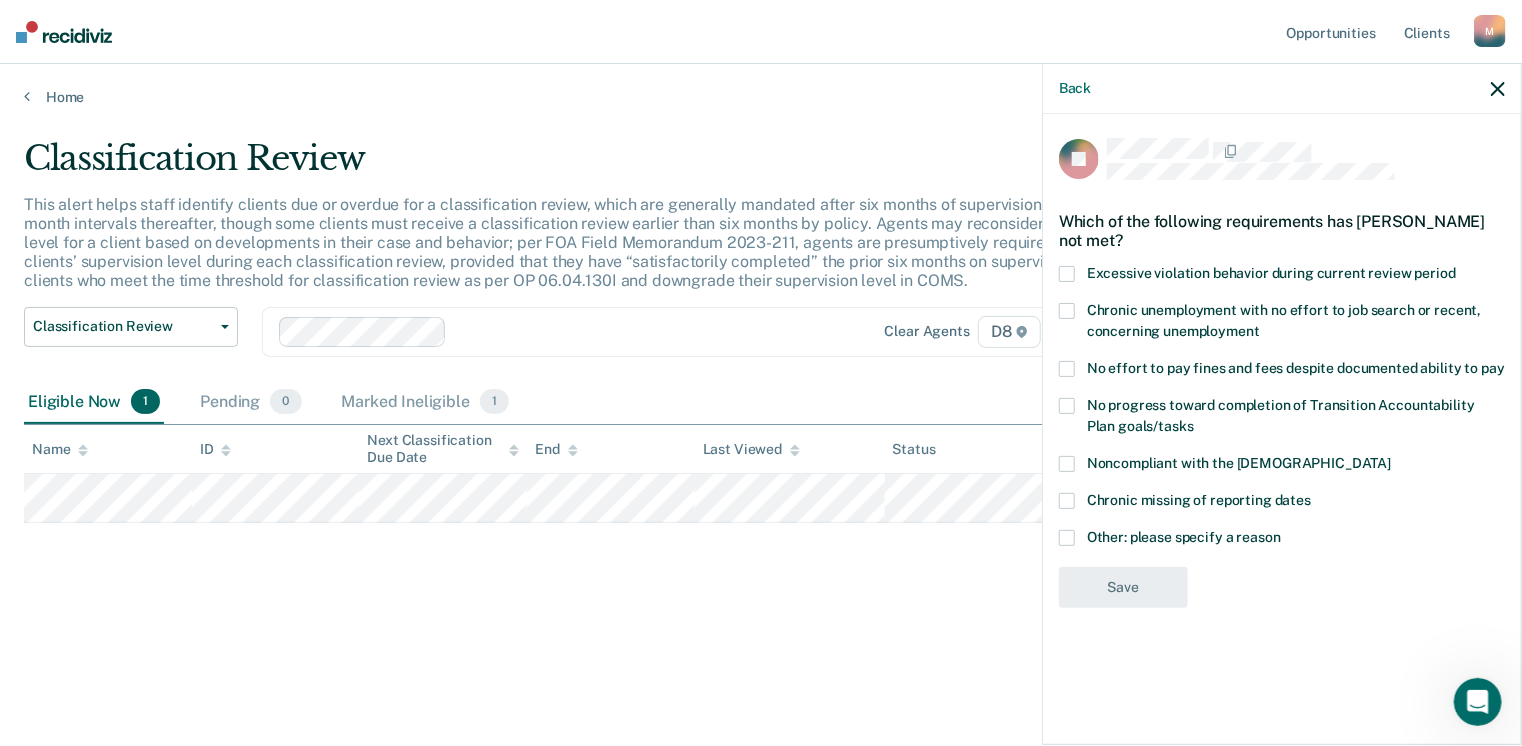 click at bounding box center [1067, 538] 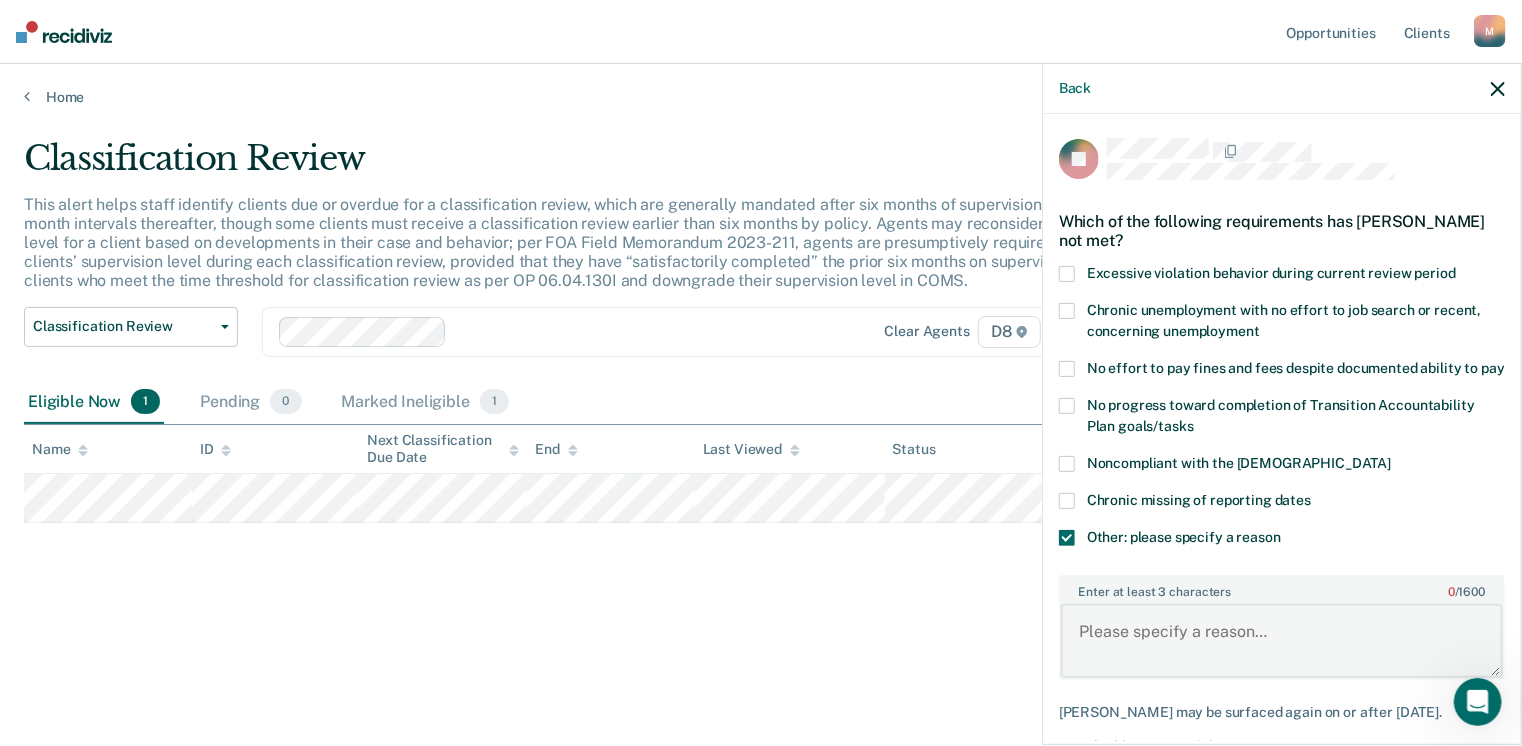 click on "Enter at least 3 characters 0  /  1600" at bounding box center (1282, 641) 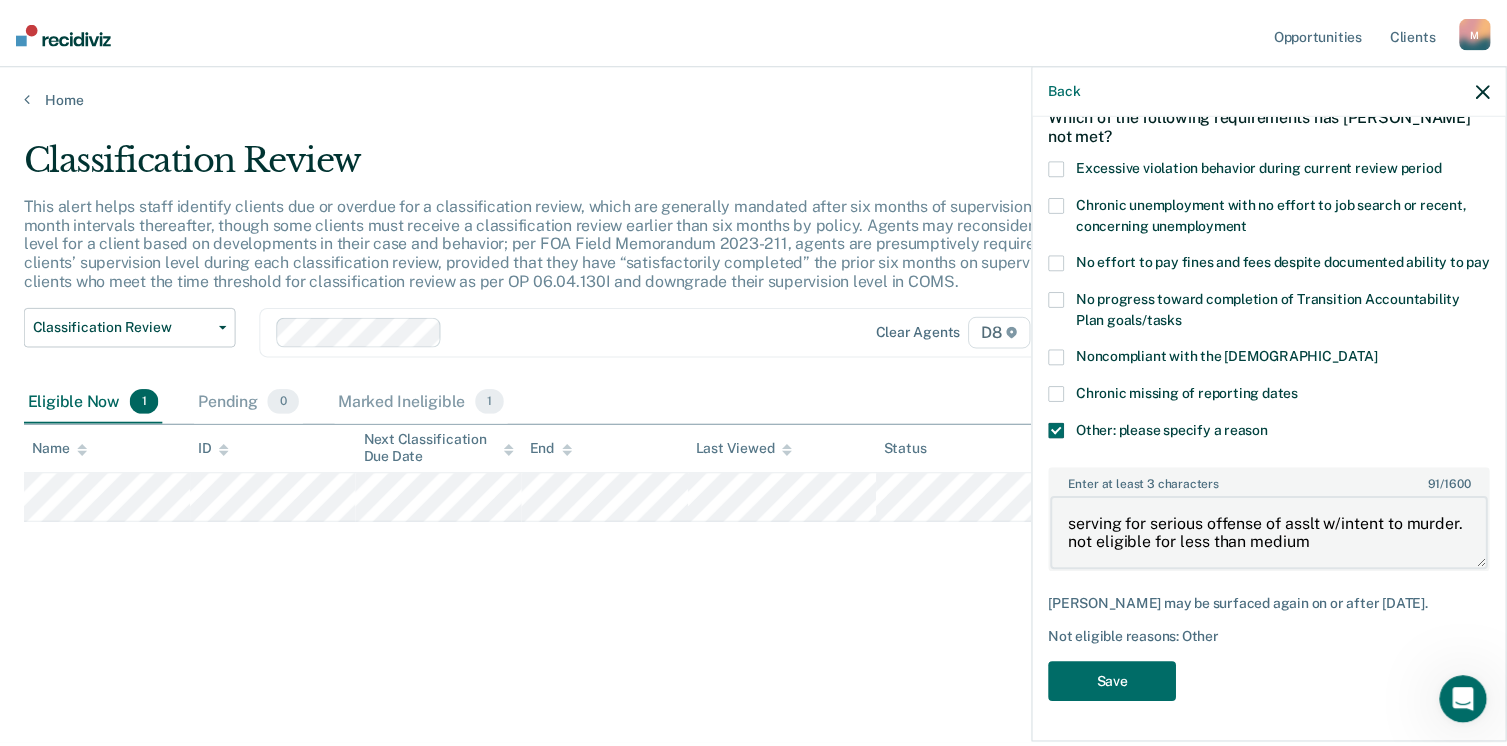 scroll, scrollTop: 123, scrollLeft: 0, axis: vertical 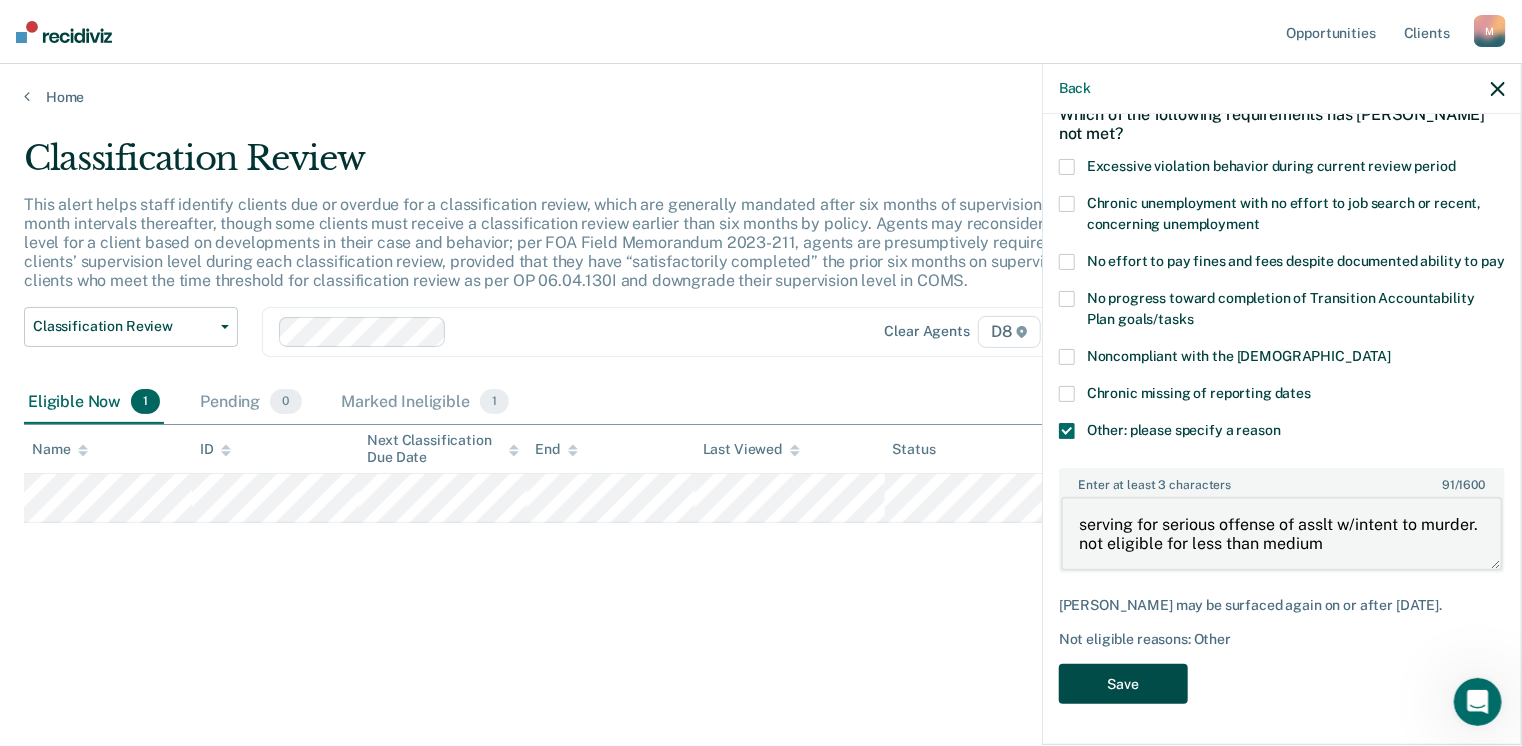 type on "serving for serious offense of asslt w/intent to murder.  not eligible for less than medium" 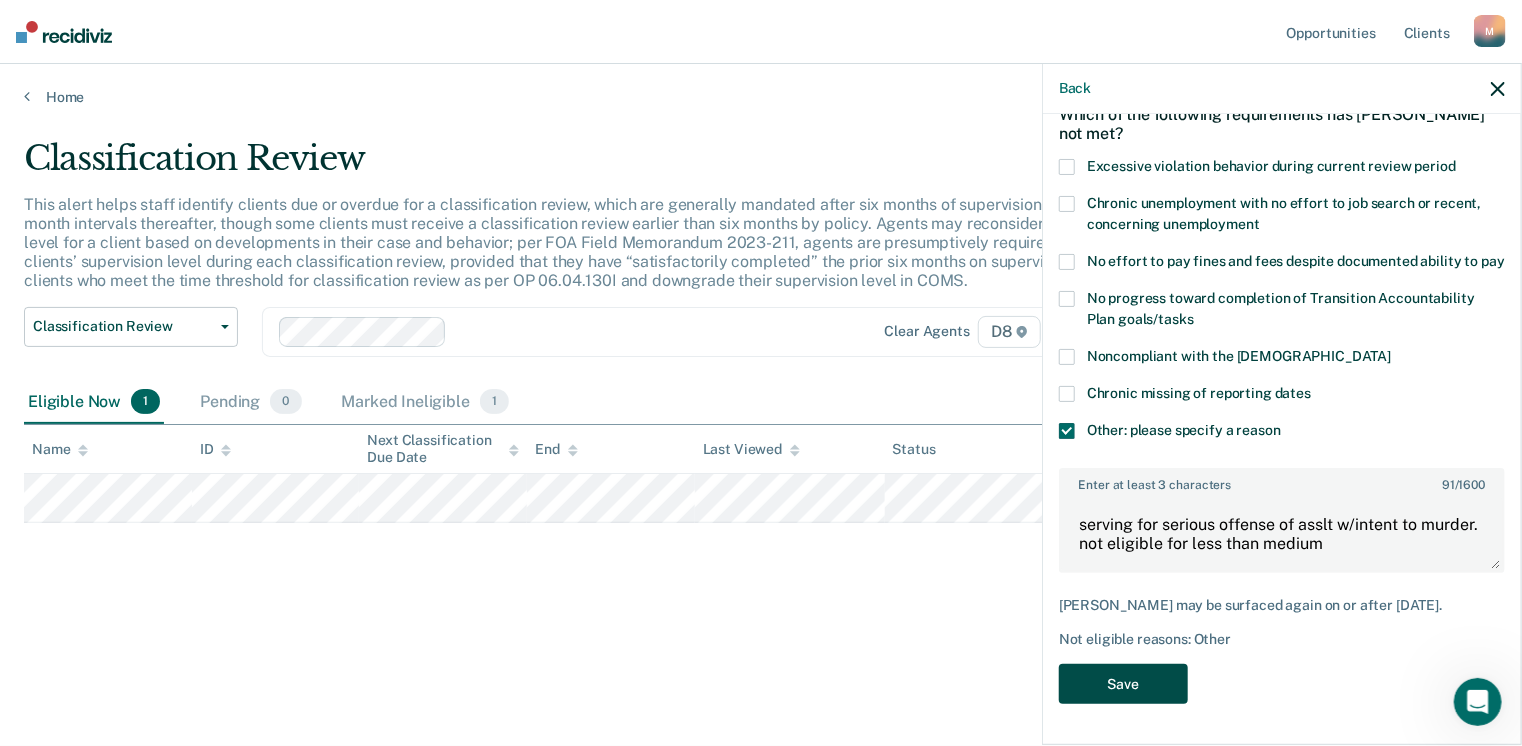 click on "Save" at bounding box center (1123, 684) 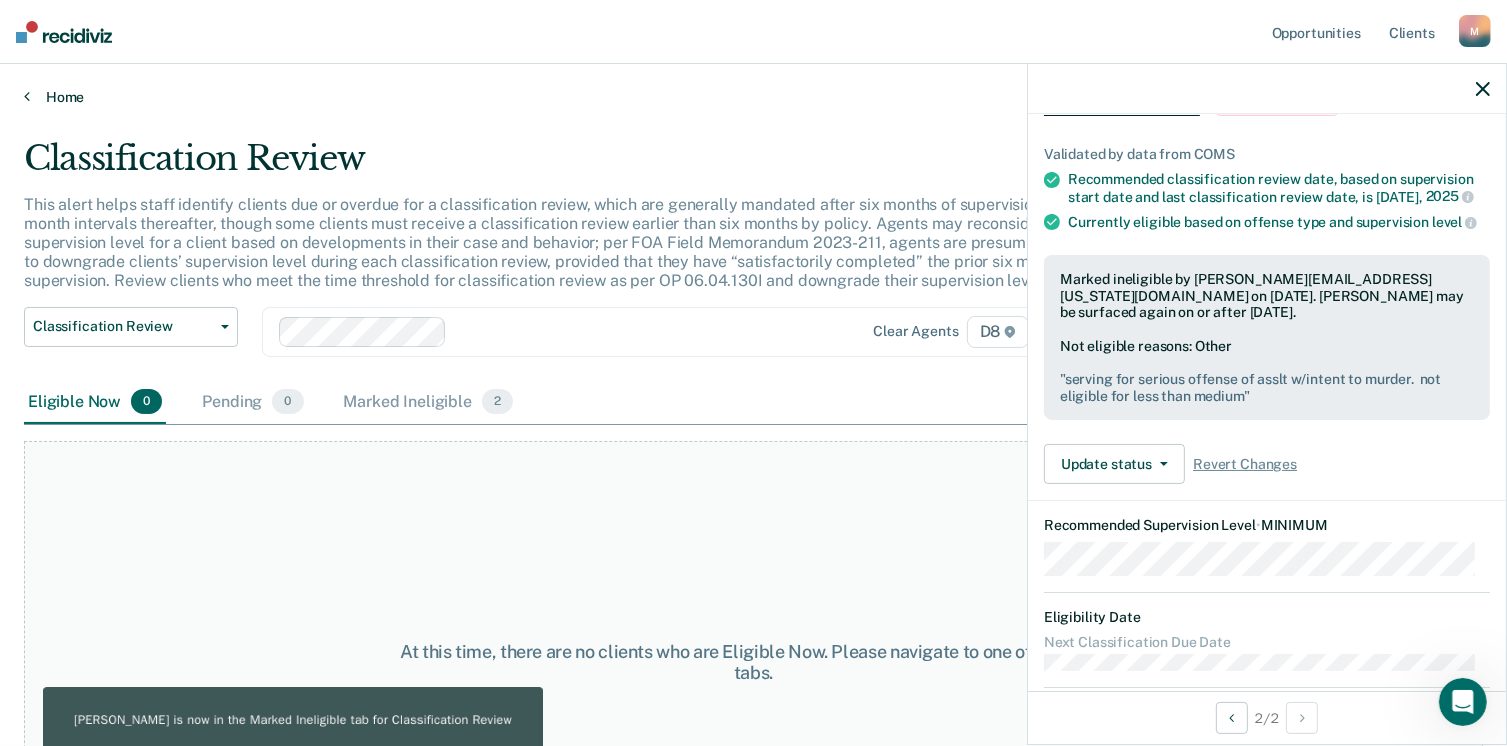 click on "Home" at bounding box center (753, 97) 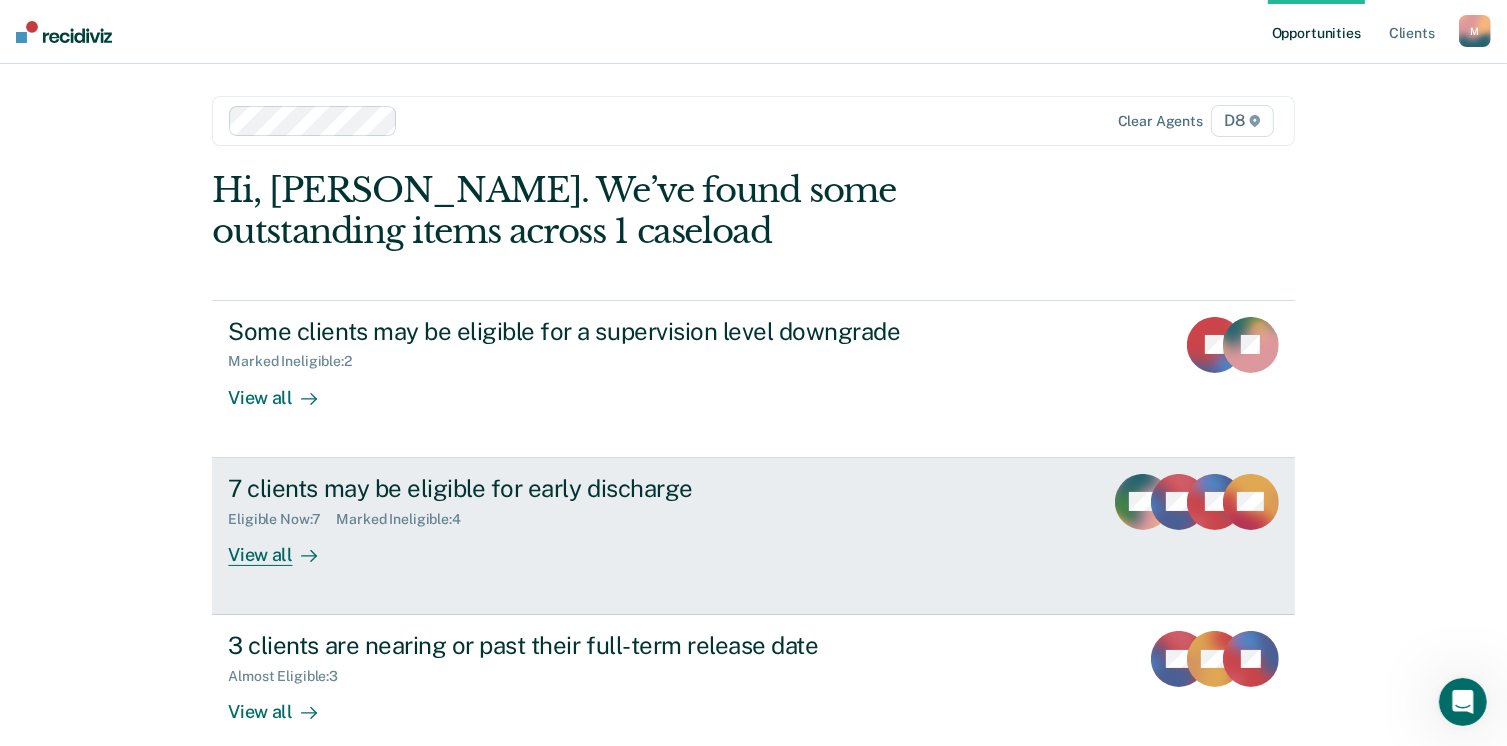click on "7 clients may be eligible for early discharge" at bounding box center [579, 488] 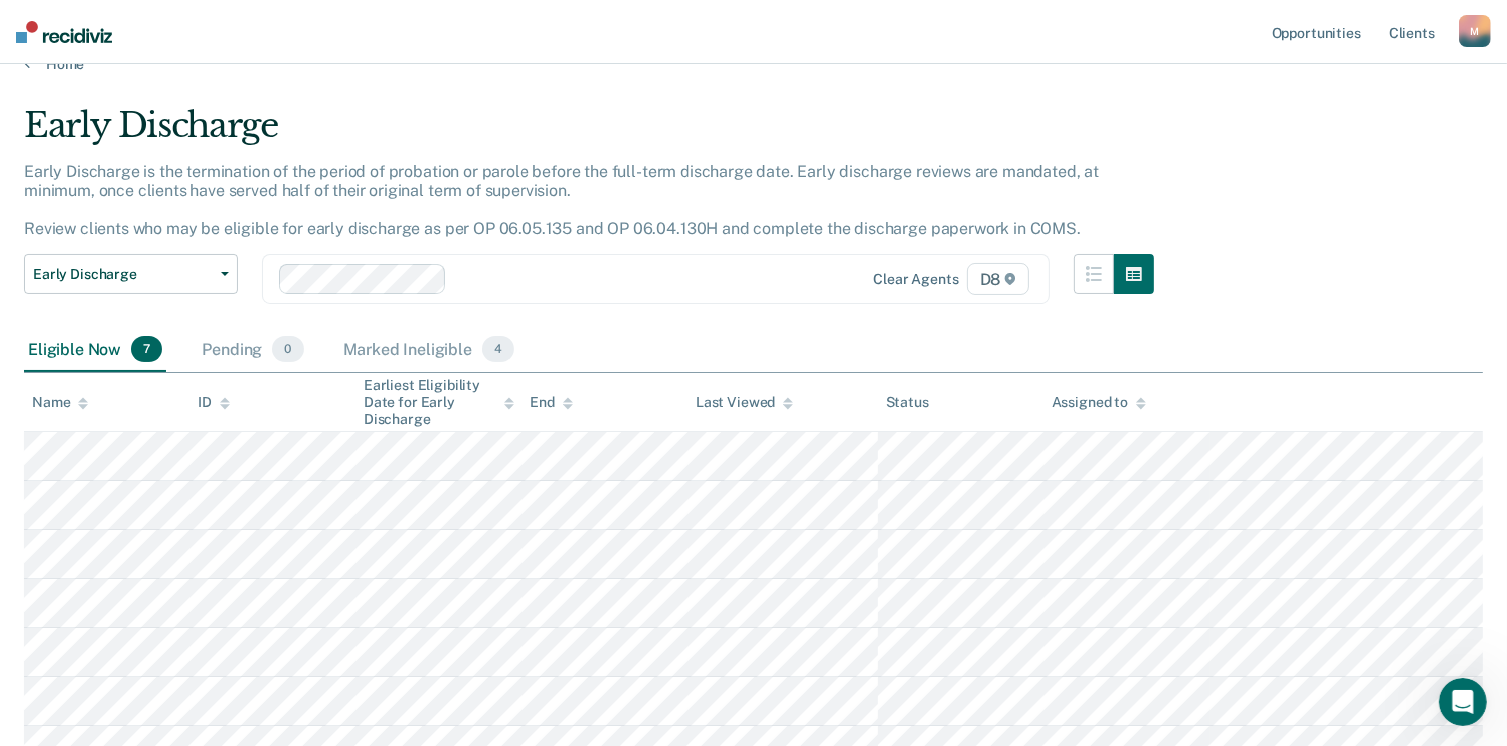 scroll, scrollTop: 0, scrollLeft: 0, axis: both 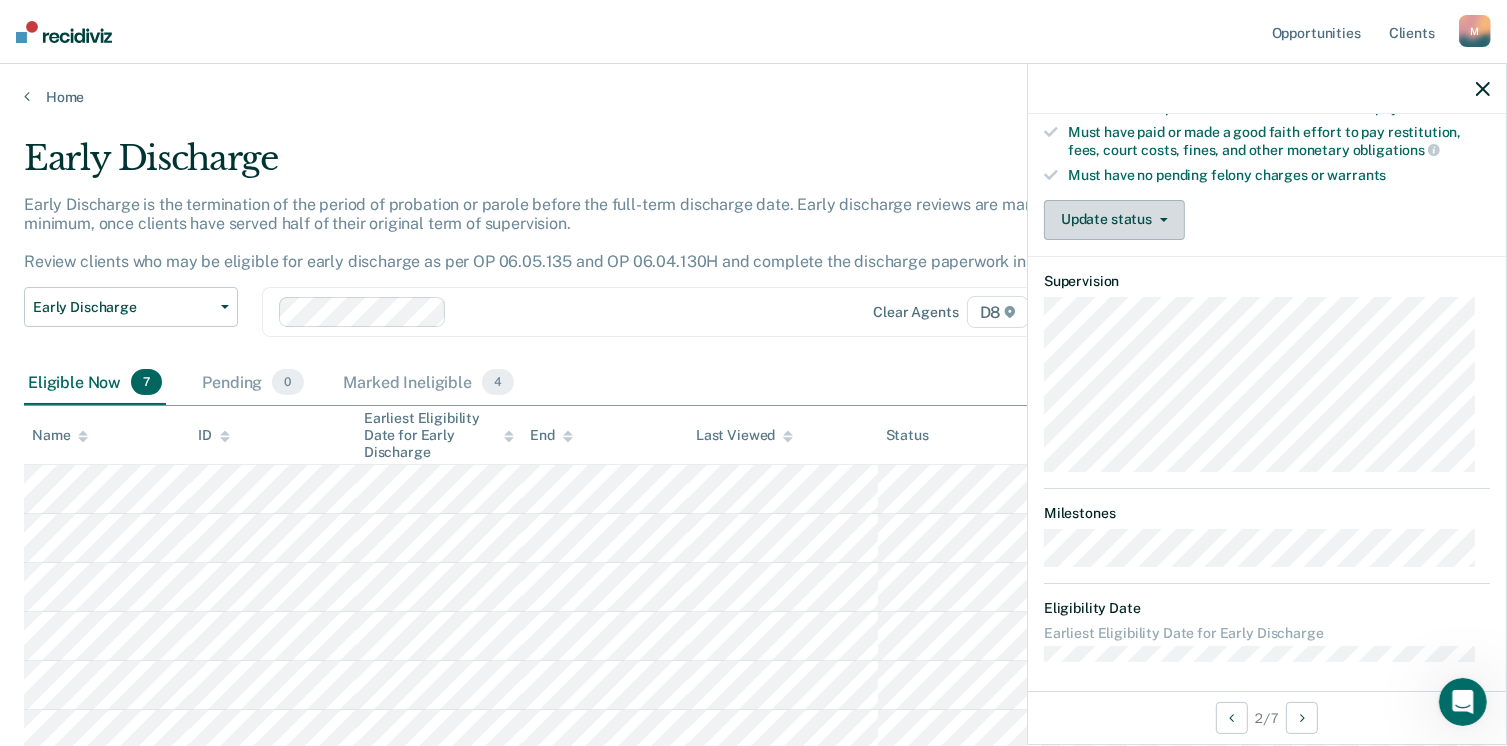 click on "Update status" at bounding box center (1114, 220) 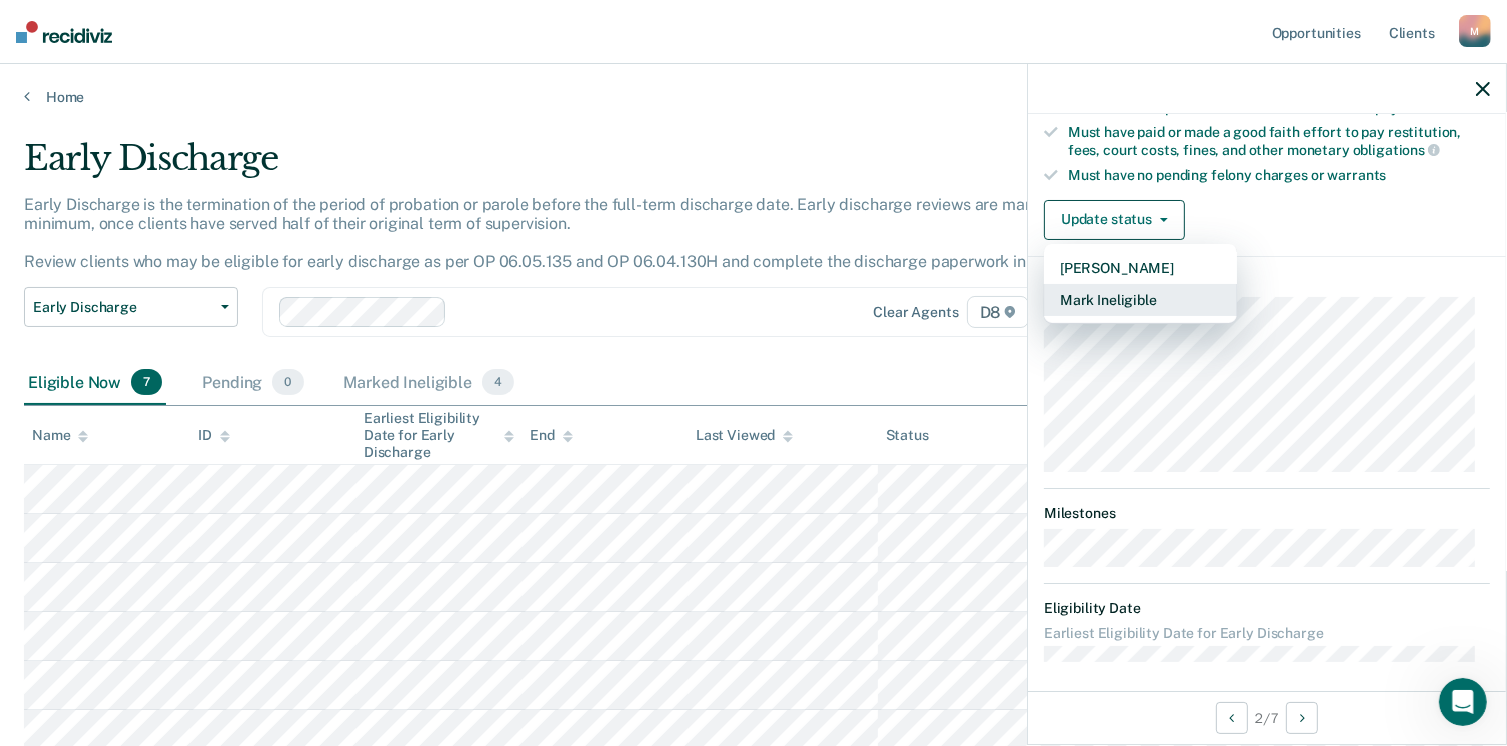 click on "Mark Ineligible" at bounding box center [1140, 300] 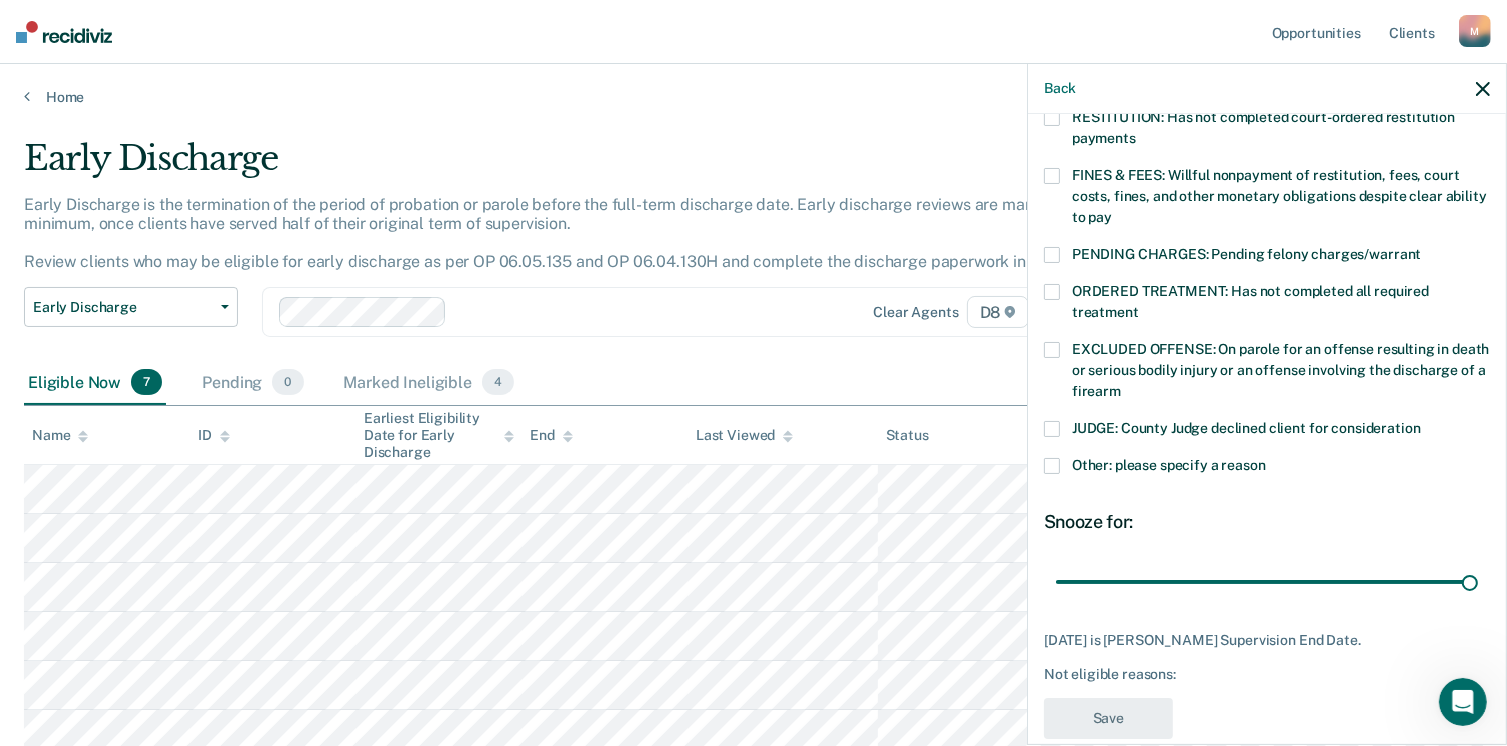 click at bounding box center (1052, 466) 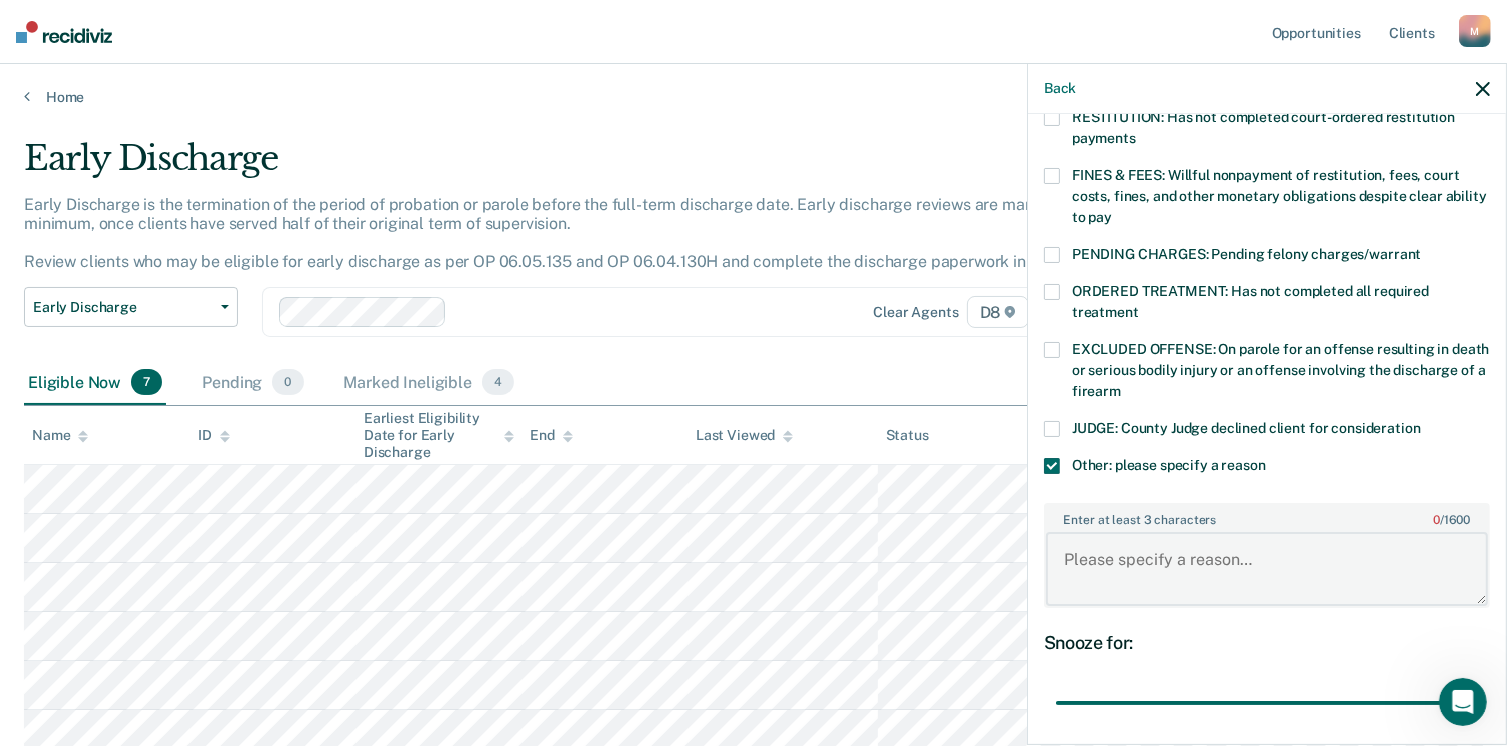 click on "Enter at least 3 characters 0  /  1600" at bounding box center [1267, 569] 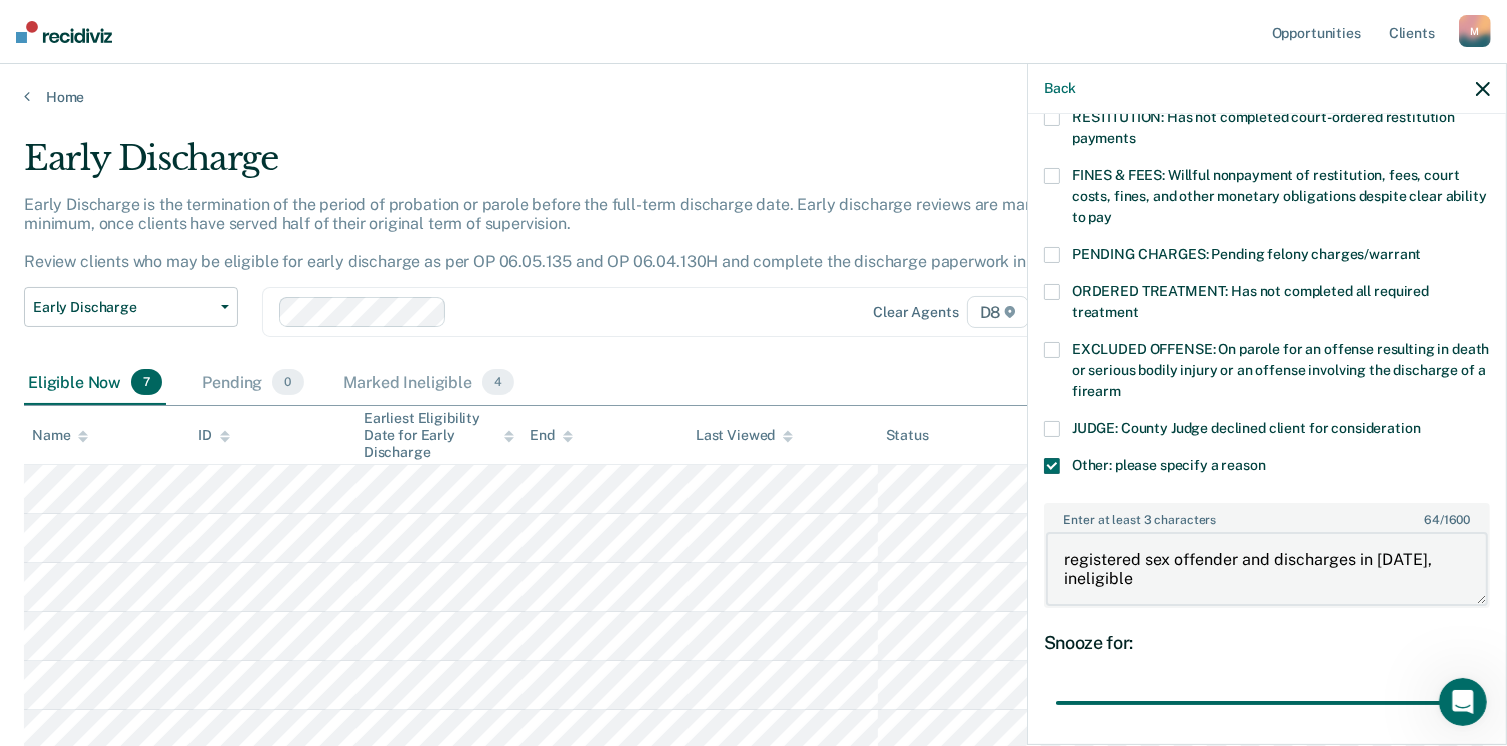 scroll, scrollTop: 670, scrollLeft: 0, axis: vertical 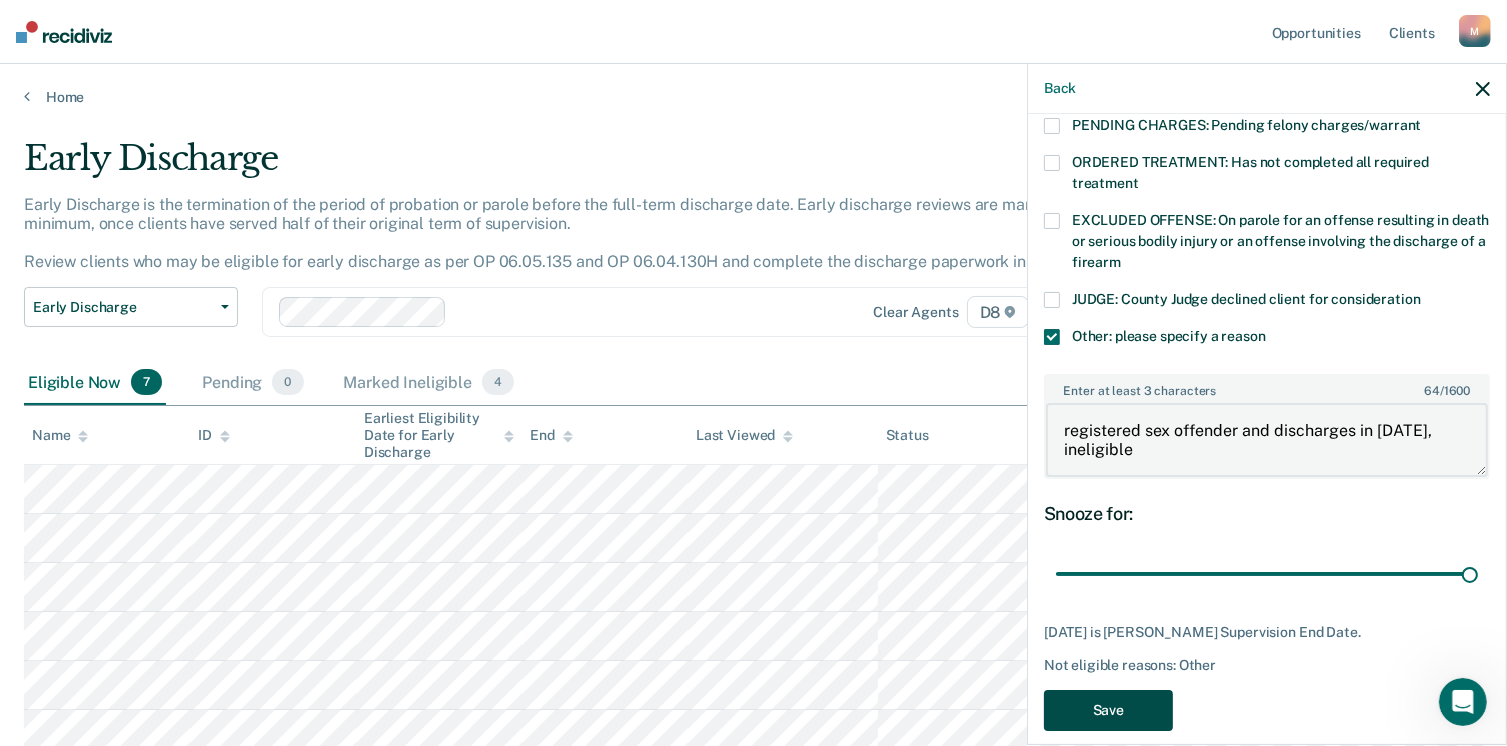 type on "registered sex offender and discharges in [DATE], ineligible" 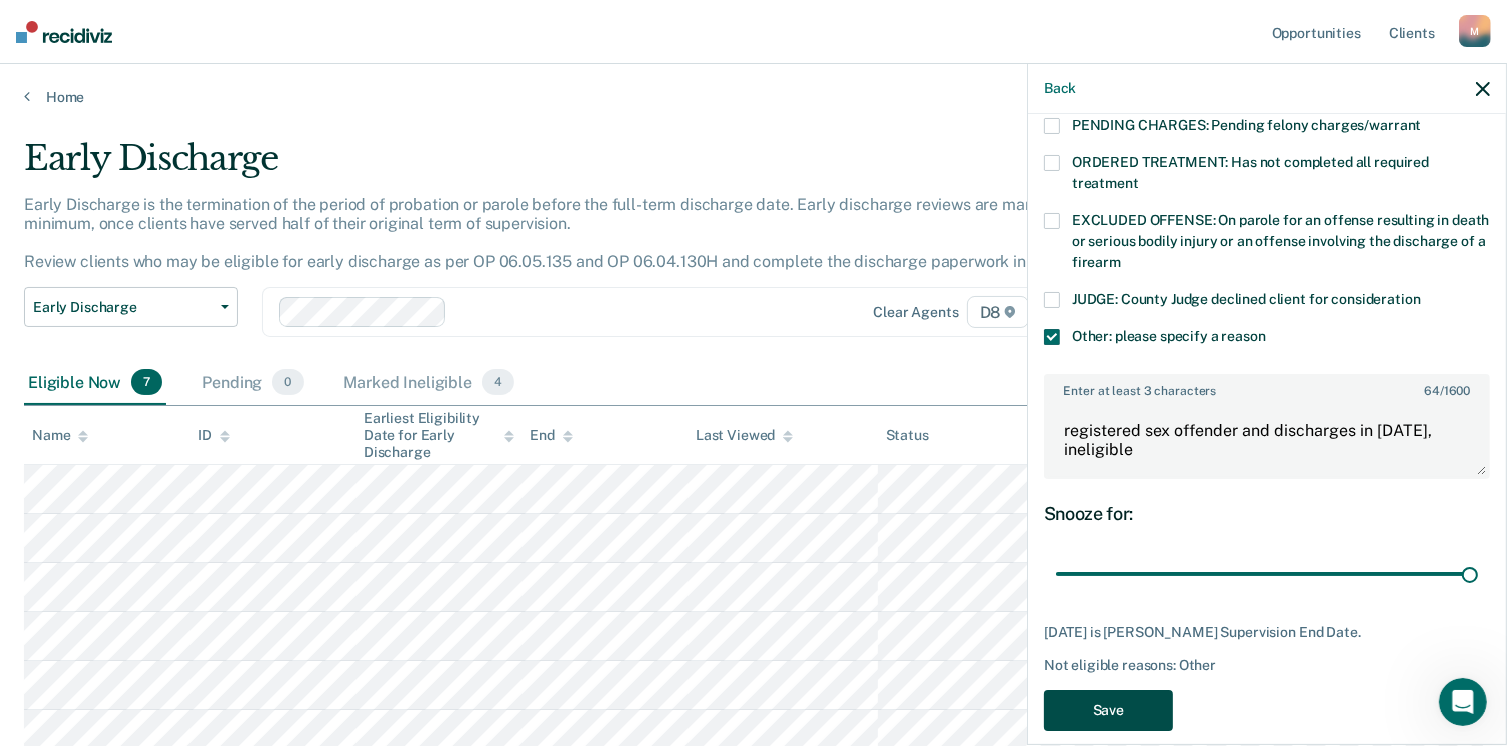 click on "Save" at bounding box center (1108, 710) 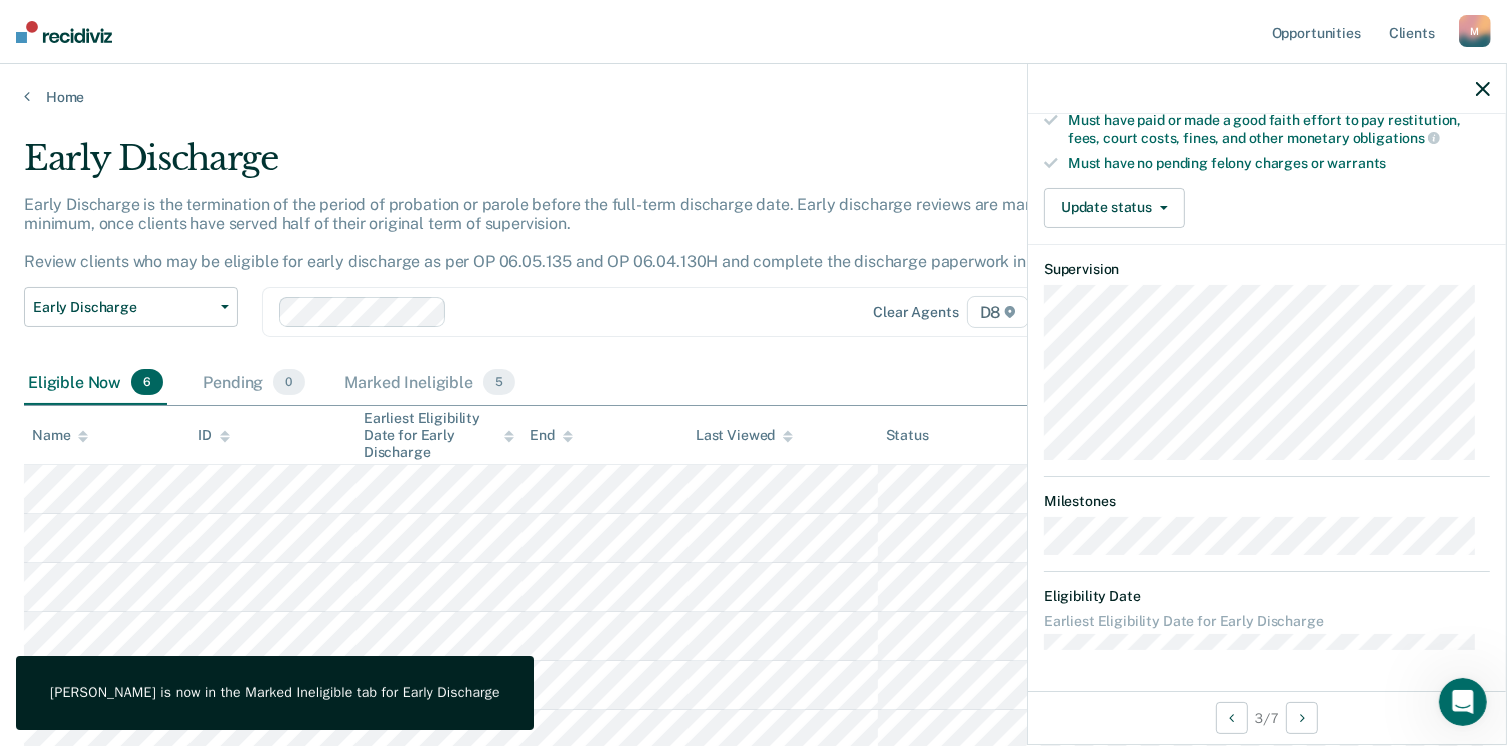 scroll, scrollTop: 489, scrollLeft: 0, axis: vertical 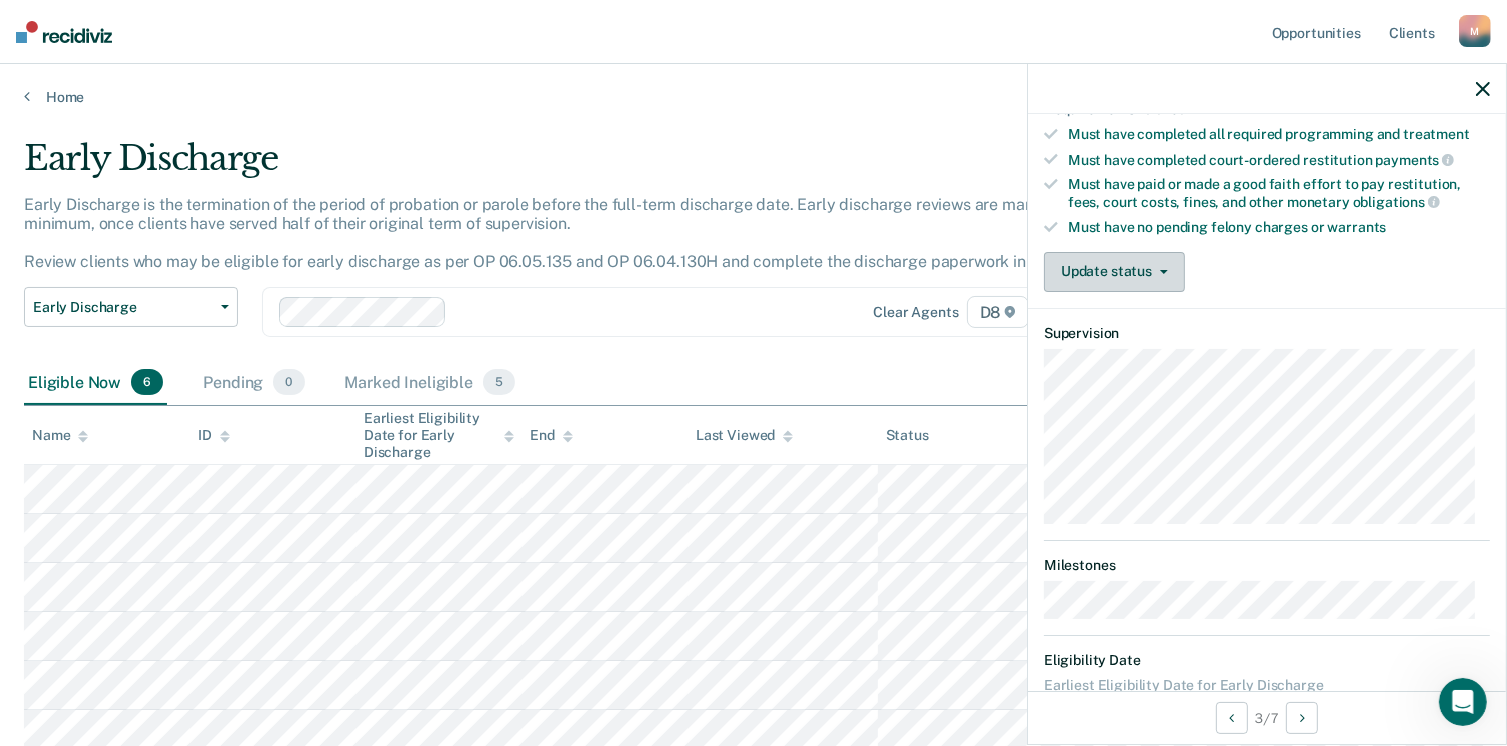 click on "Update status" at bounding box center [1114, 272] 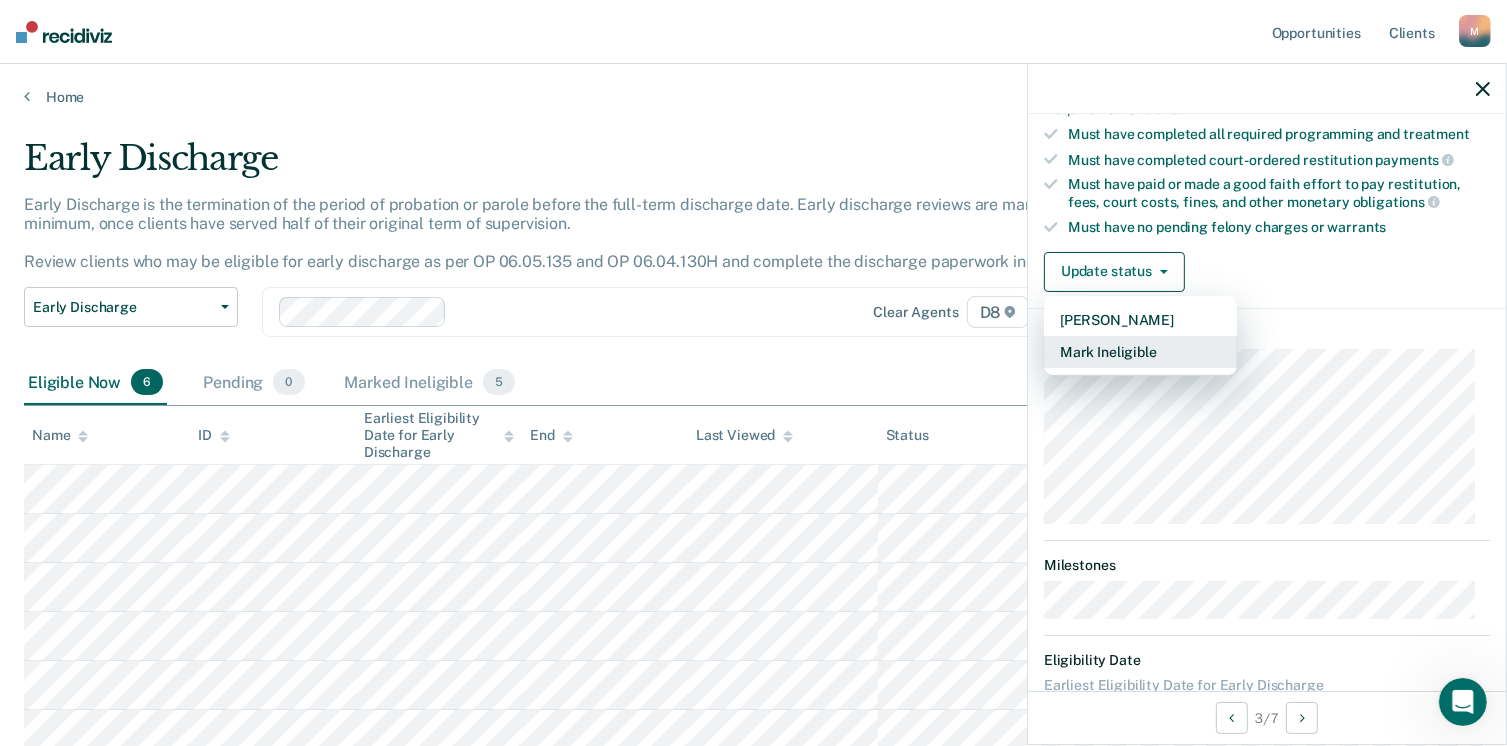click on "Mark Ineligible" at bounding box center (1140, 352) 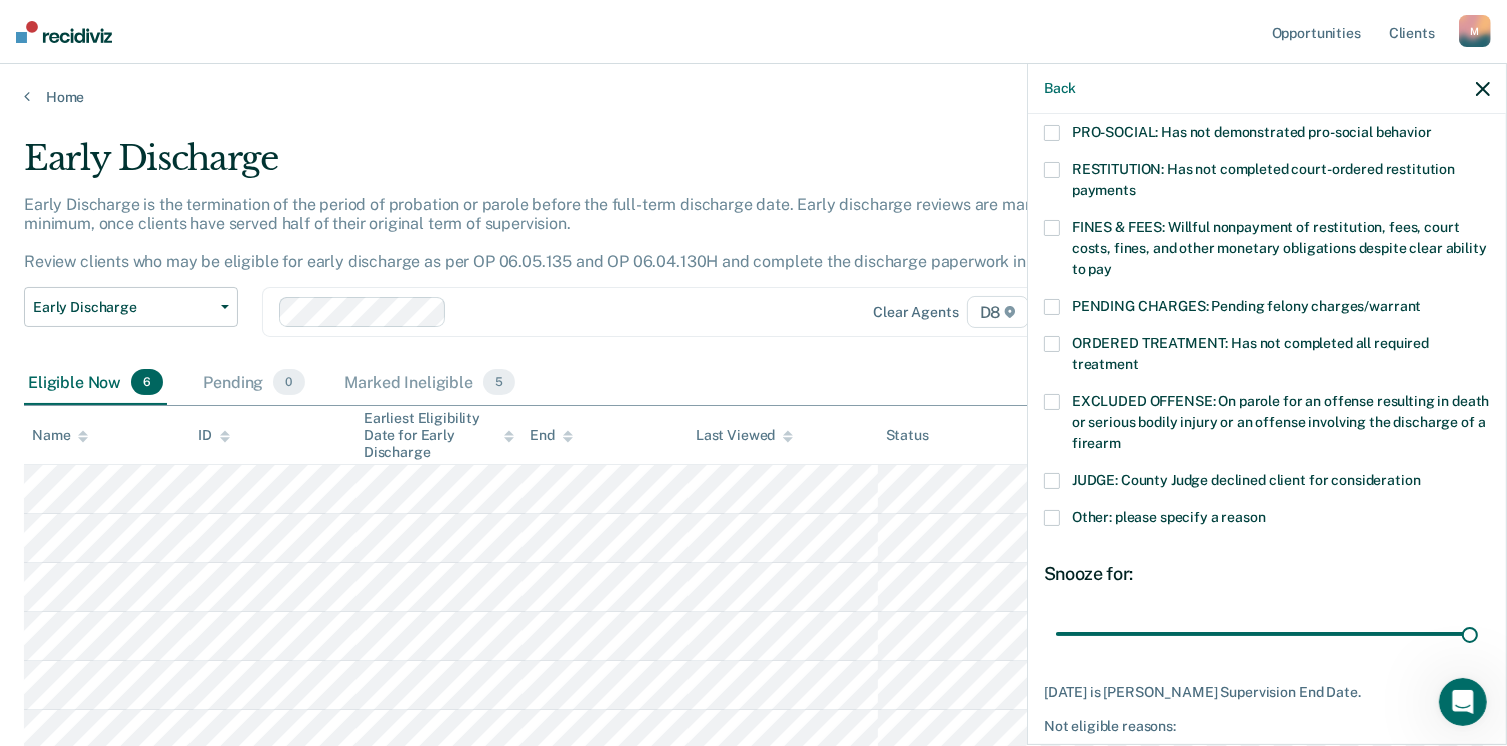 click on "Other: please specify a reason" at bounding box center (1267, 520) 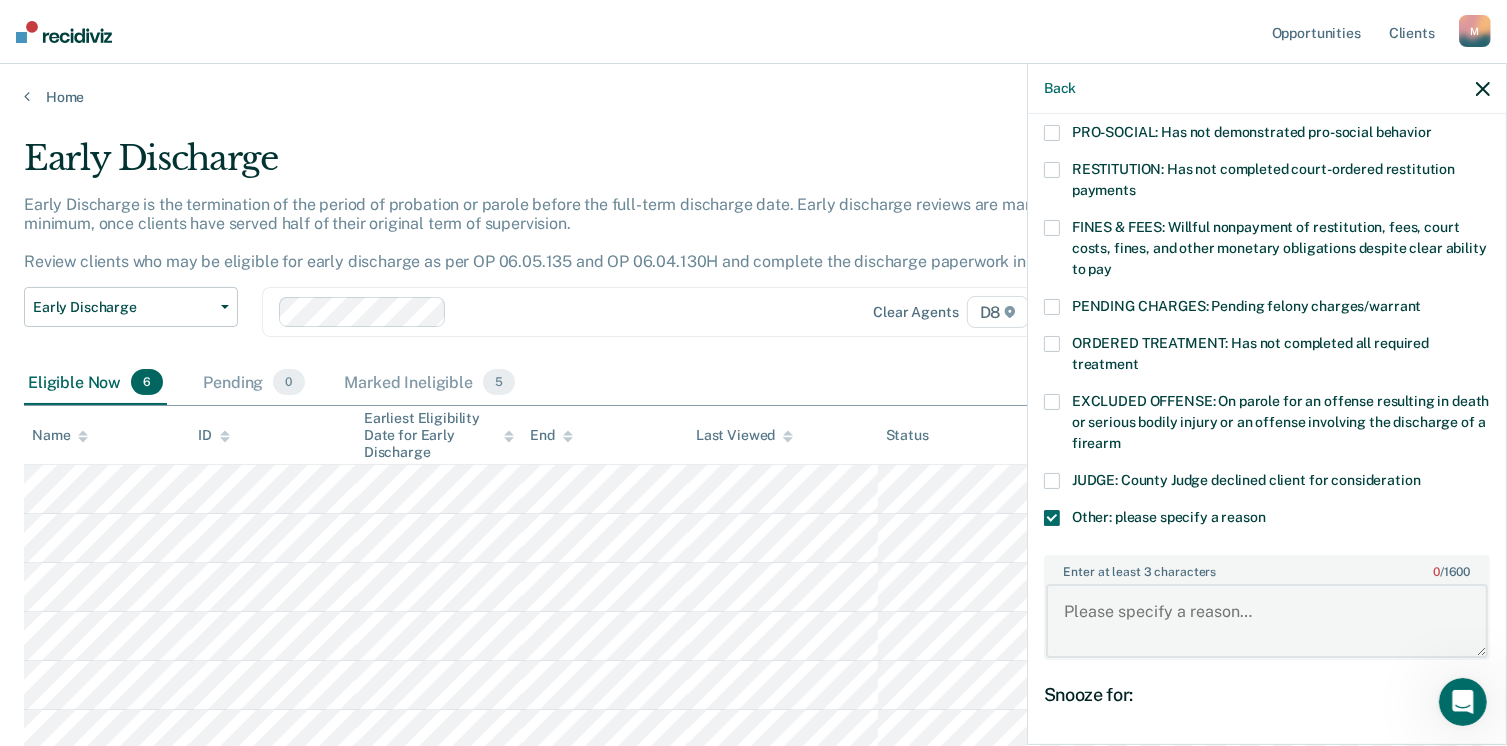 click on "Enter at least 3 characters 0  /  1600" at bounding box center (1267, 621) 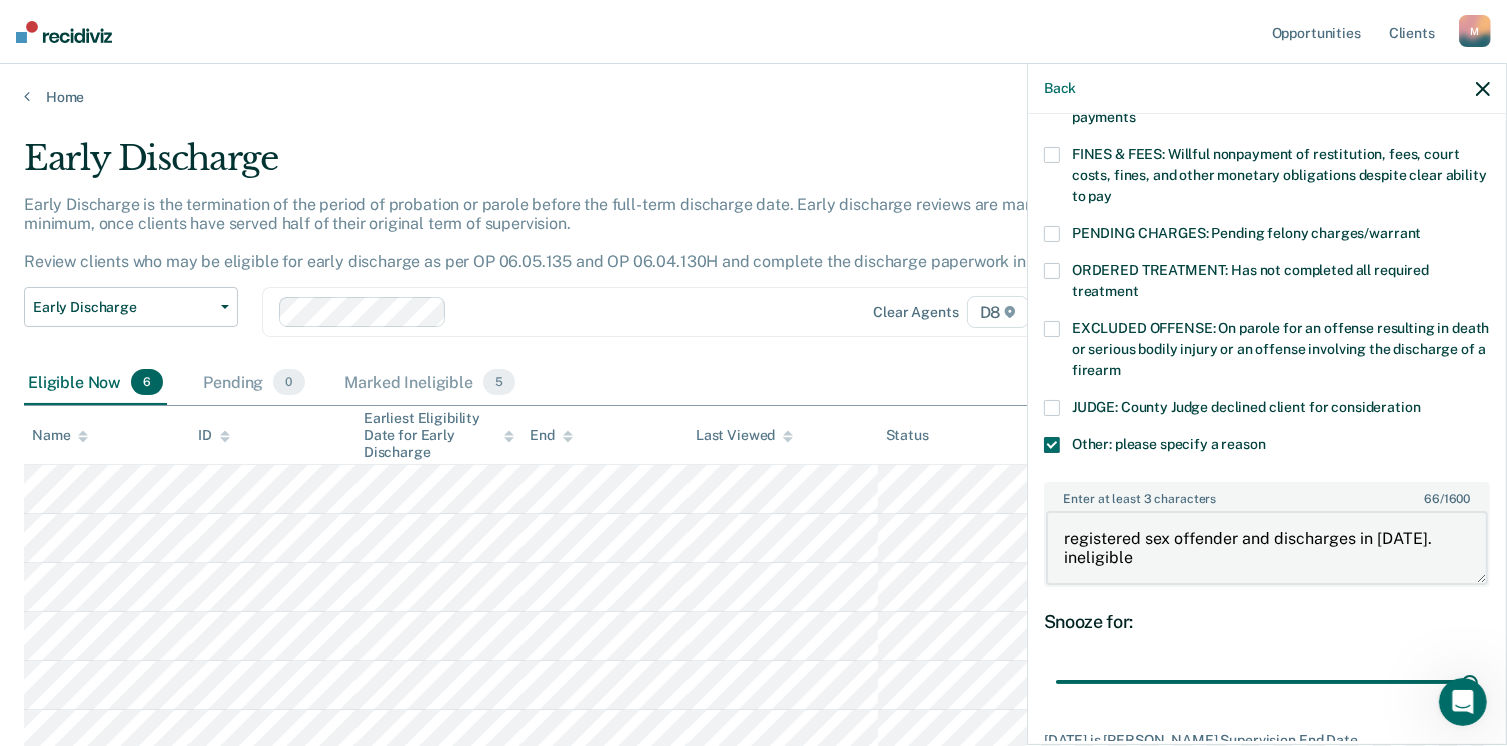 scroll, scrollTop: 670, scrollLeft: 0, axis: vertical 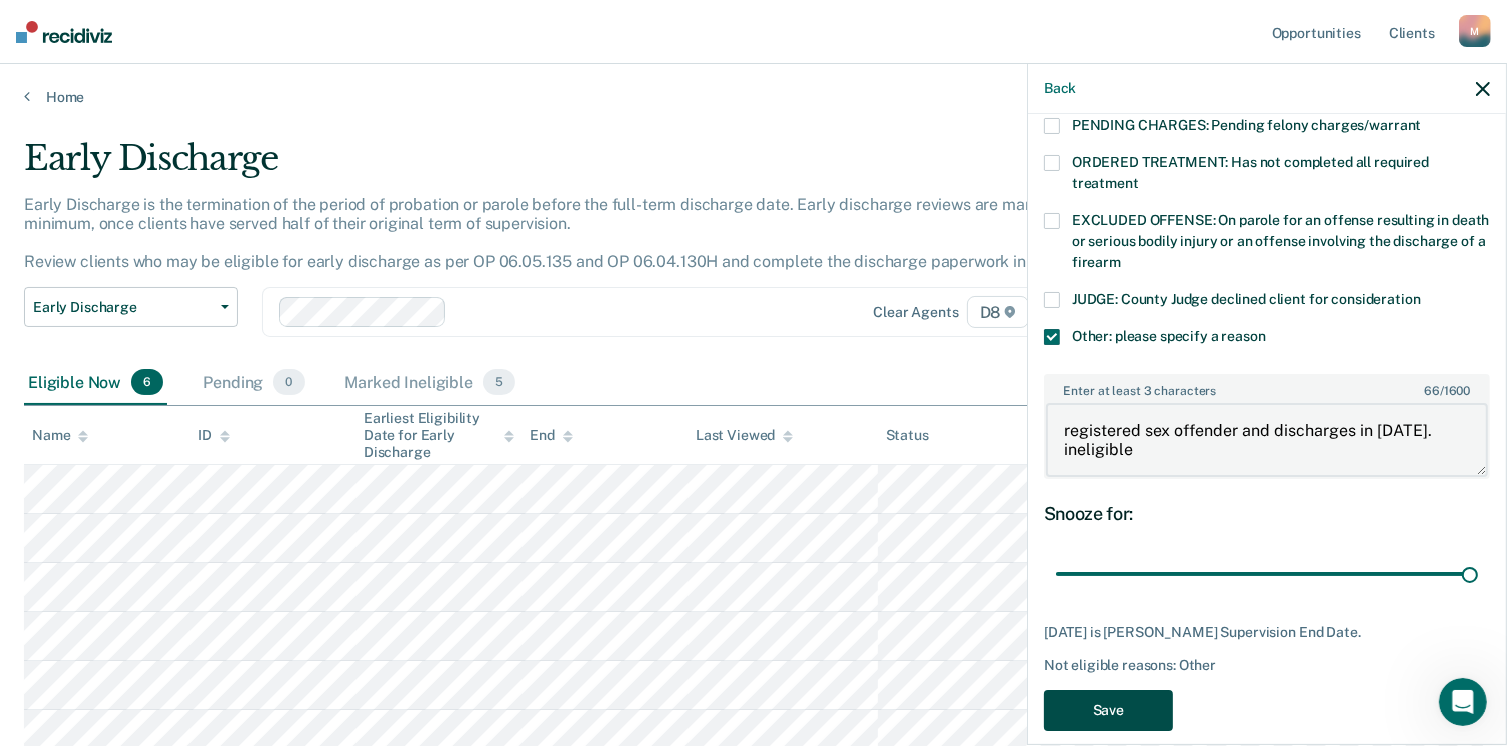 type on "registered sex offender and discharges in [DATE].  ineligible" 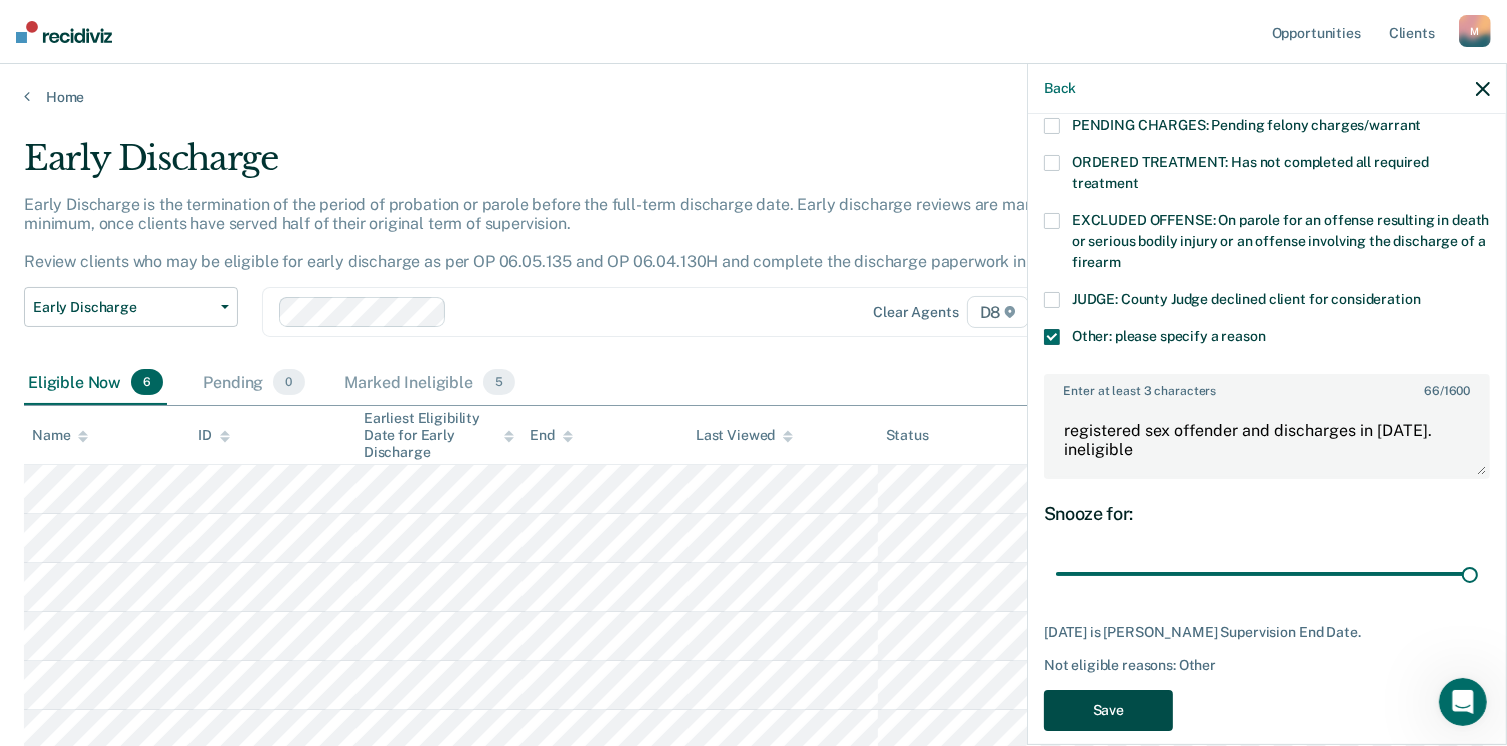 click on "Save" at bounding box center (1108, 710) 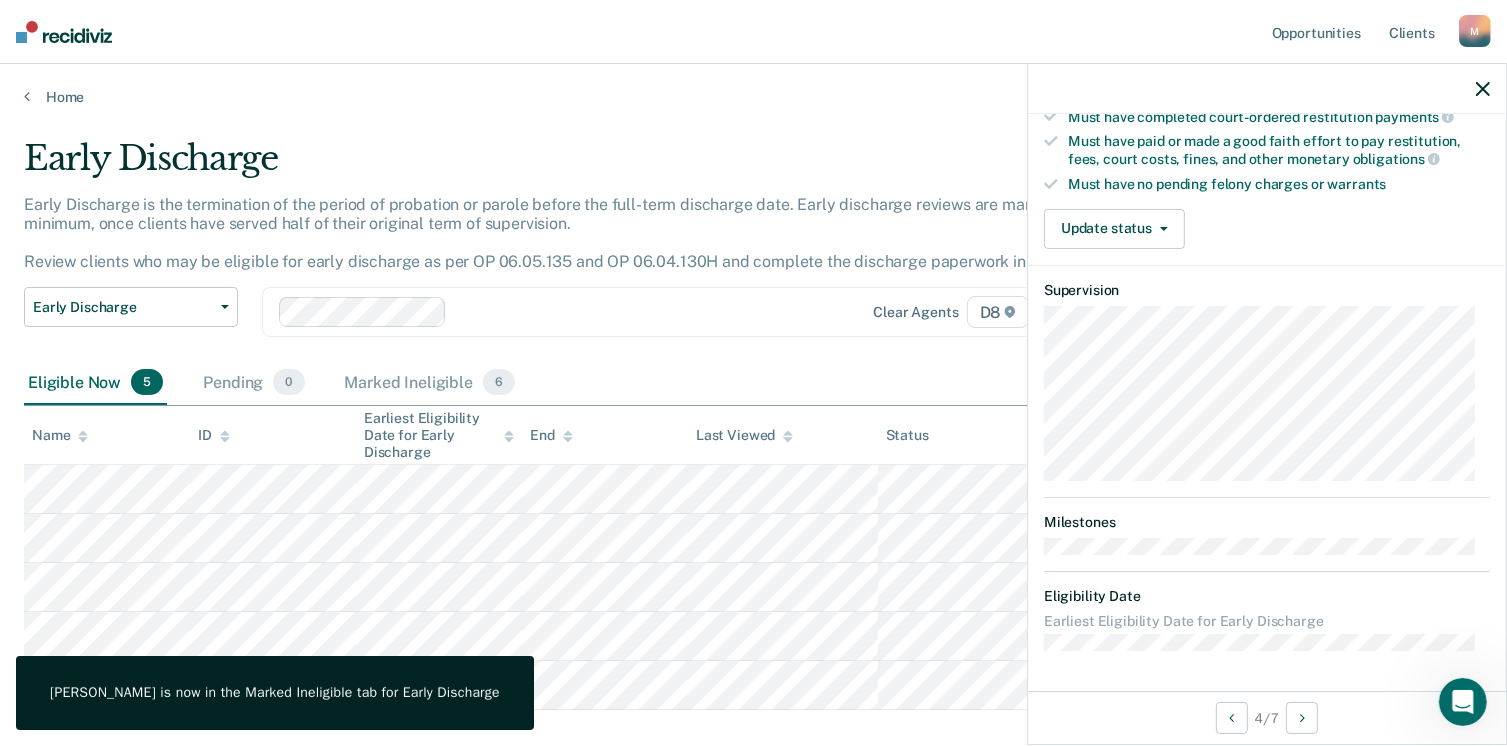 scroll, scrollTop: 472, scrollLeft: 0, axis: vertical 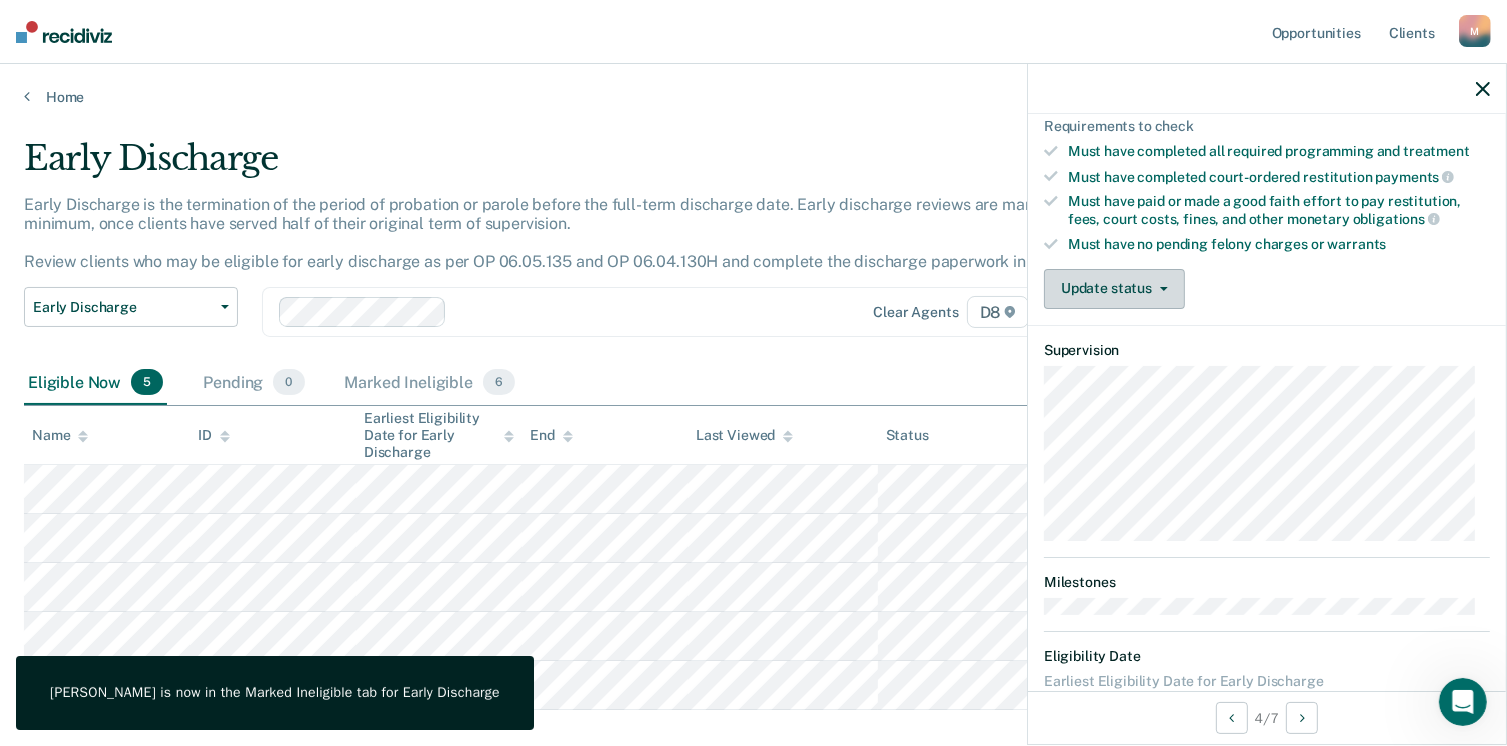 click on "Update status" at bounding box center (1114, 289) 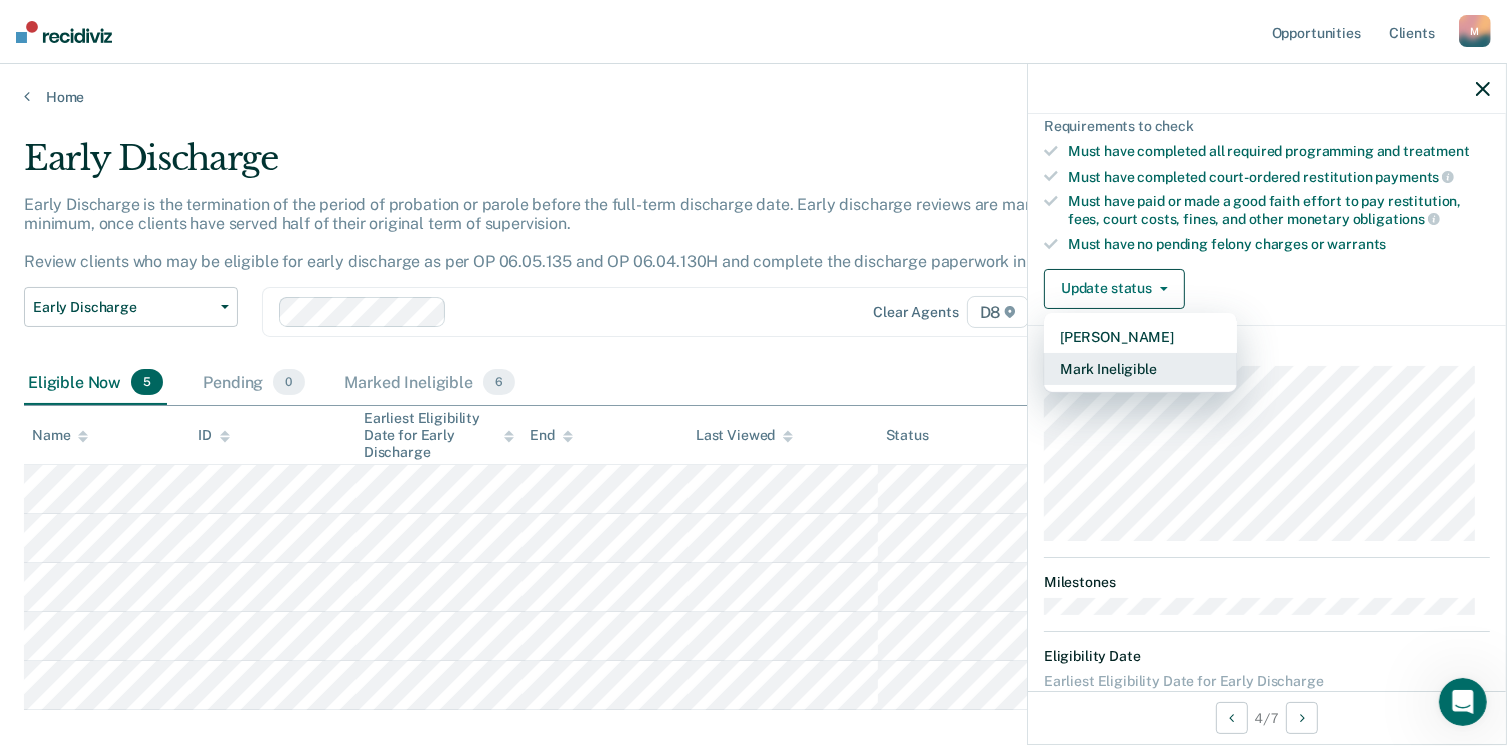 click on "Mark Ineligible" at bounding box center (1140, 369) 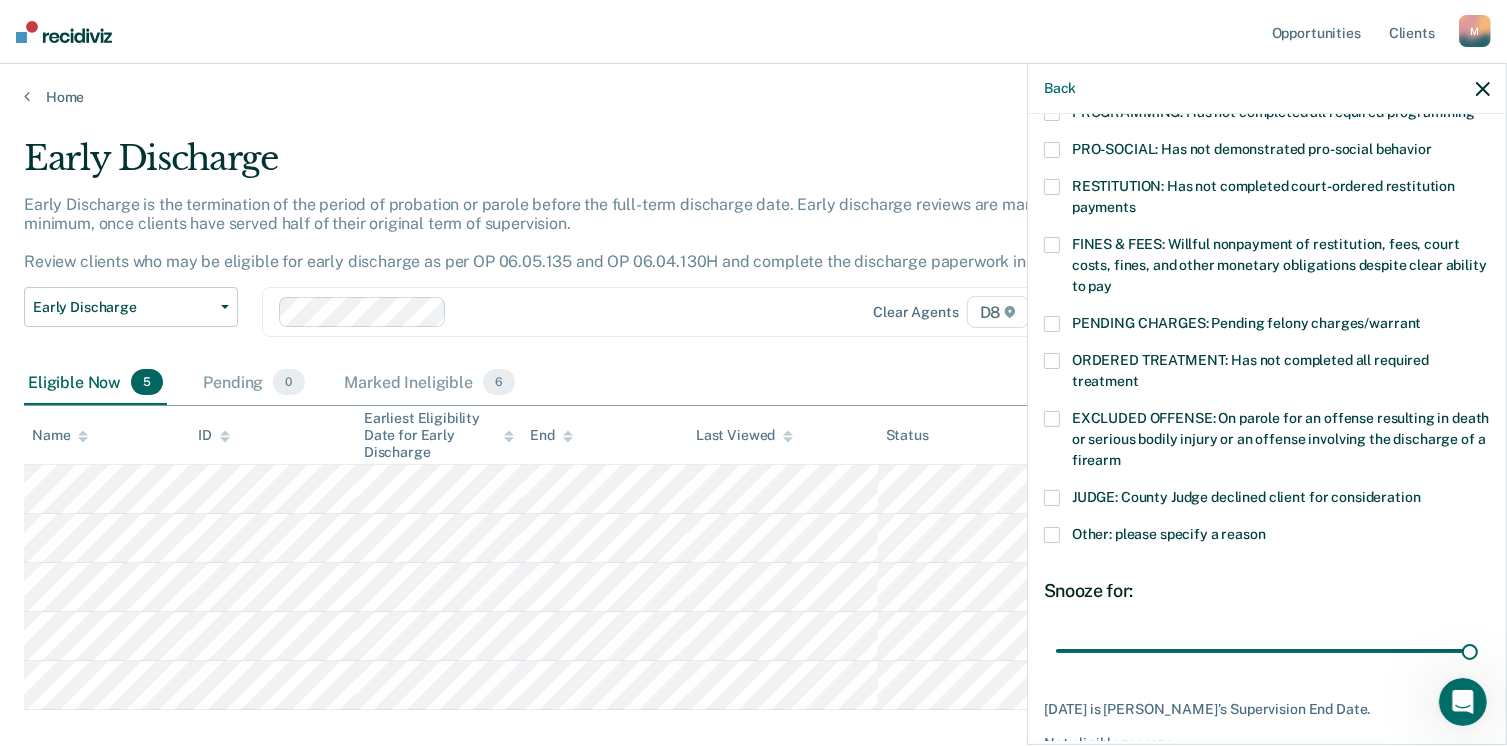 drag, startPoint x: 1051, startPoint y: 513, endPoint x: 1056, endPoint y: 533, distance: 20.615528 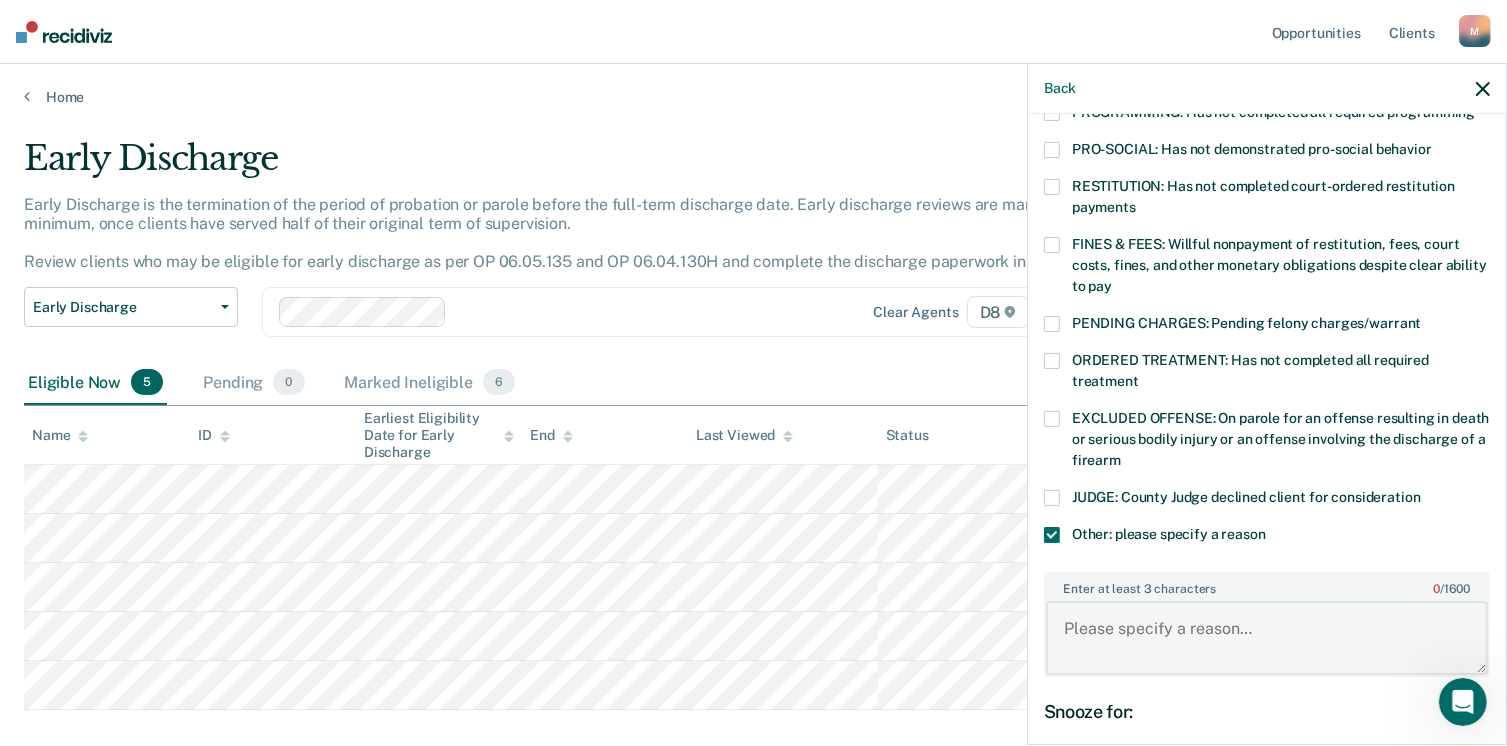 click on "Enter at least 3 characters 0  /  1600" at bounding box center [1267, 638] 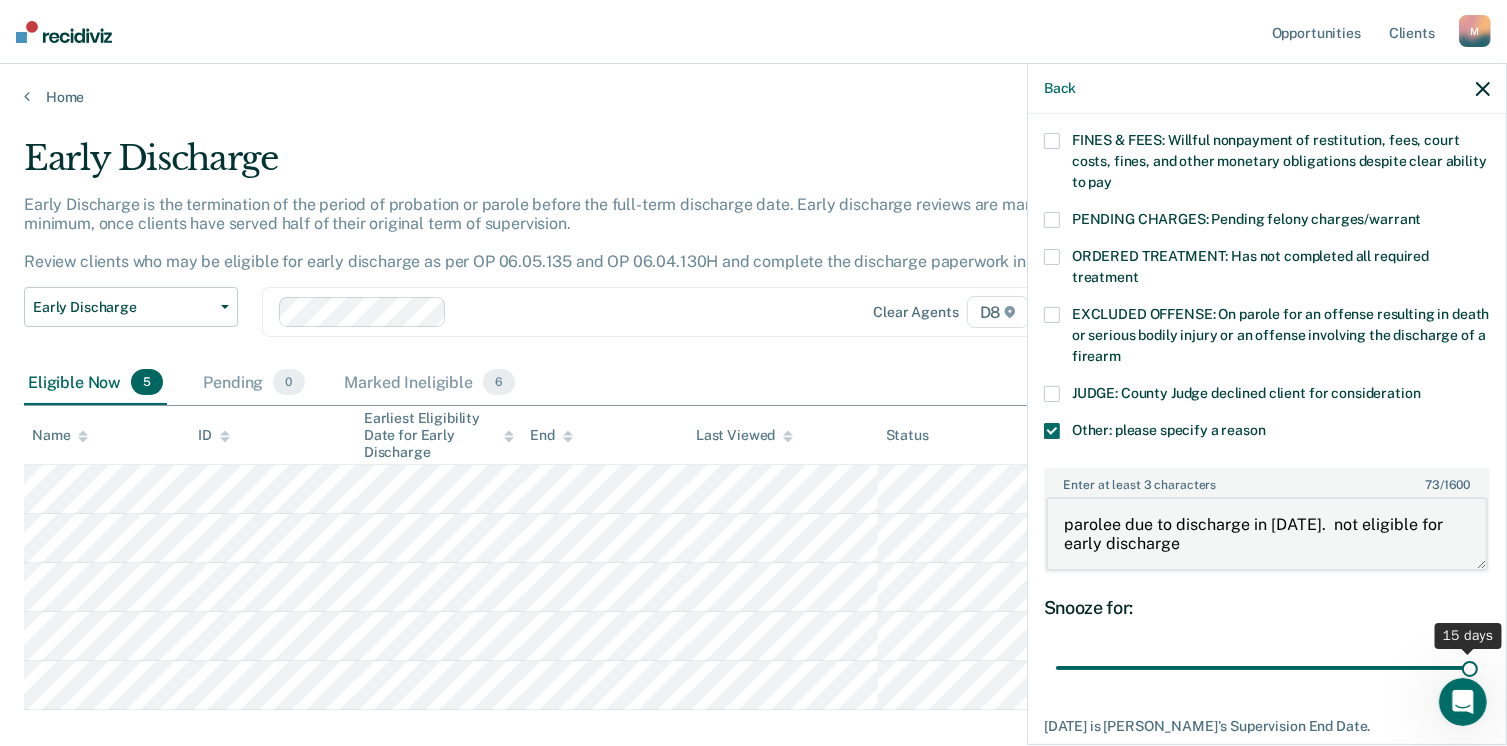 scroll, scrollTop: 670, scrollLeft: 0, axis: vertical 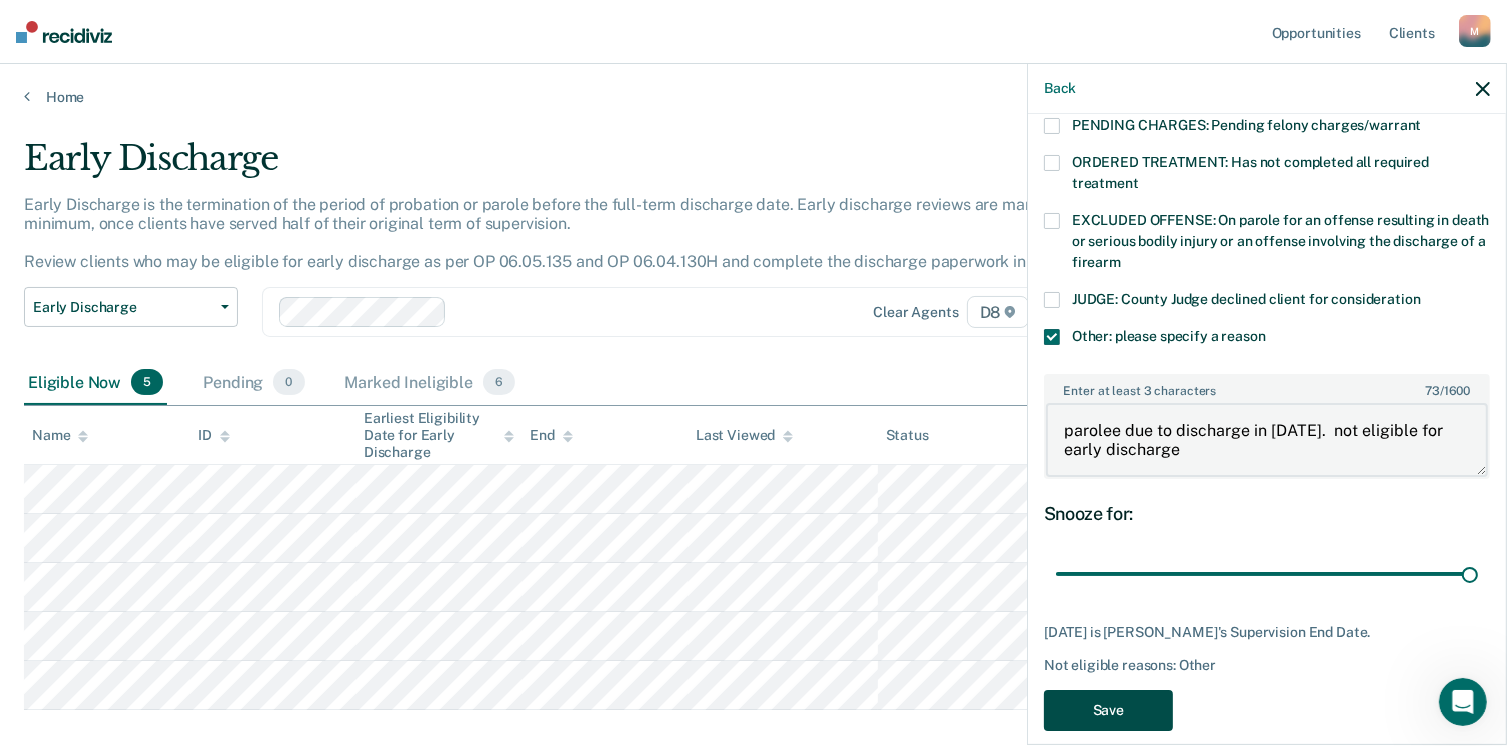 type on "parolee due to discharge in [DATE].  not eligible for early discharge" 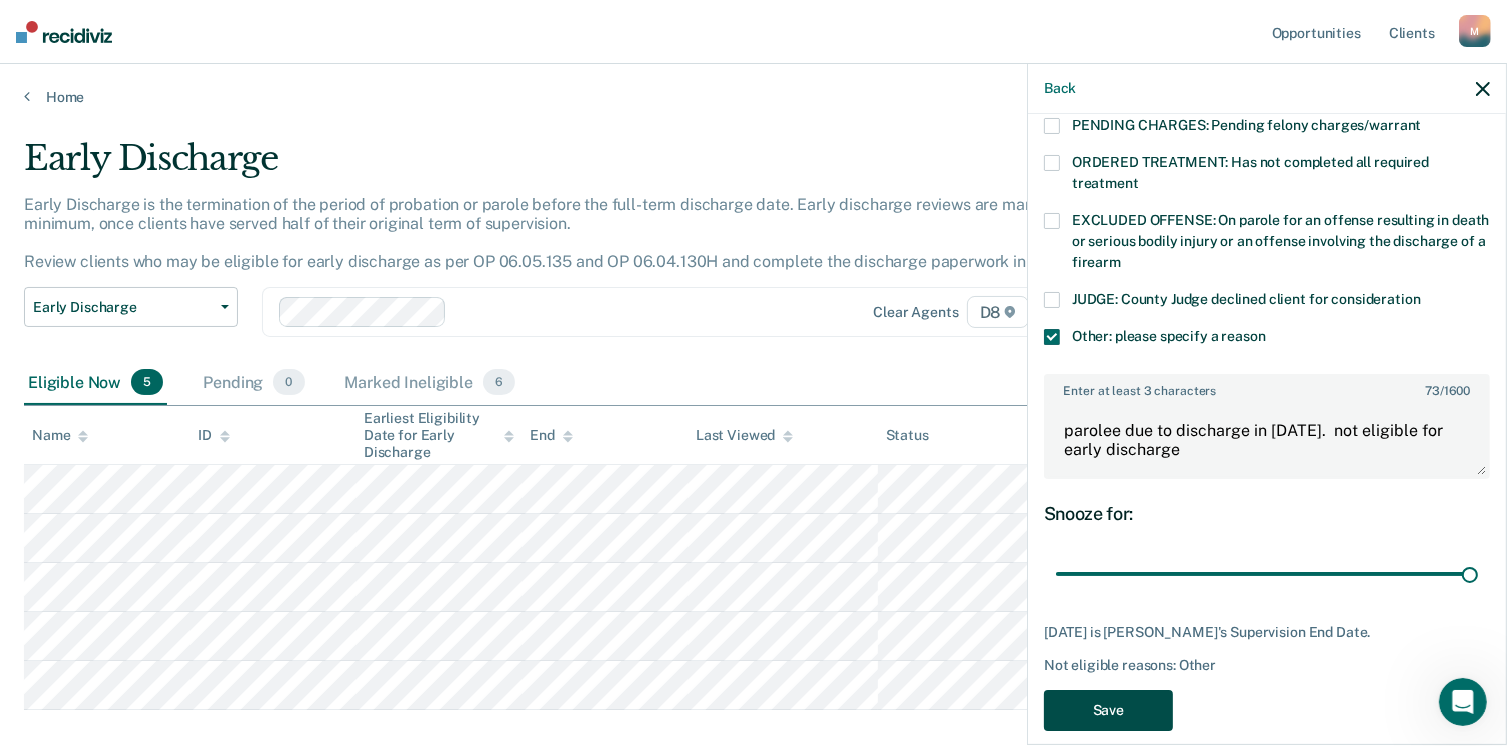 click on "Save" at bounding box center [1108, 710] 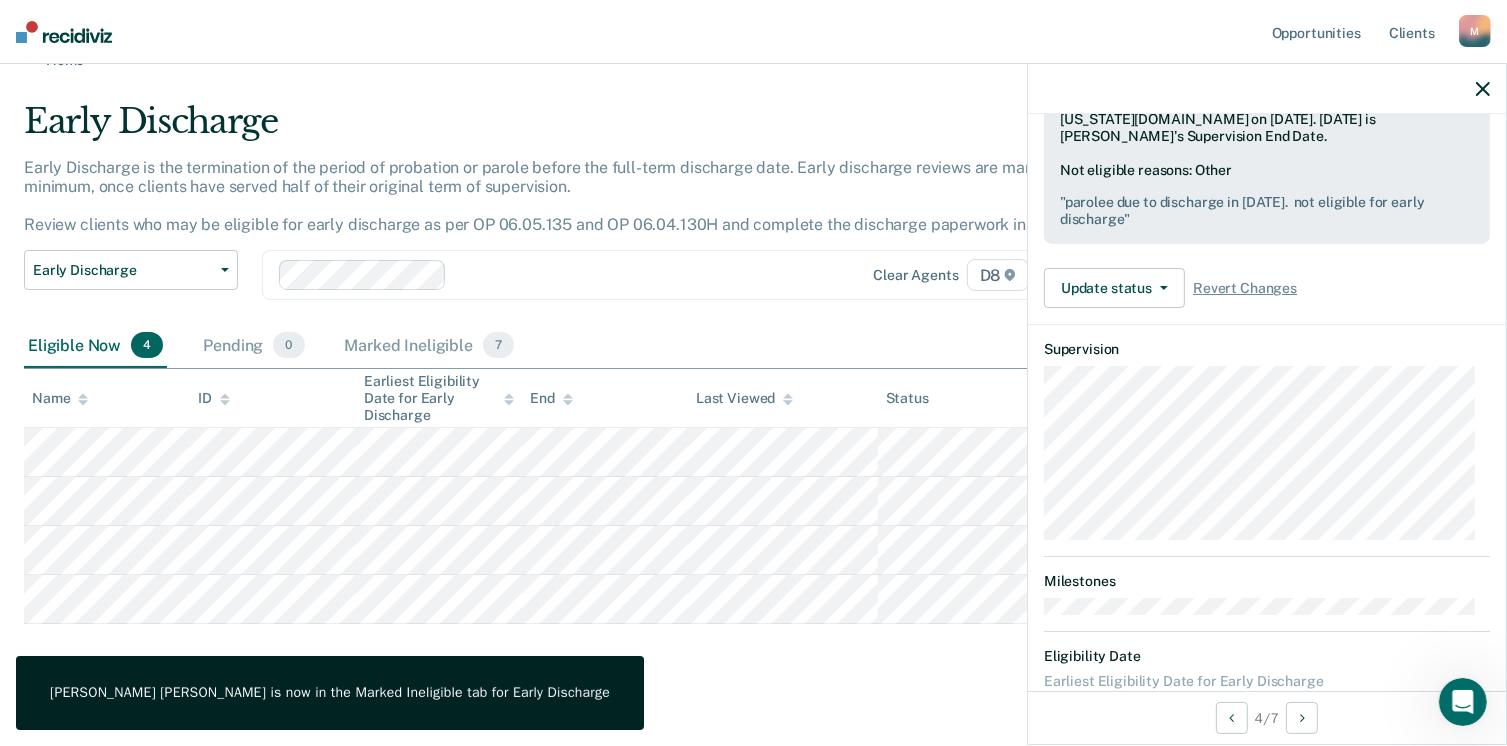 scroll, scrollTop: 56, scrollLeft: 0, axis: vertical 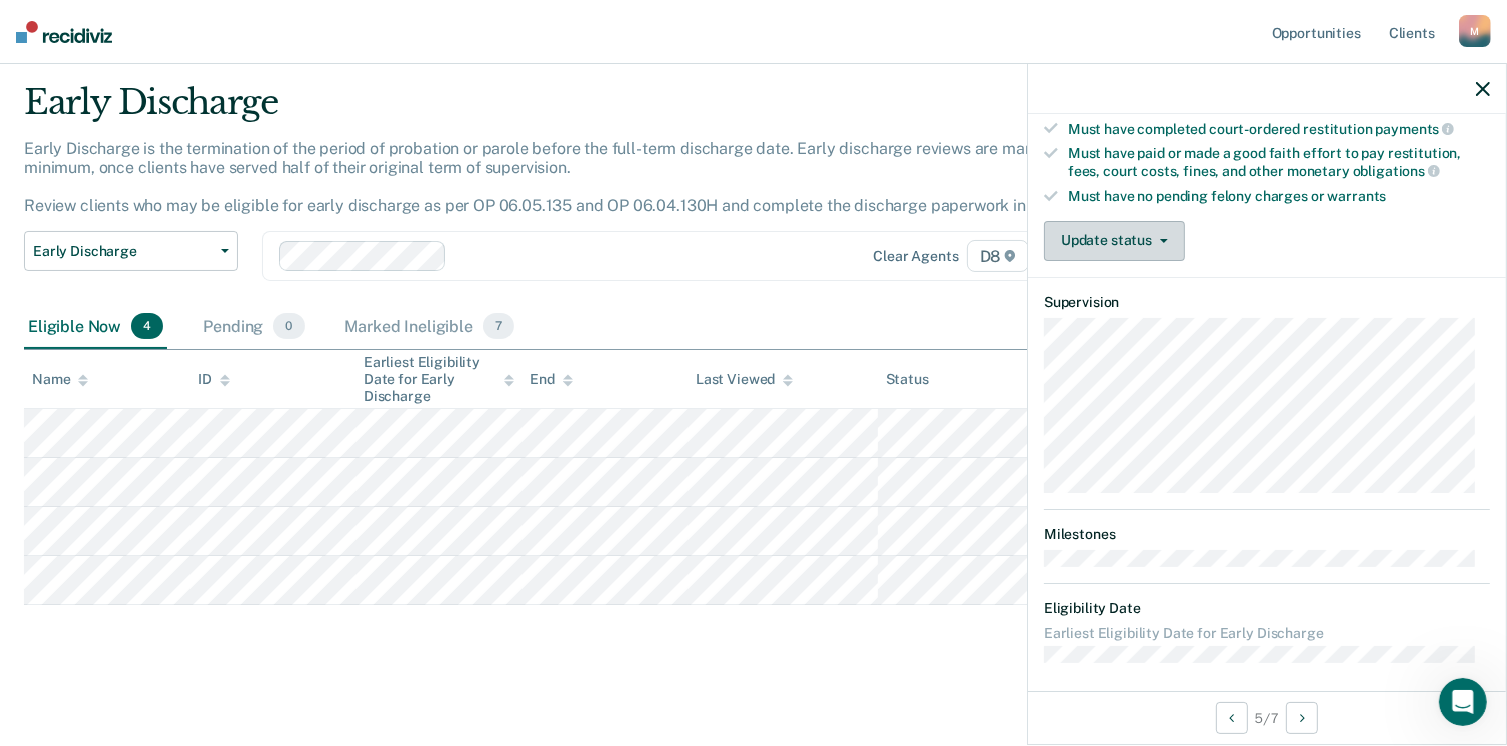 click on "Update status" at bounding box center [1114, 241] 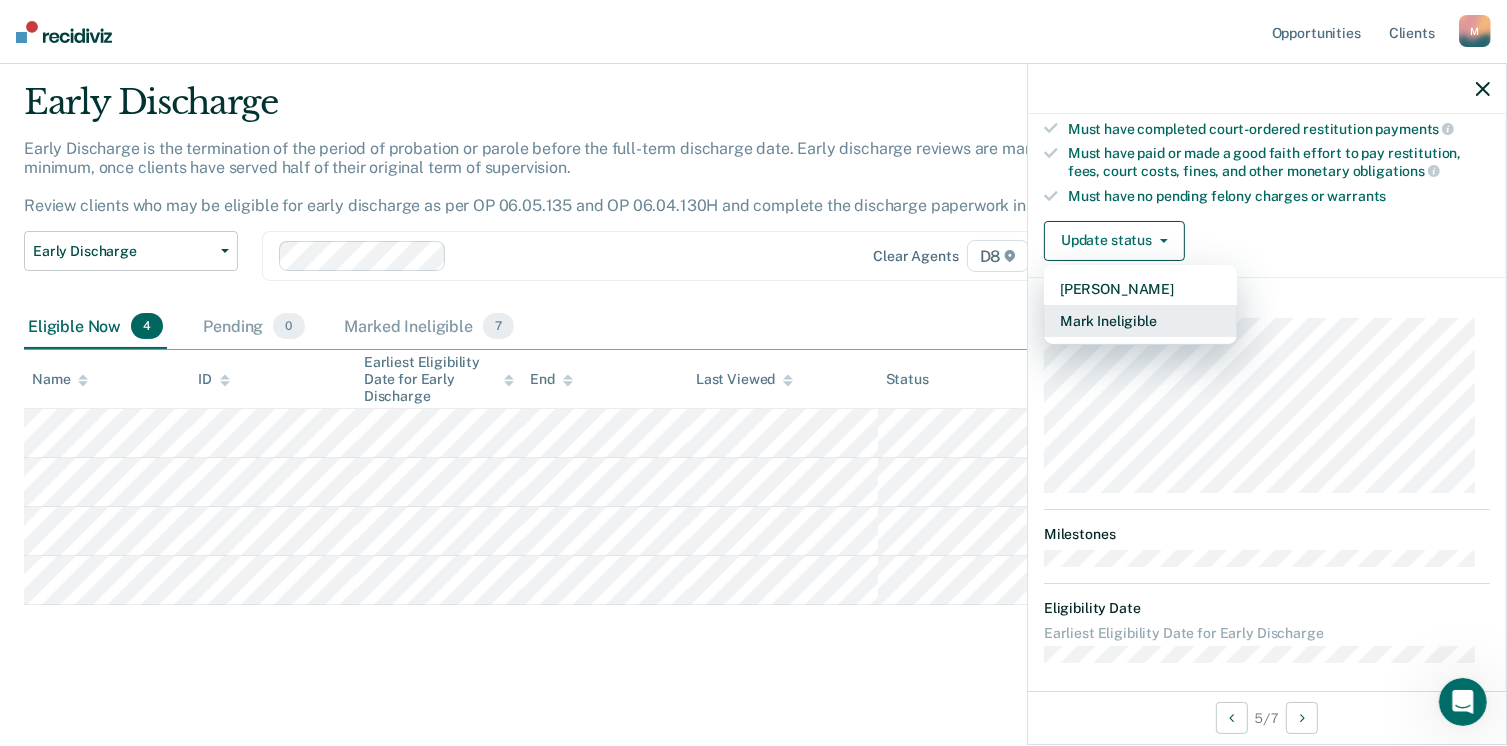 click on "Mark Ineligible" at bounding box center [1140, 321] 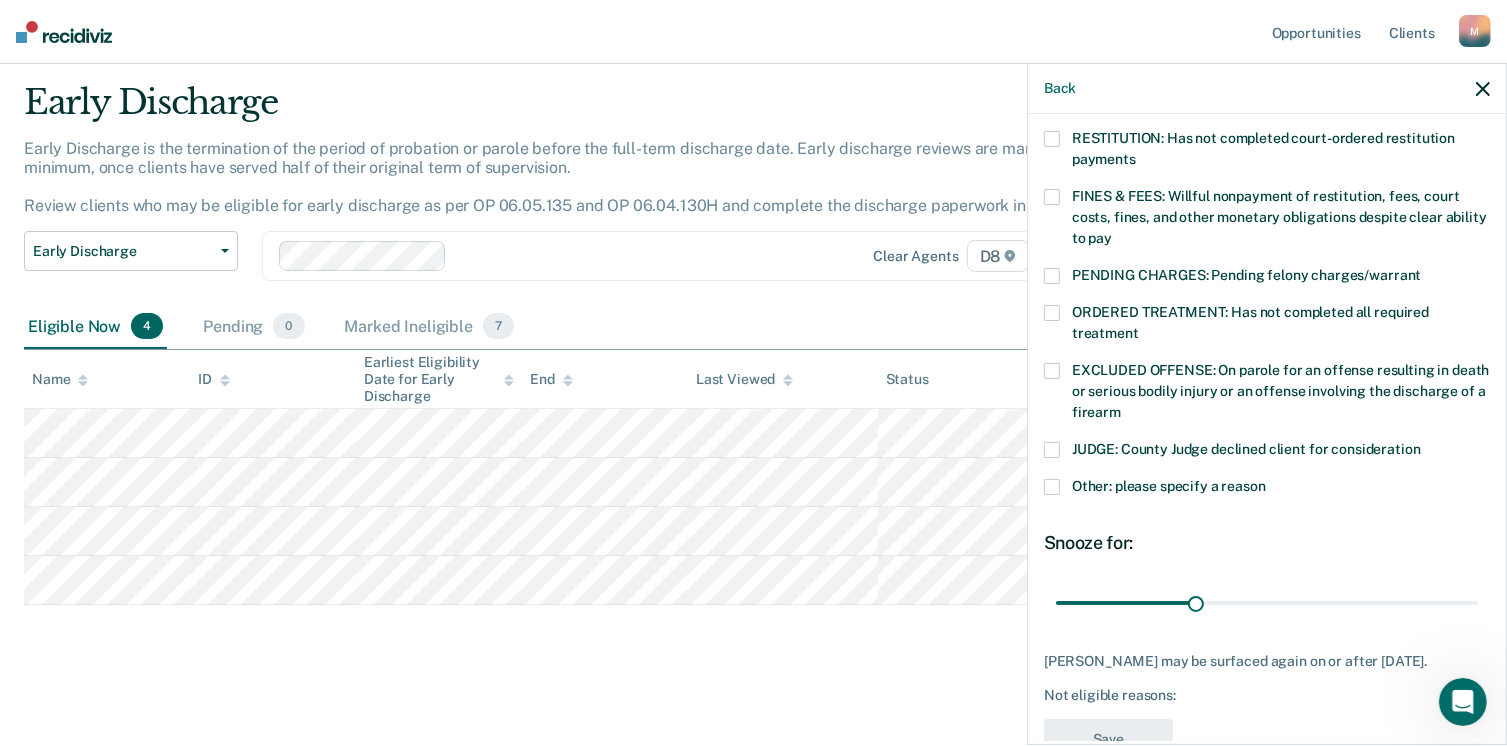 click at bounding box center [1052, 487] 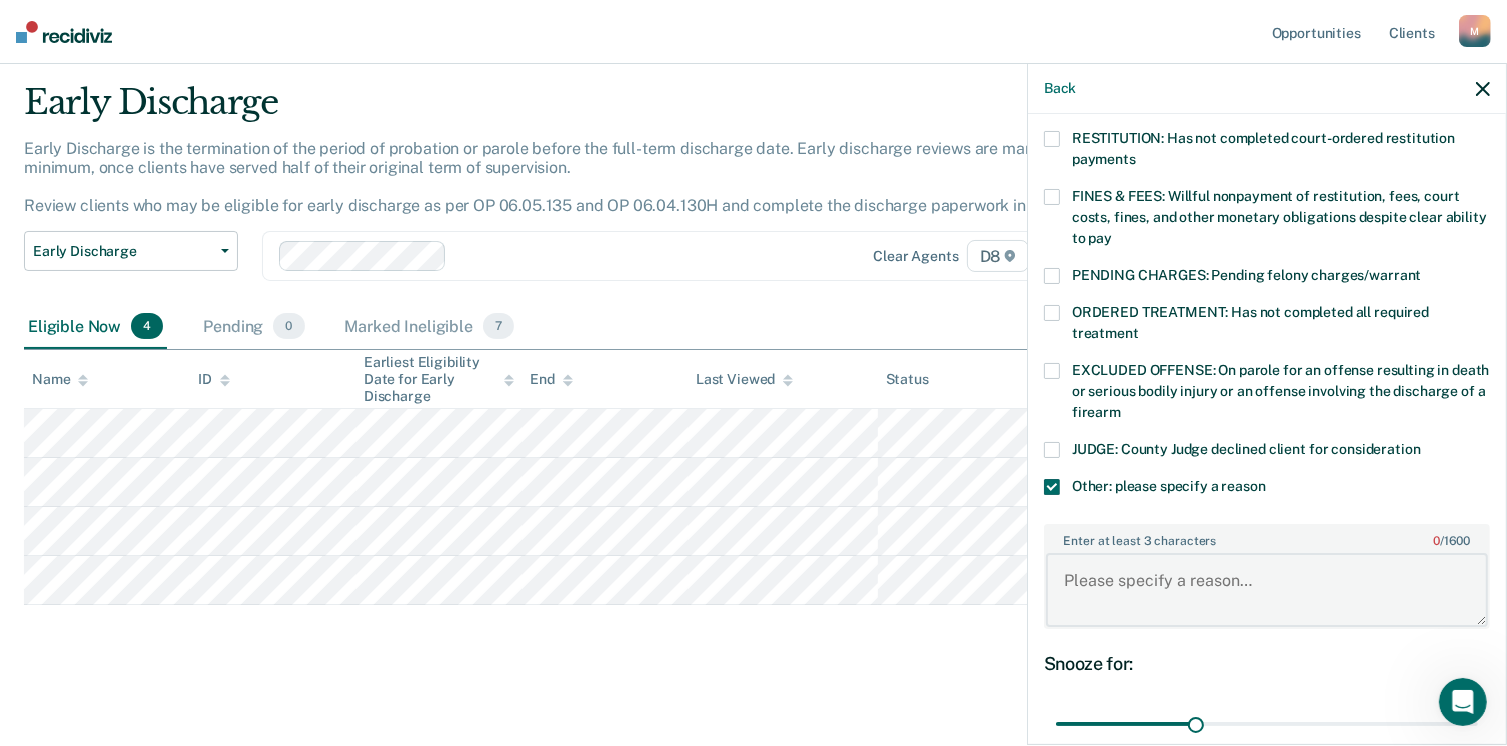 click on "Enter at least 3 characters 0  /  1600" at bounding box center [1267, 590] 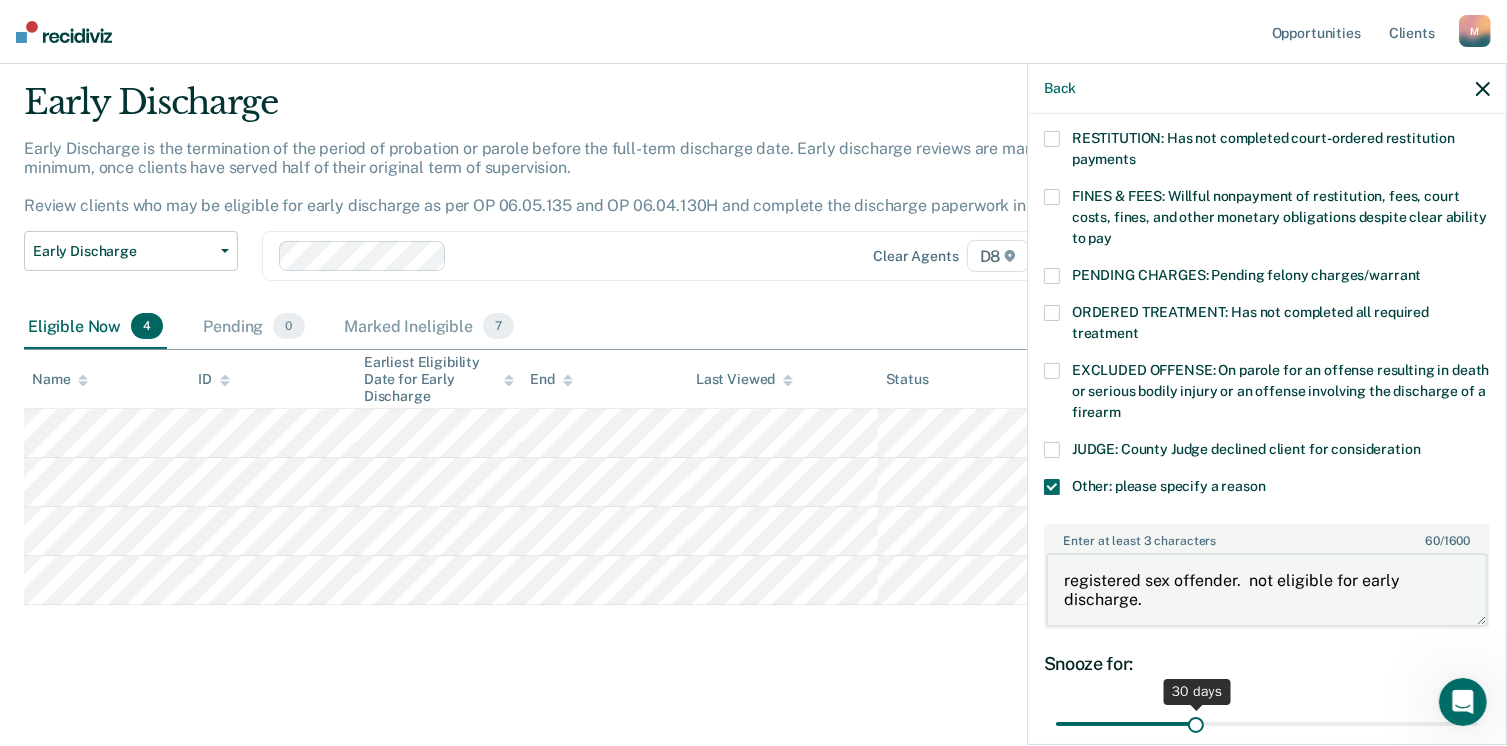 type on "registered sex offender.  not eligible for early discharge." 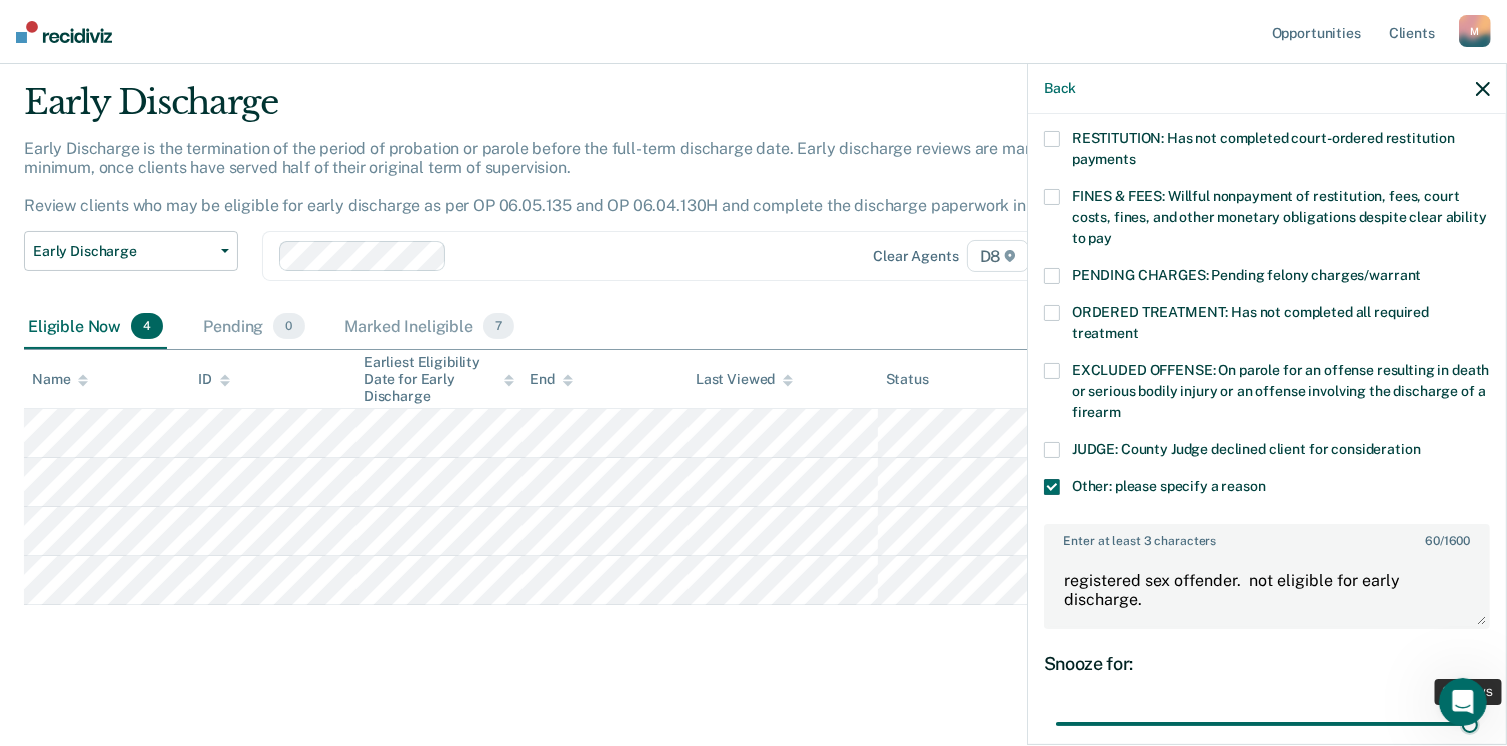 drag, startPoint x: 1189, startPoint y: 705, endPoint x: 1511, endPoint y: 677, distance: 323.2151 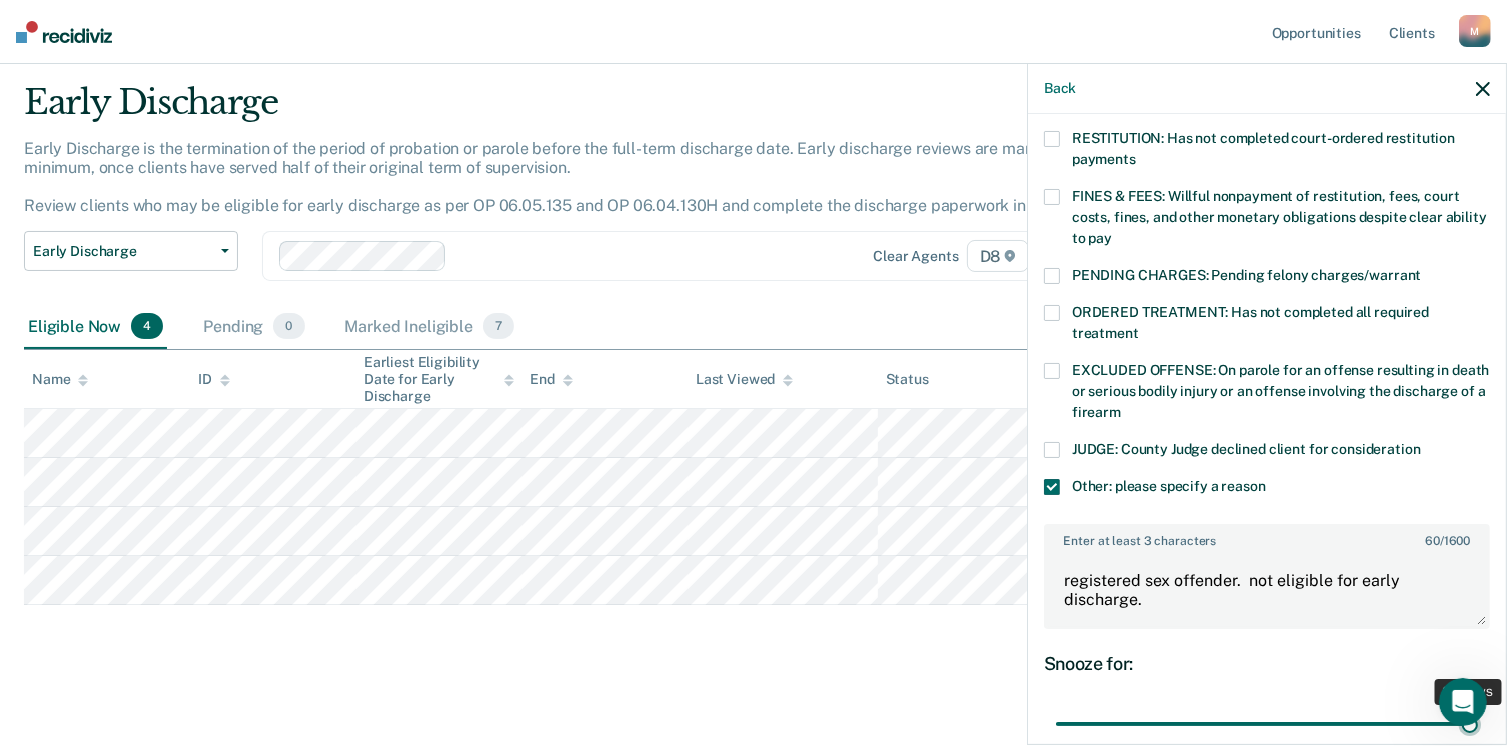 type on "90" 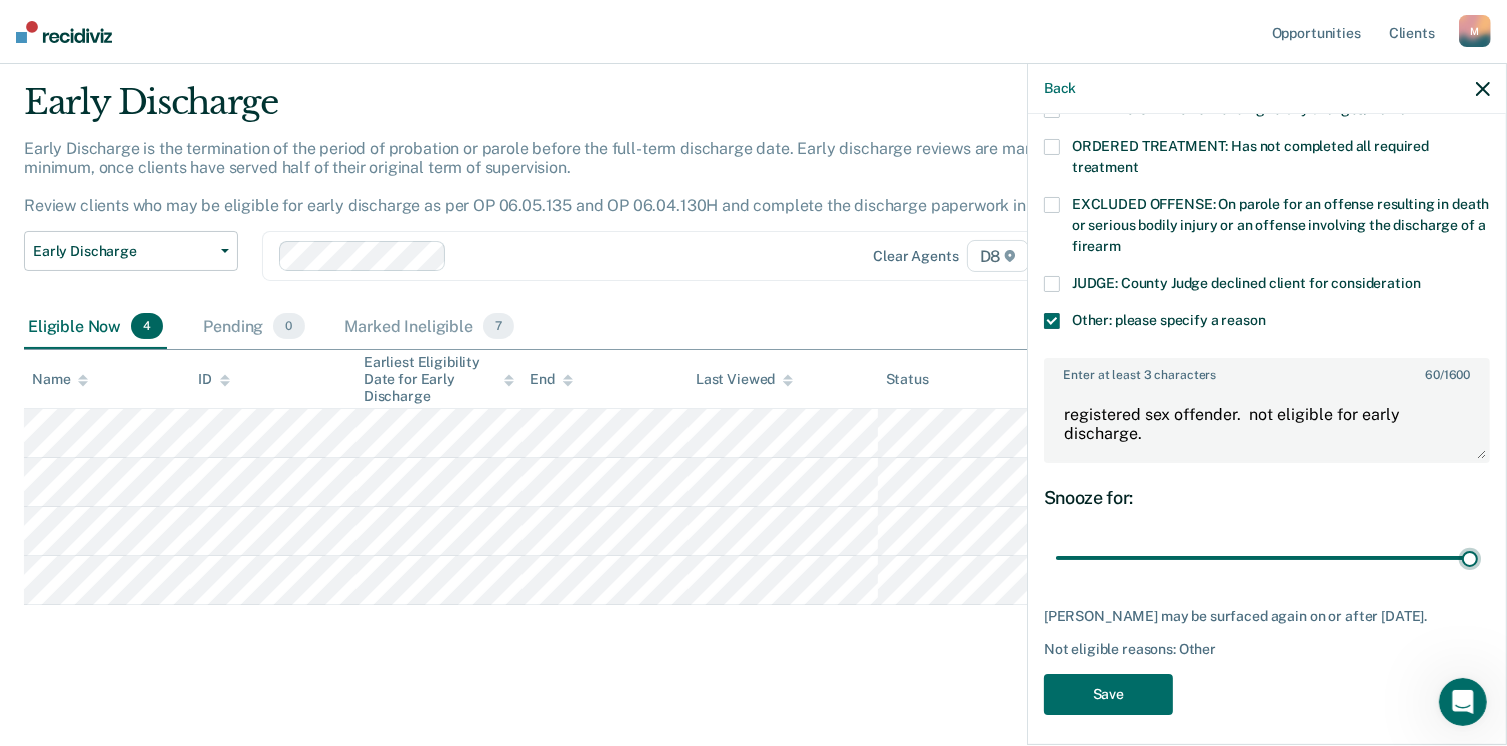 scroll, scrollTop: 687, scrollLeft: 0, axis: vertical 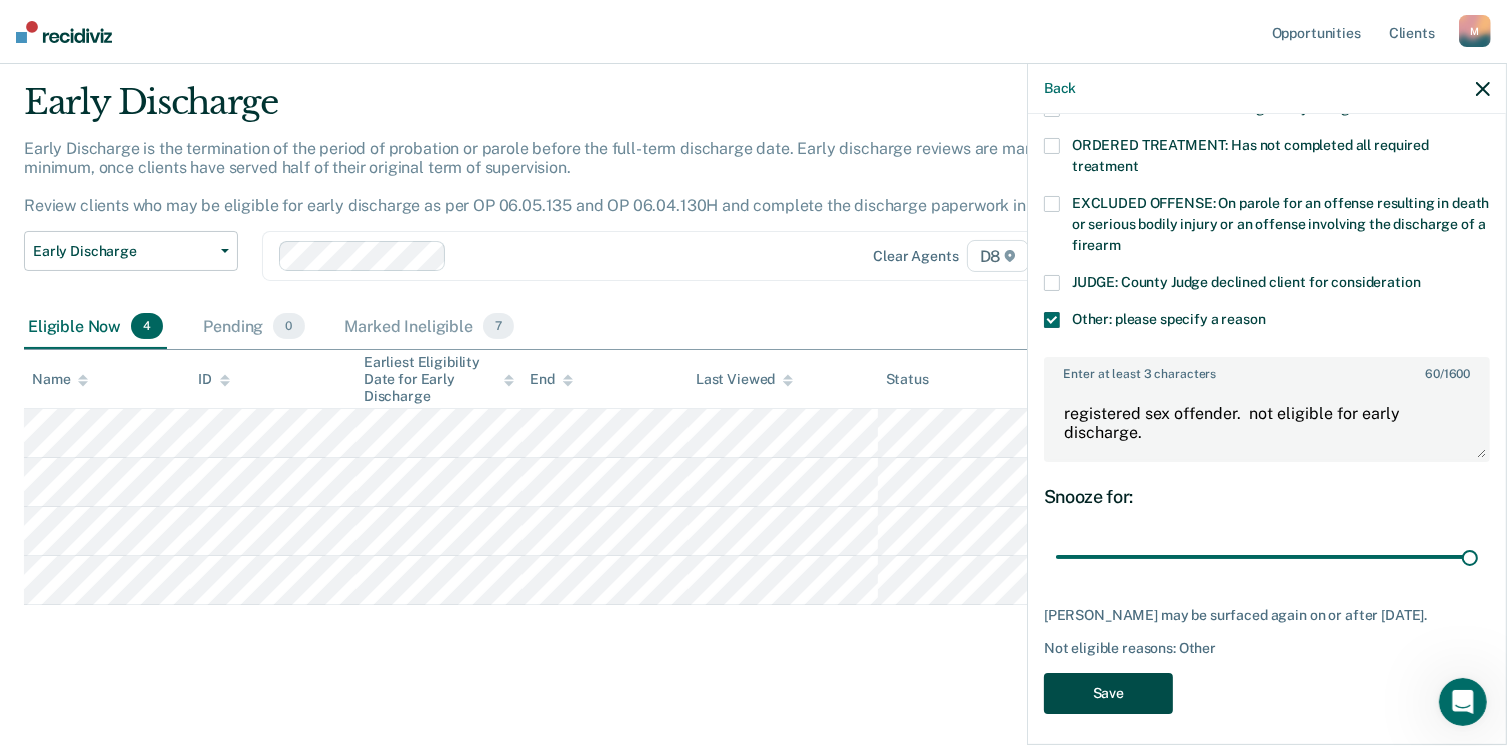 click on "Save" at bounding box center (1108, 693) 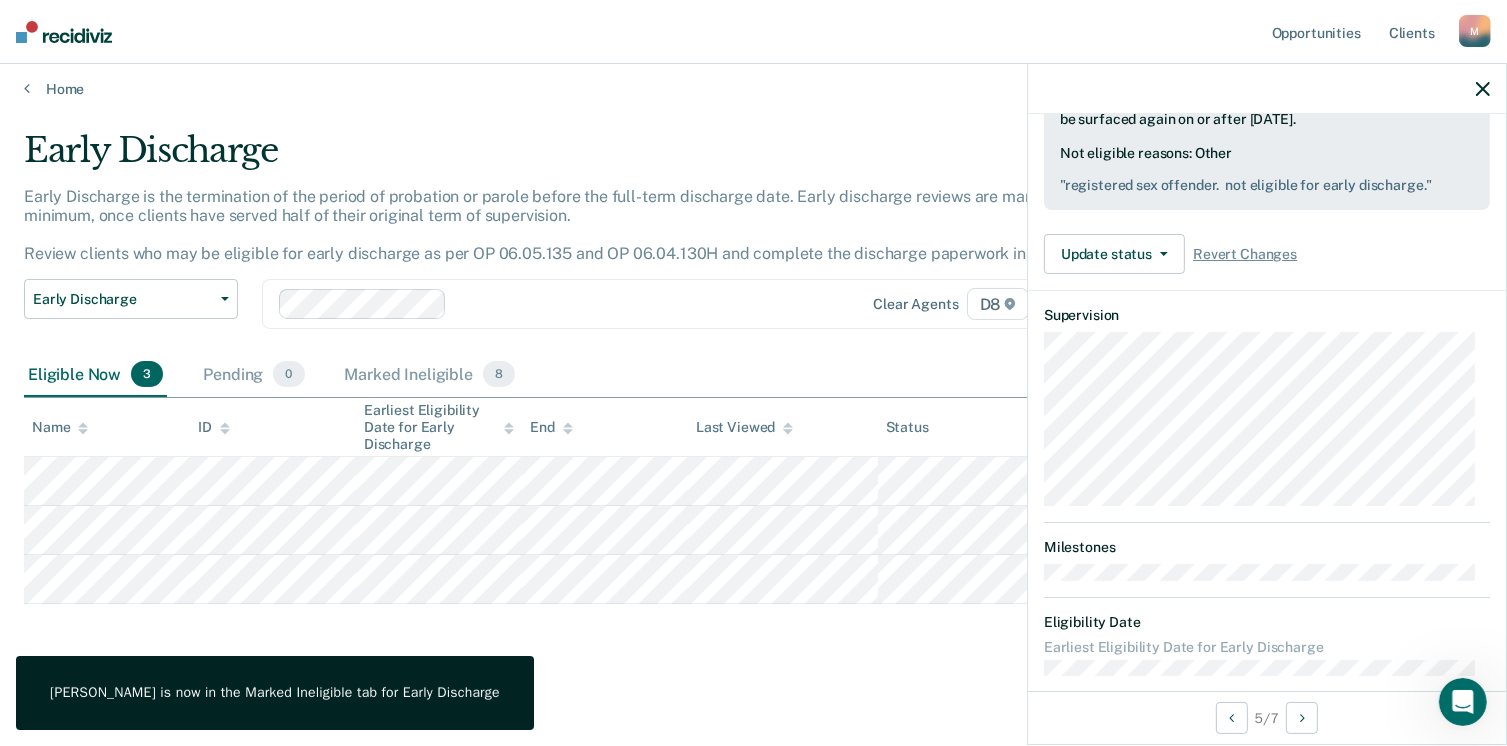 scroll, scrollTop: 506, scrollLeft: 0, axis: vertical 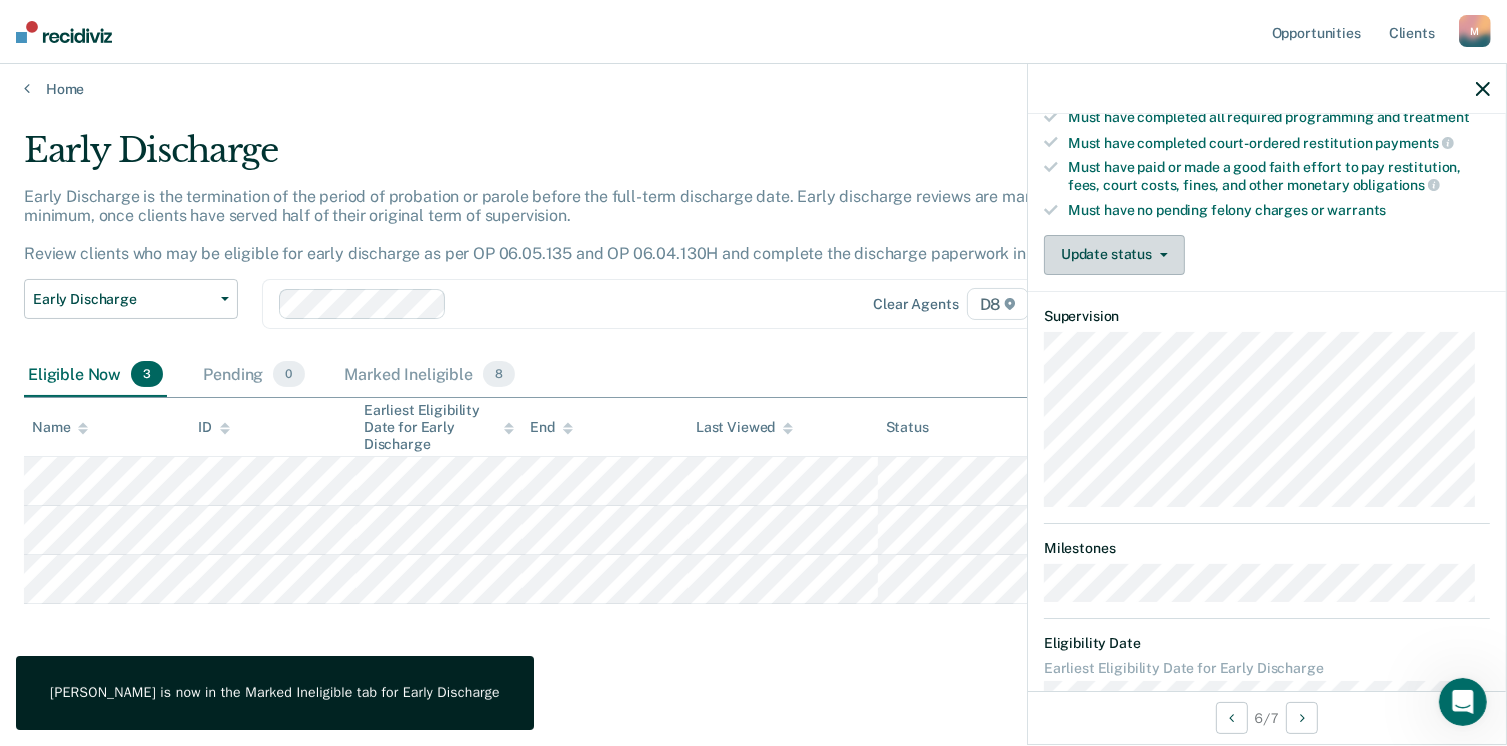 click on "Update status" at bounding box center (1114, 255) 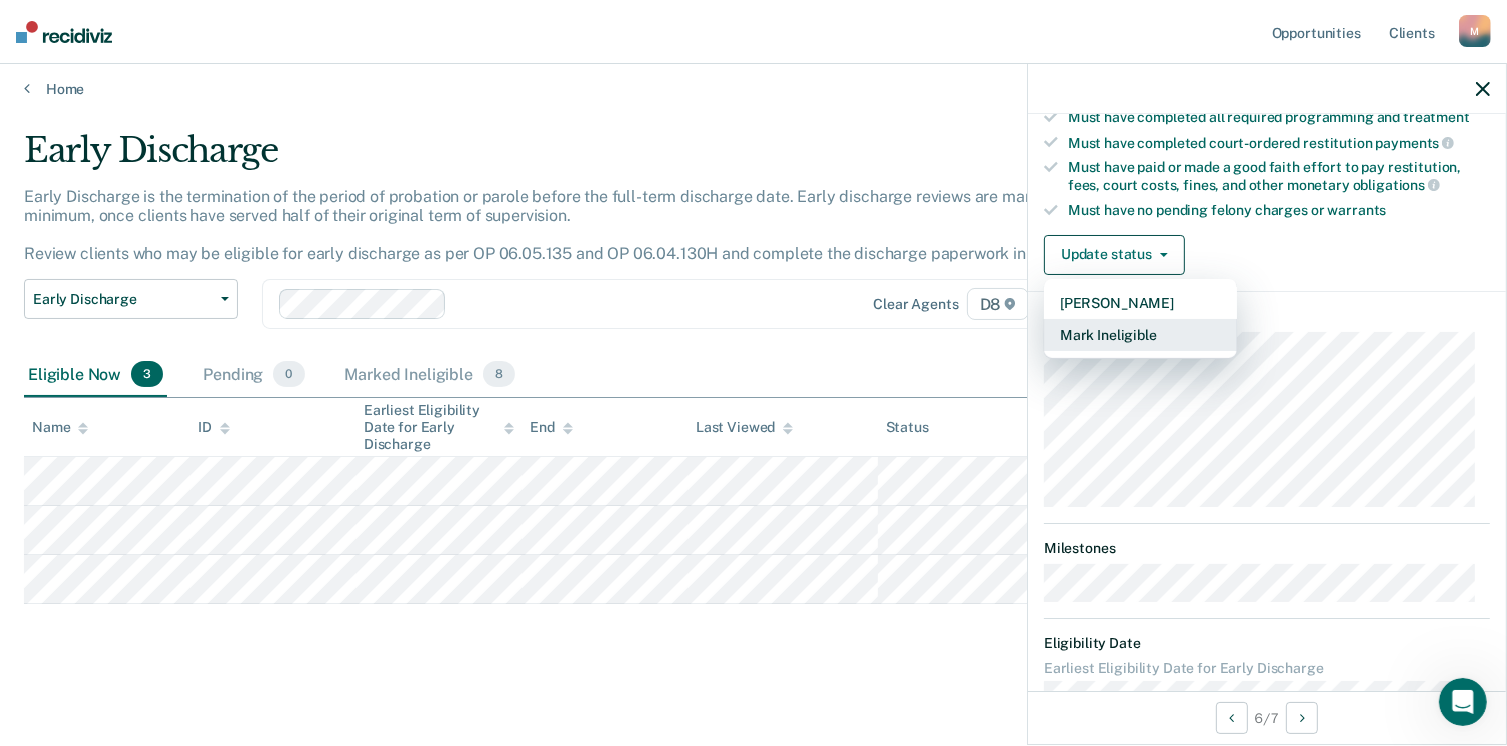 click on "Mark Ineligible" at bounding box center [1140, 335] 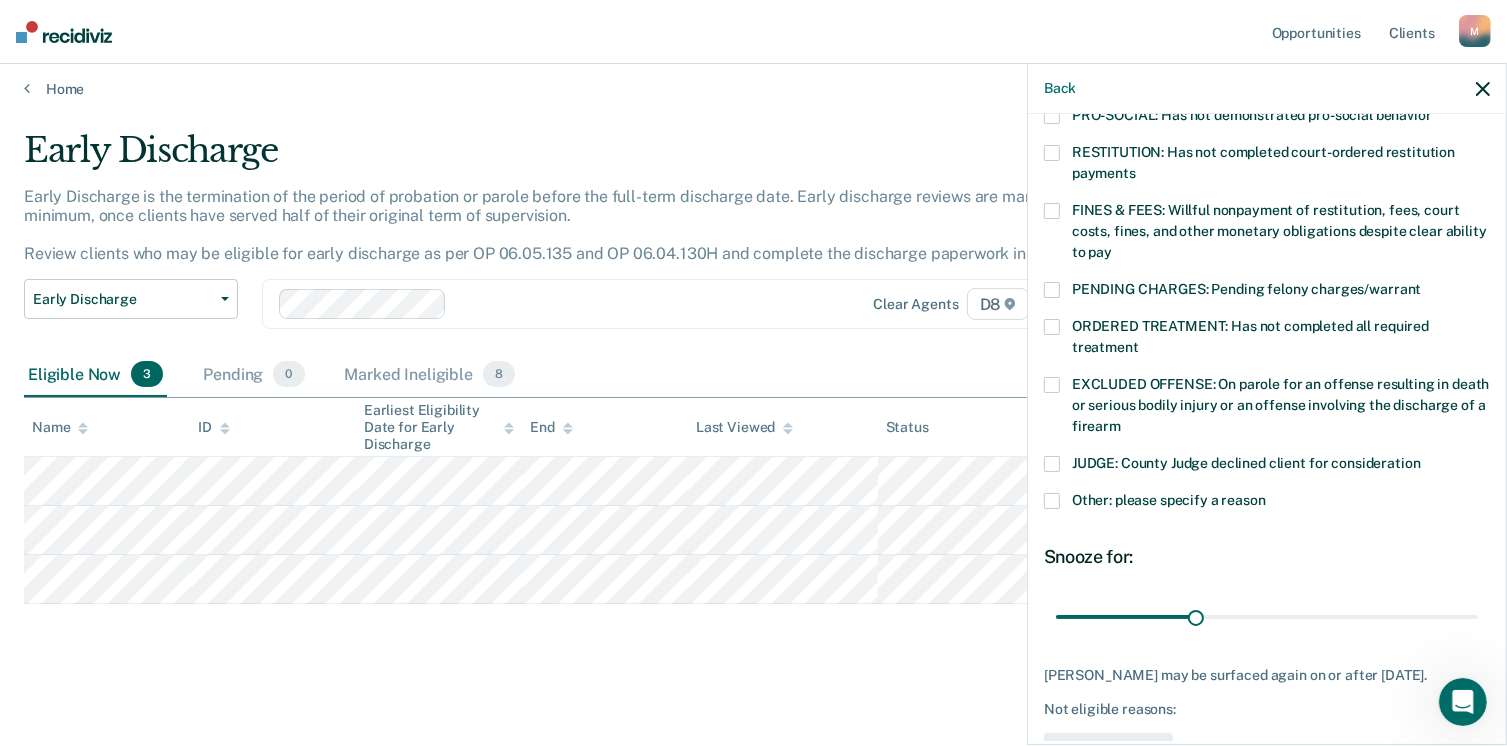 click at bounding box center (1052, 501) 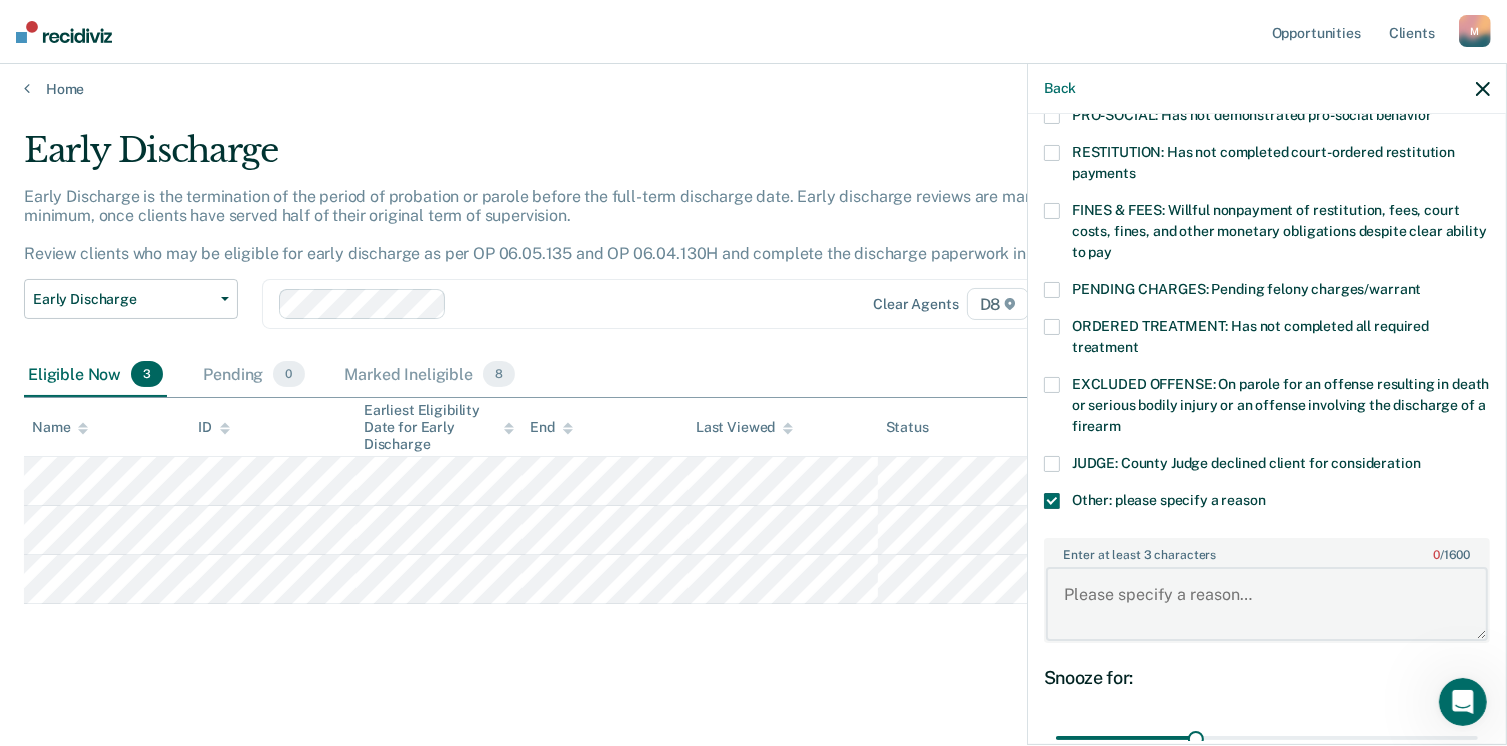 click on "Enter at least 3 characters 0  /  1600" at bounding box center (1267, 604) 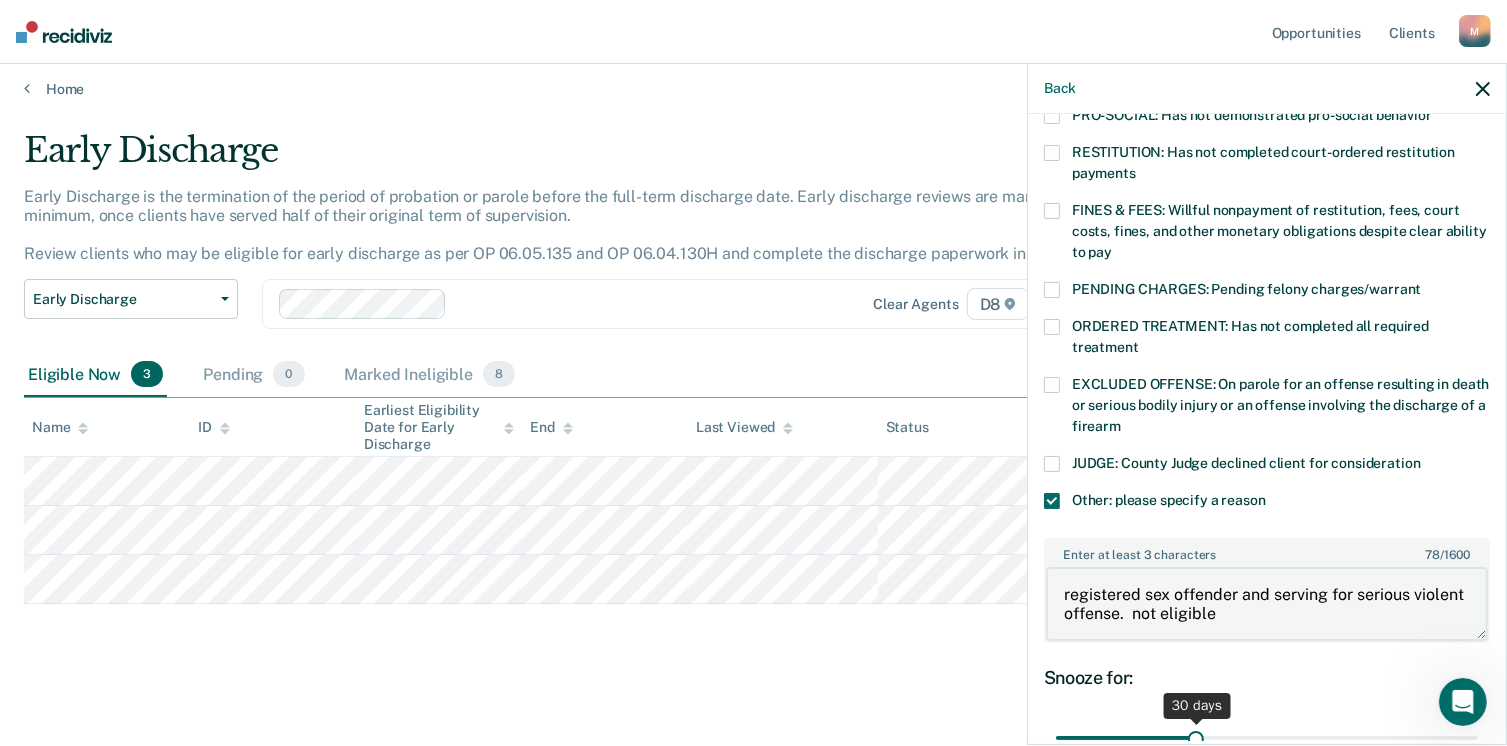 type on "registered sex offender and serving for serious violent offense.  not eligible" 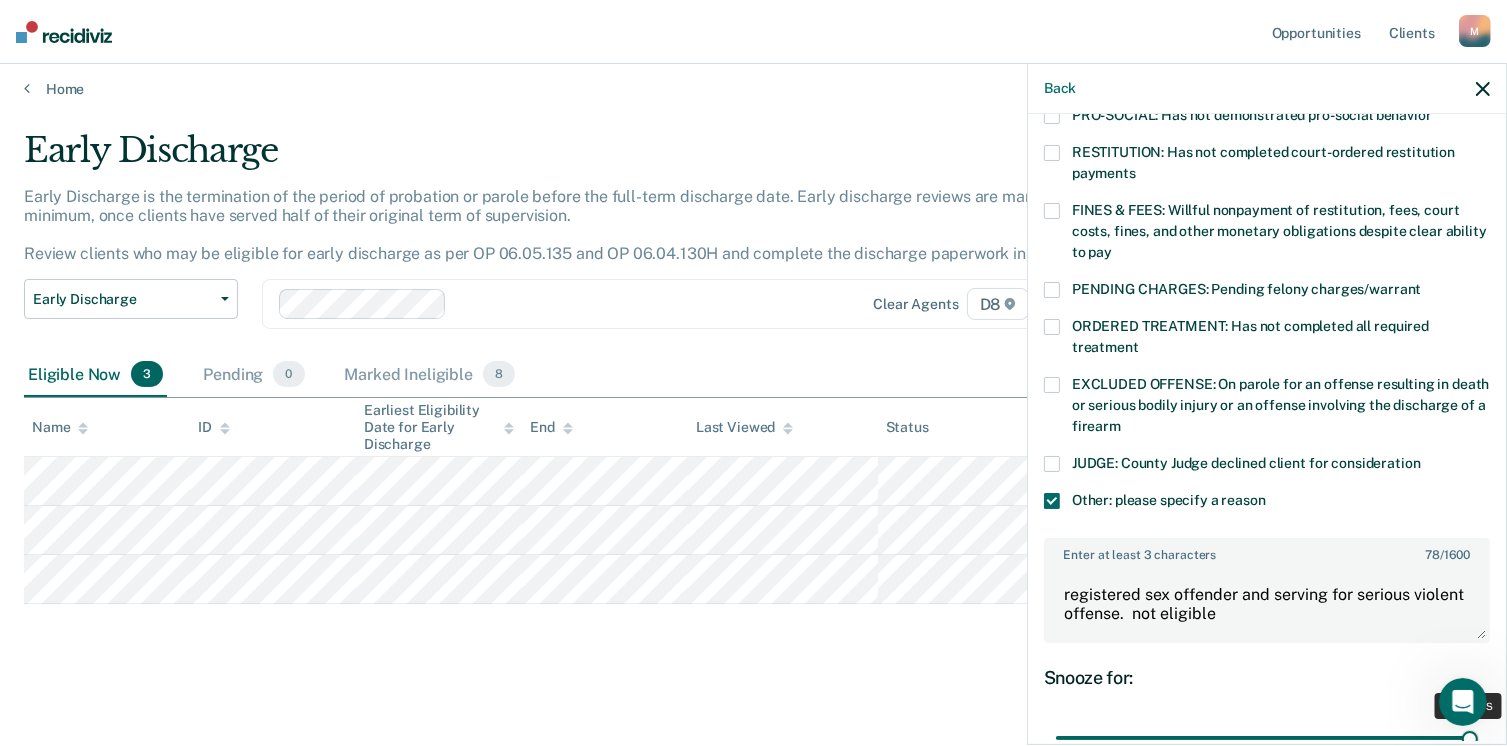 drag, startPoint x: 1190, startPoint y: 717, endPoint x: 1528, endPoint y: 685, distance: 339.5114 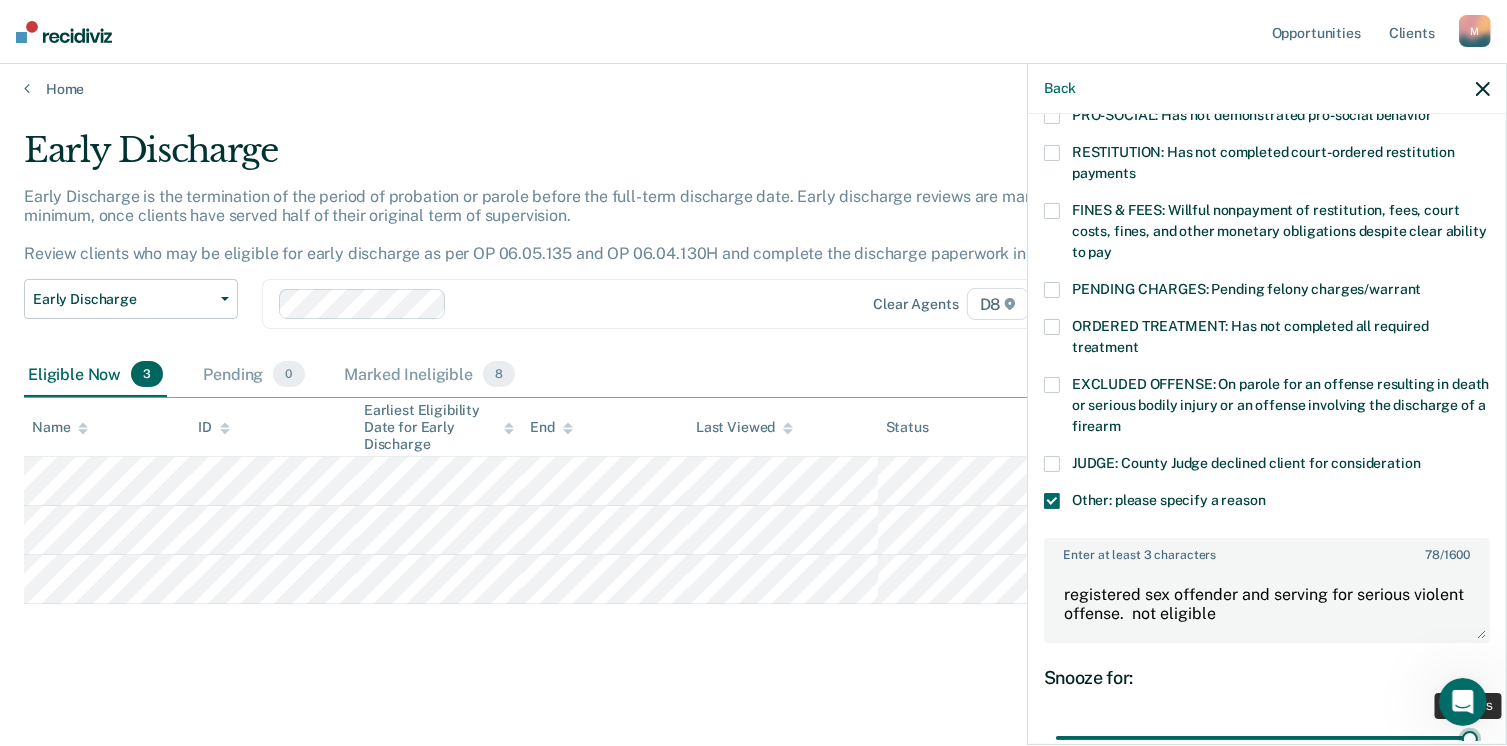 type on "90" 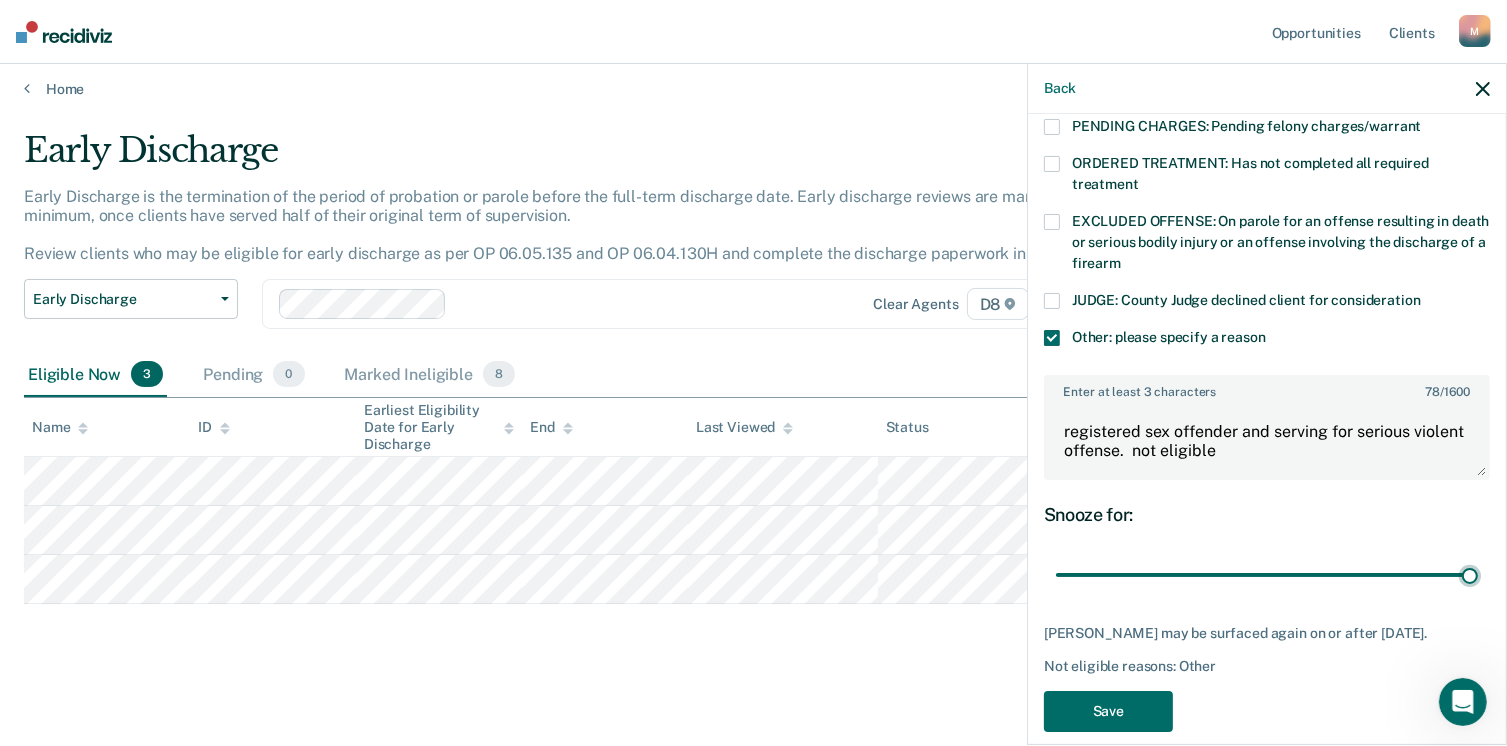 scroll, scrollTop: 670, scrollLeft: 0, axis: vertical 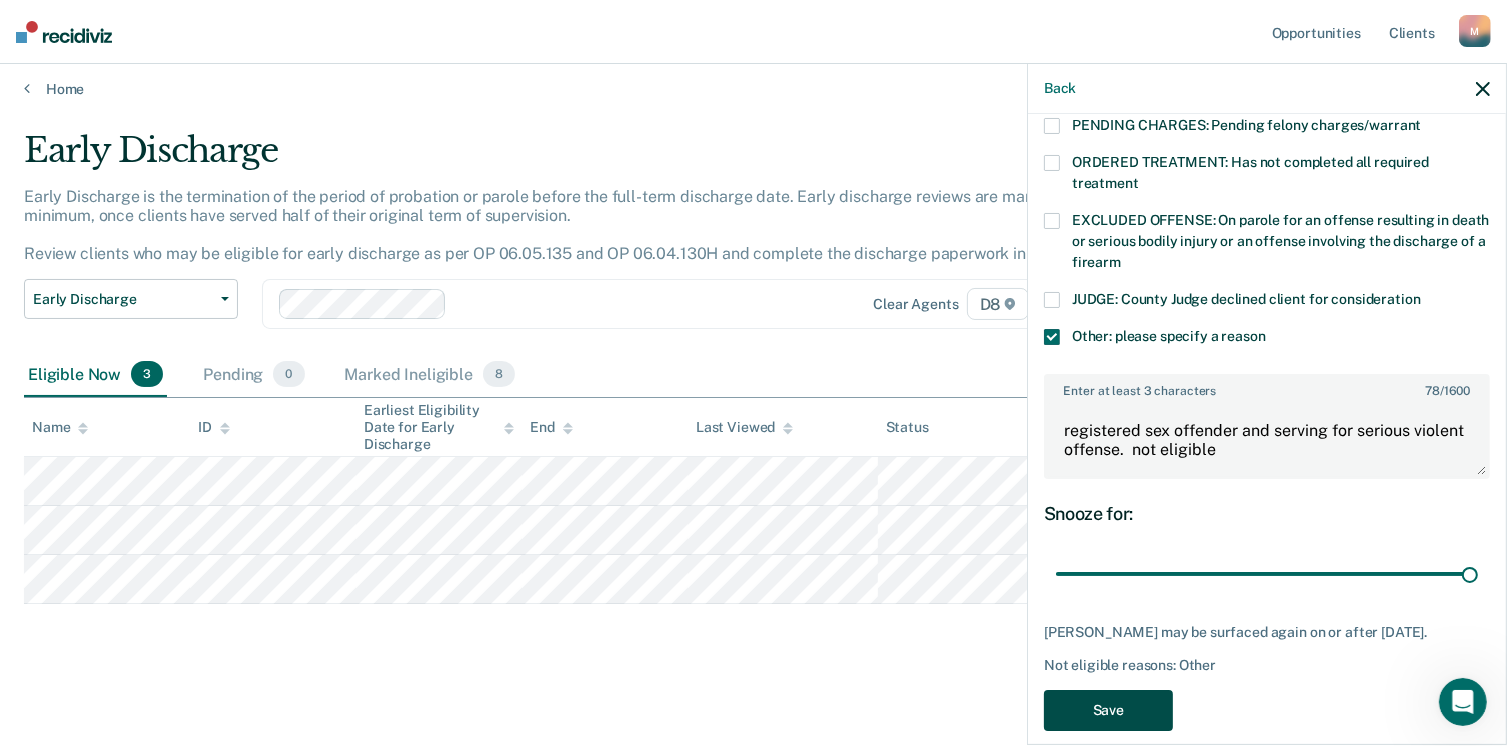 click on "Save" at bounding box center (1108, 710) 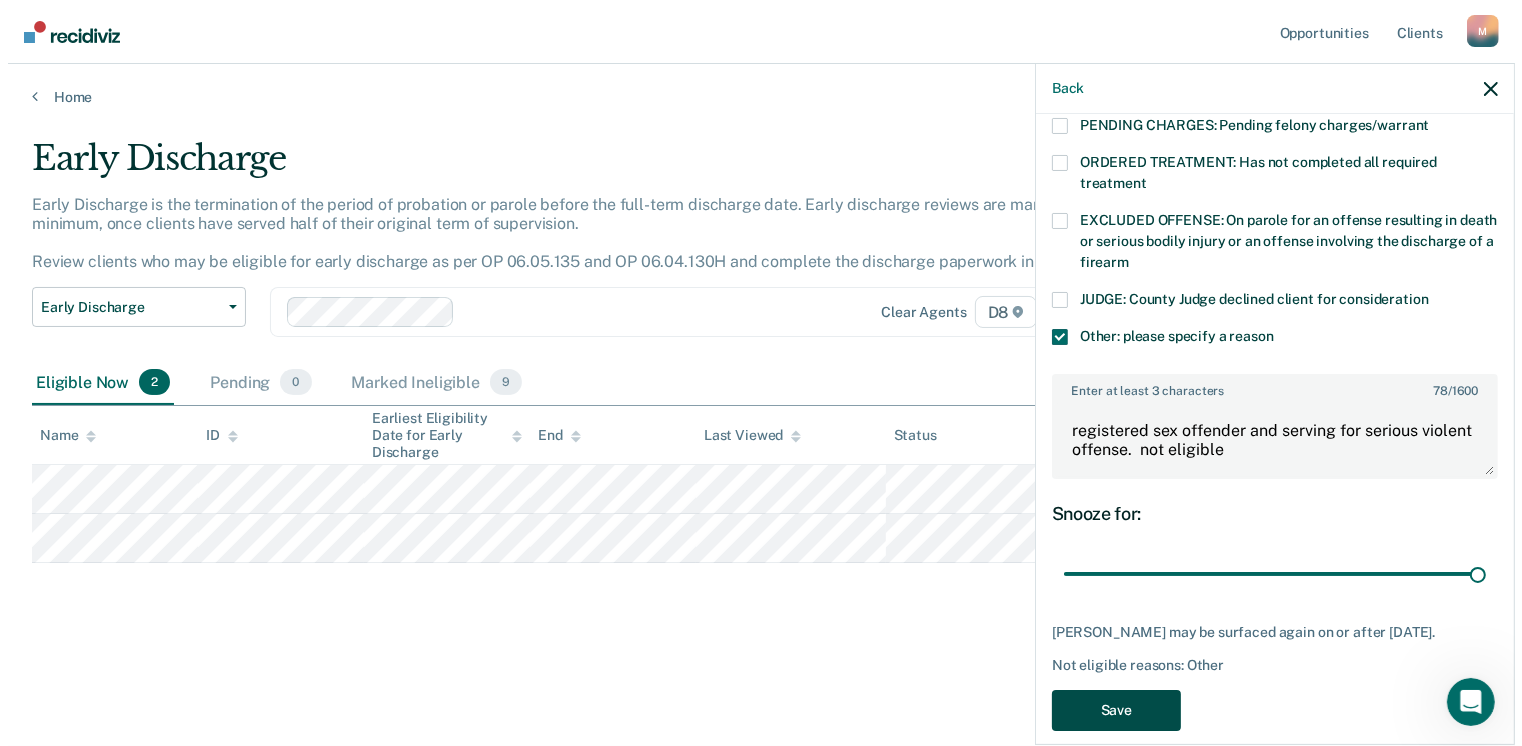 scroll, scrollTop: 0, scrollLeft: 0, axis: both 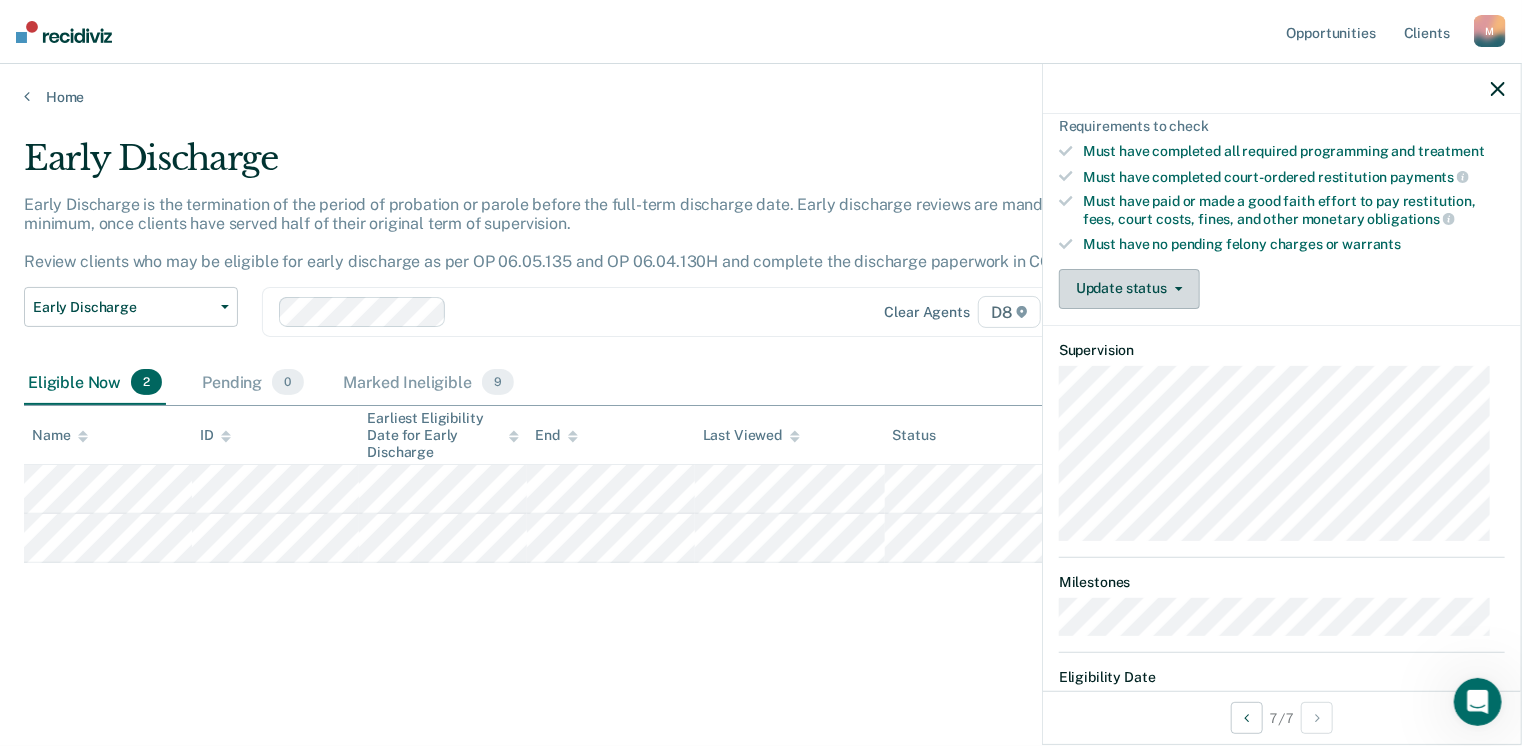 click on "Update status" at bounding box center [1129, 289] 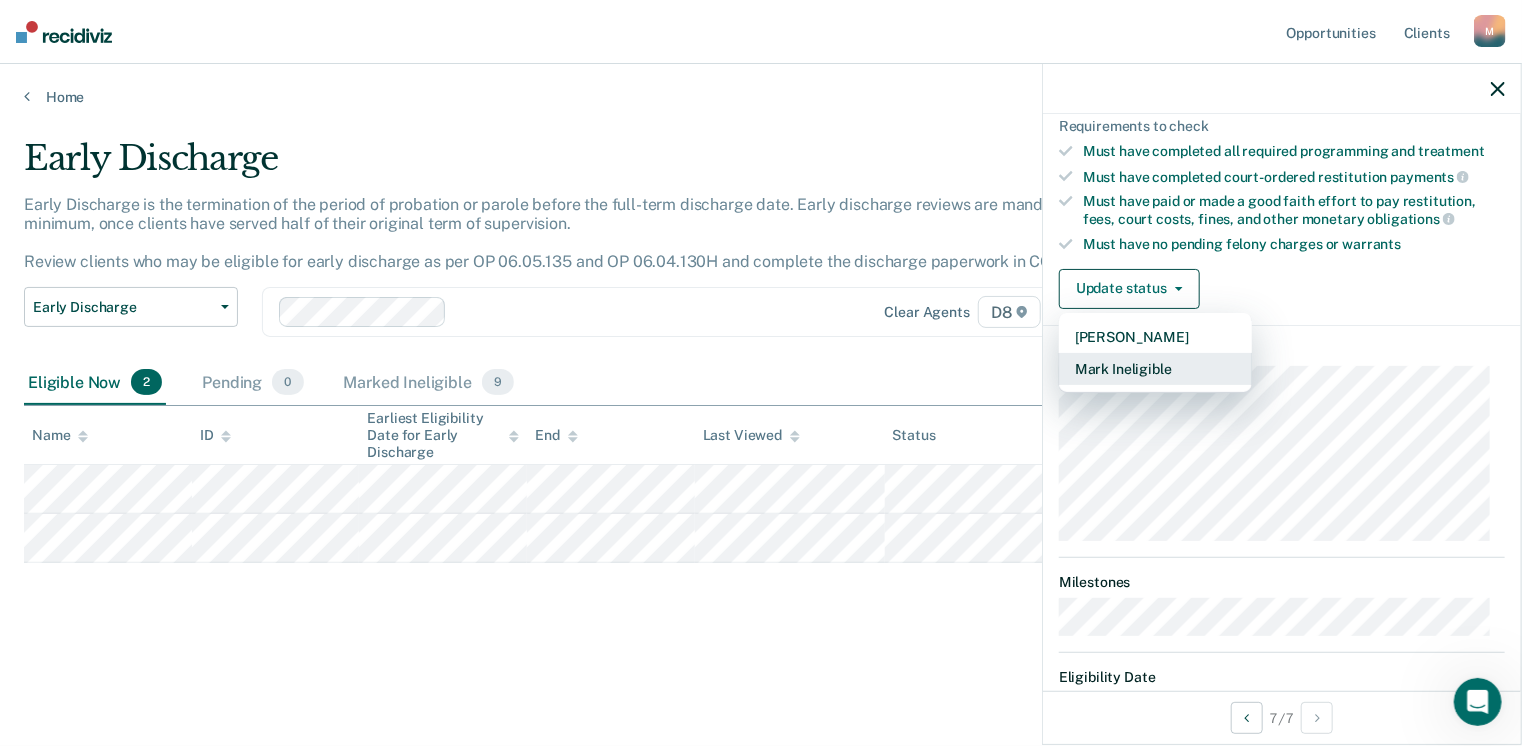 click on "Mark Ineligible" at bounding box center [1155, 369] 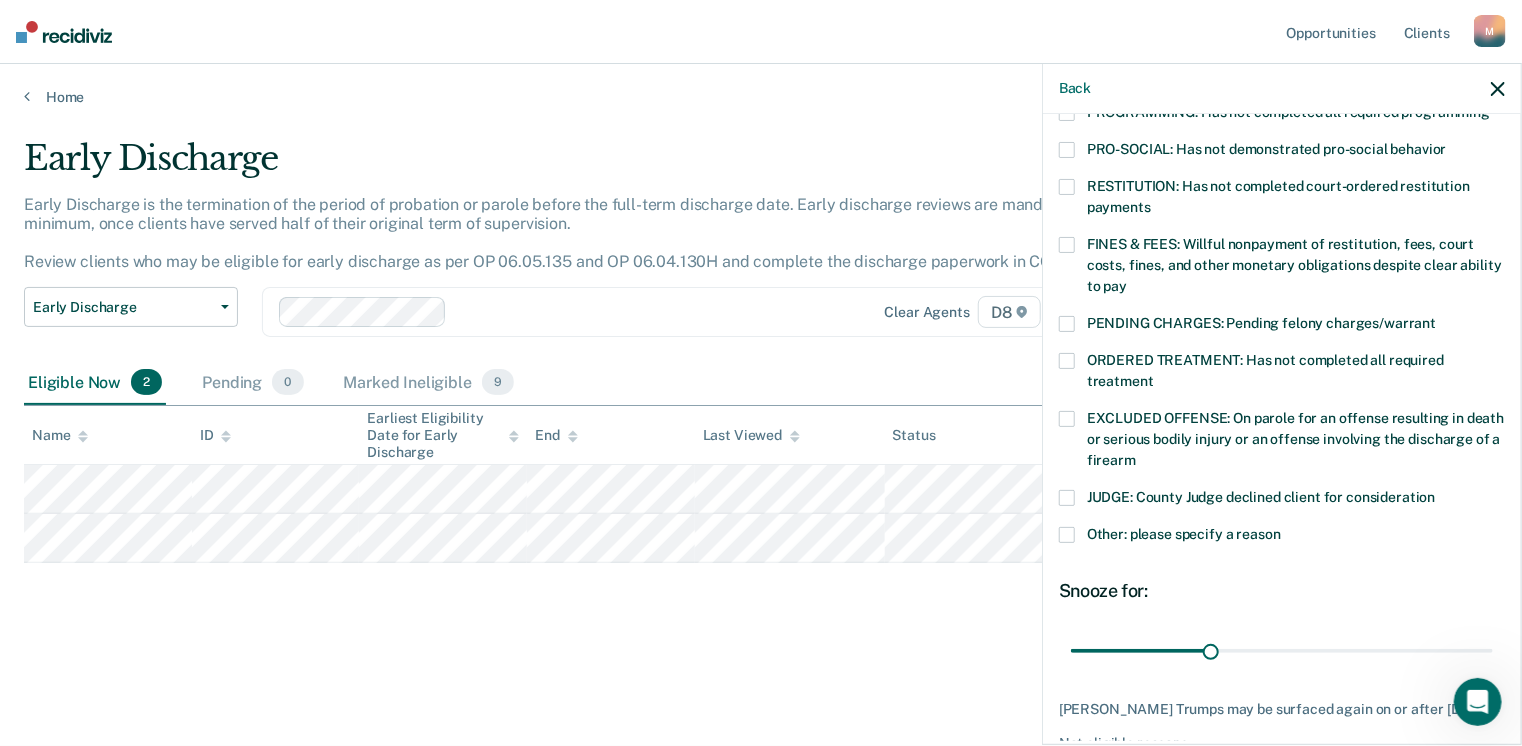 click at bounding box center (1067, 535) 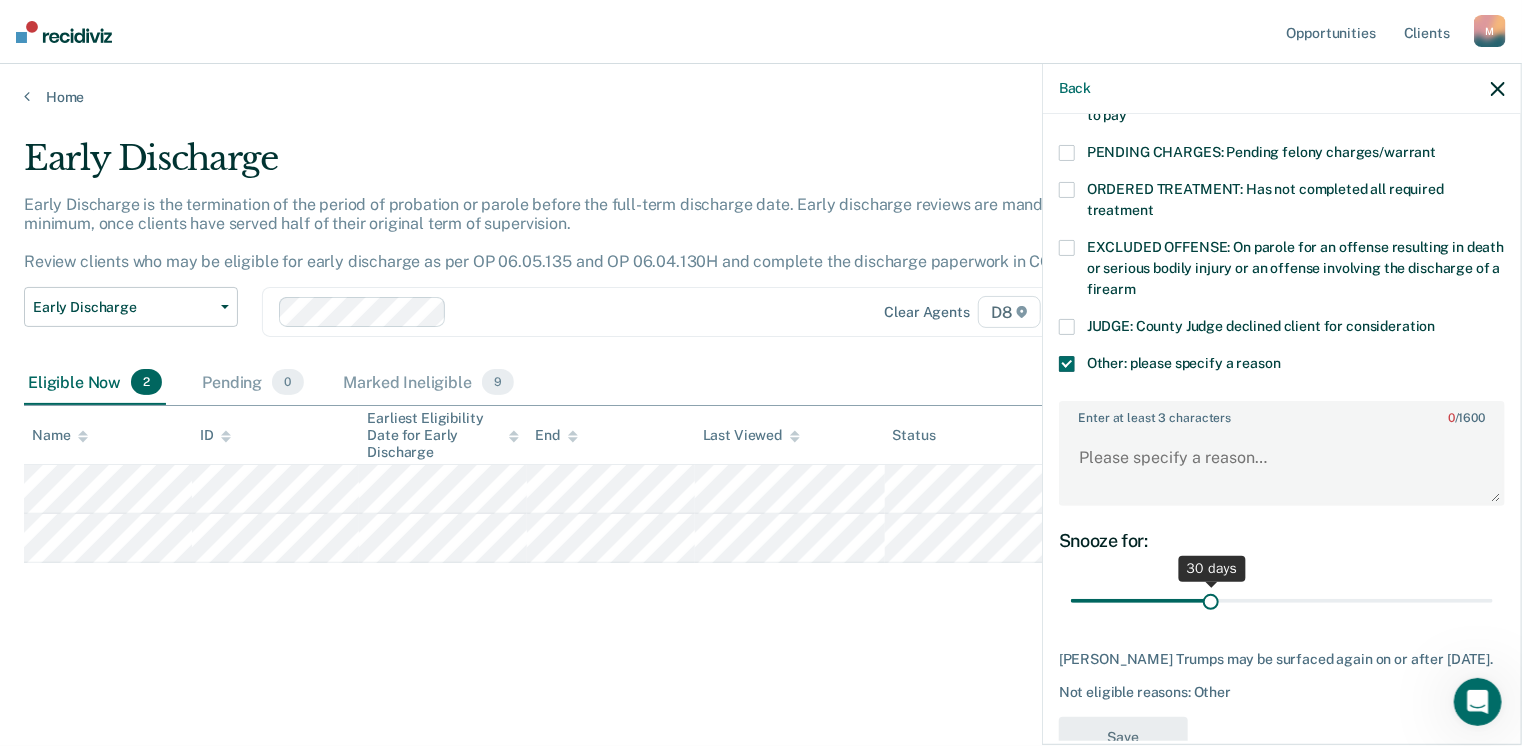 scroll, scrollTop: 670, scrollLeft: 0, axis: vertical 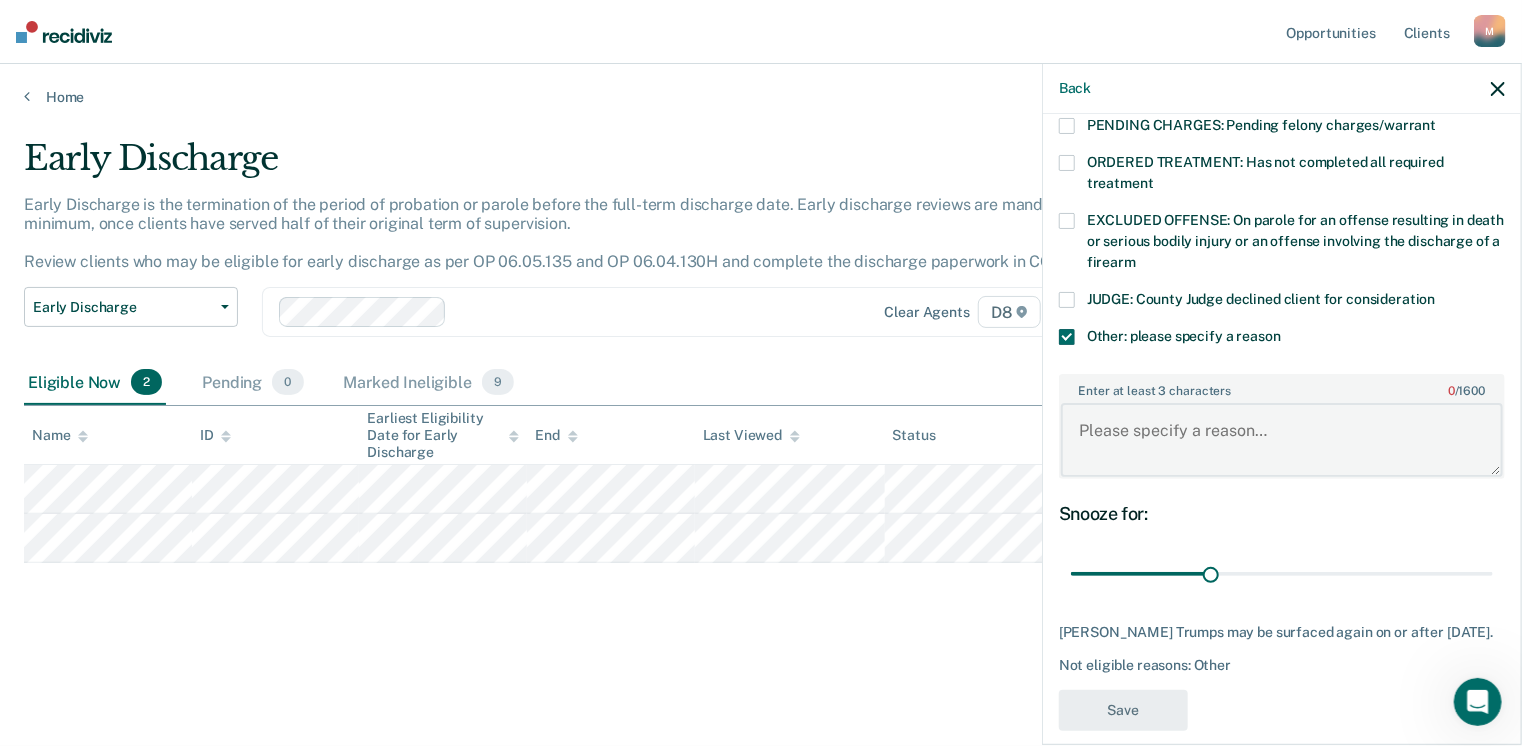 click on "Enter at least 3 characters 0  /  1600" at bounding box center [1282, 440] 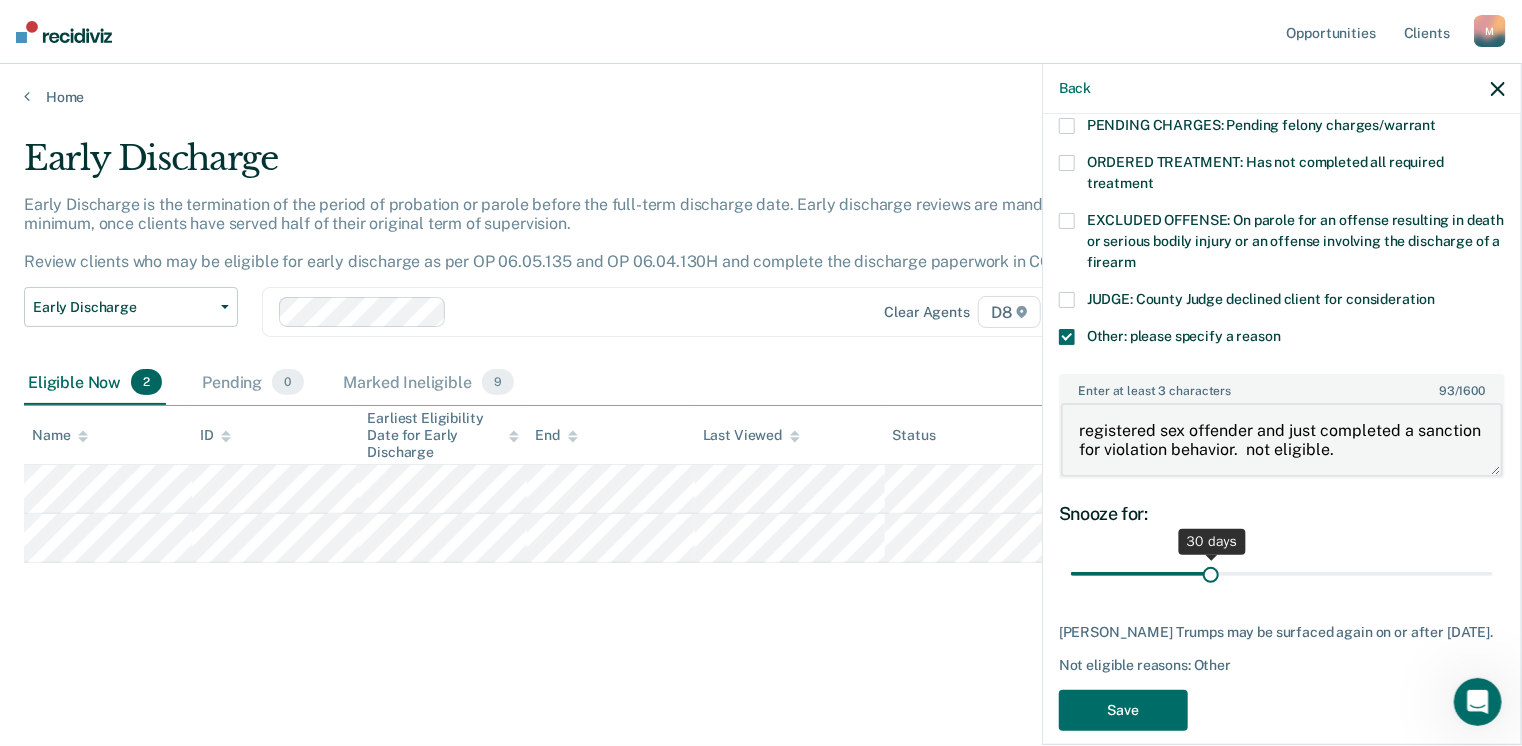 type on "registered sex offender and just completed a sanction for violation behavior.  not eligible." 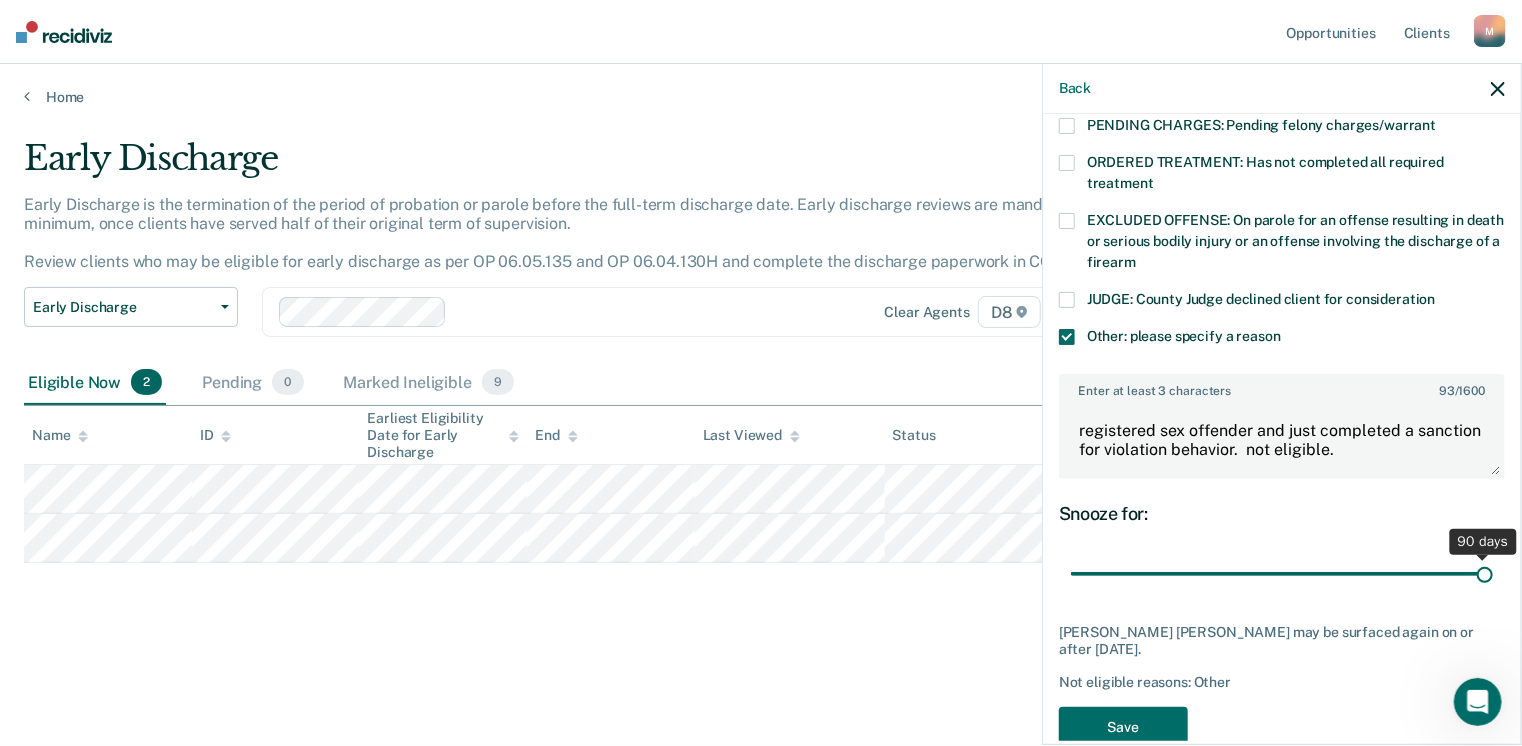 drag, startPoint x: 1212, startPoint y: 554, endPoint x: 1528, endPoint y: 556, distance: 316.00632 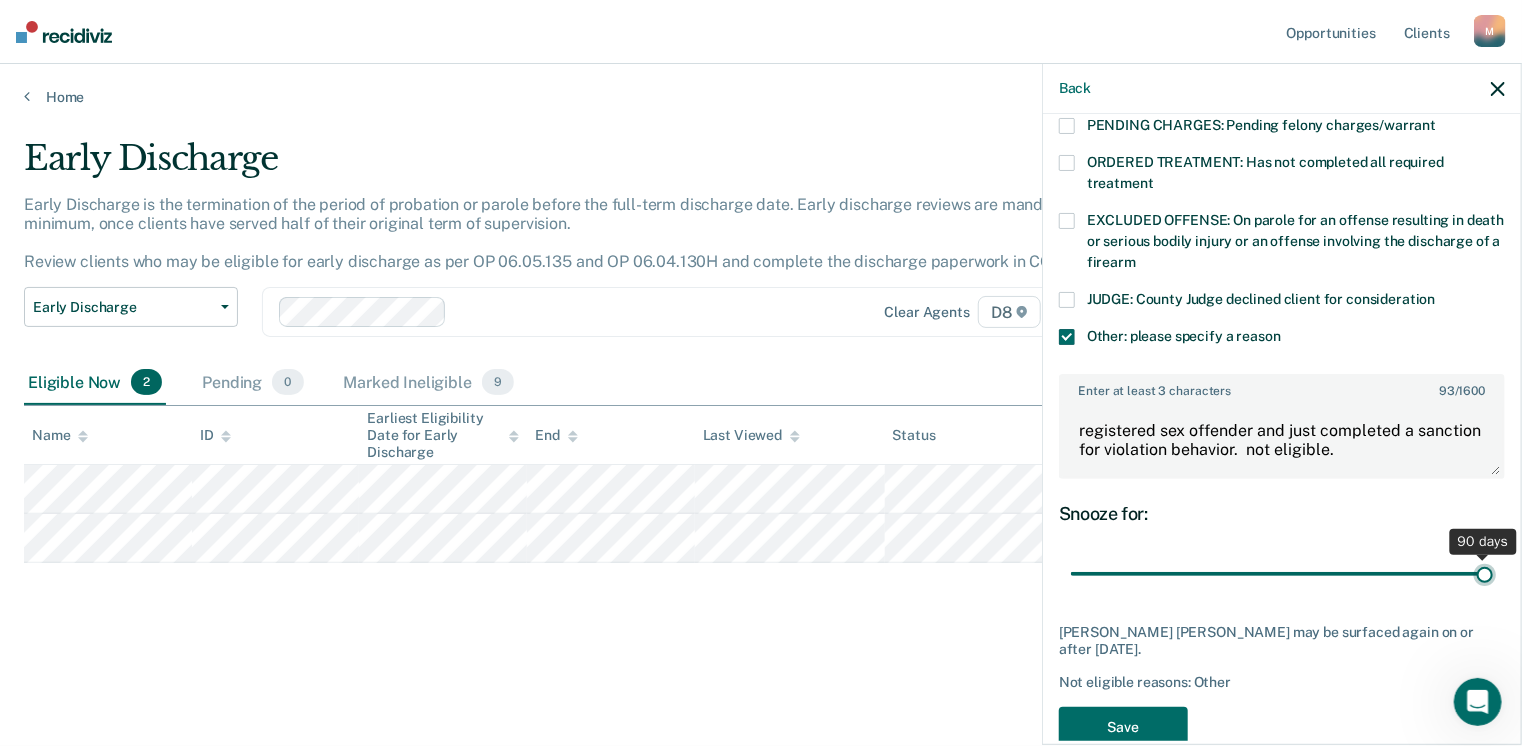 type on "90" 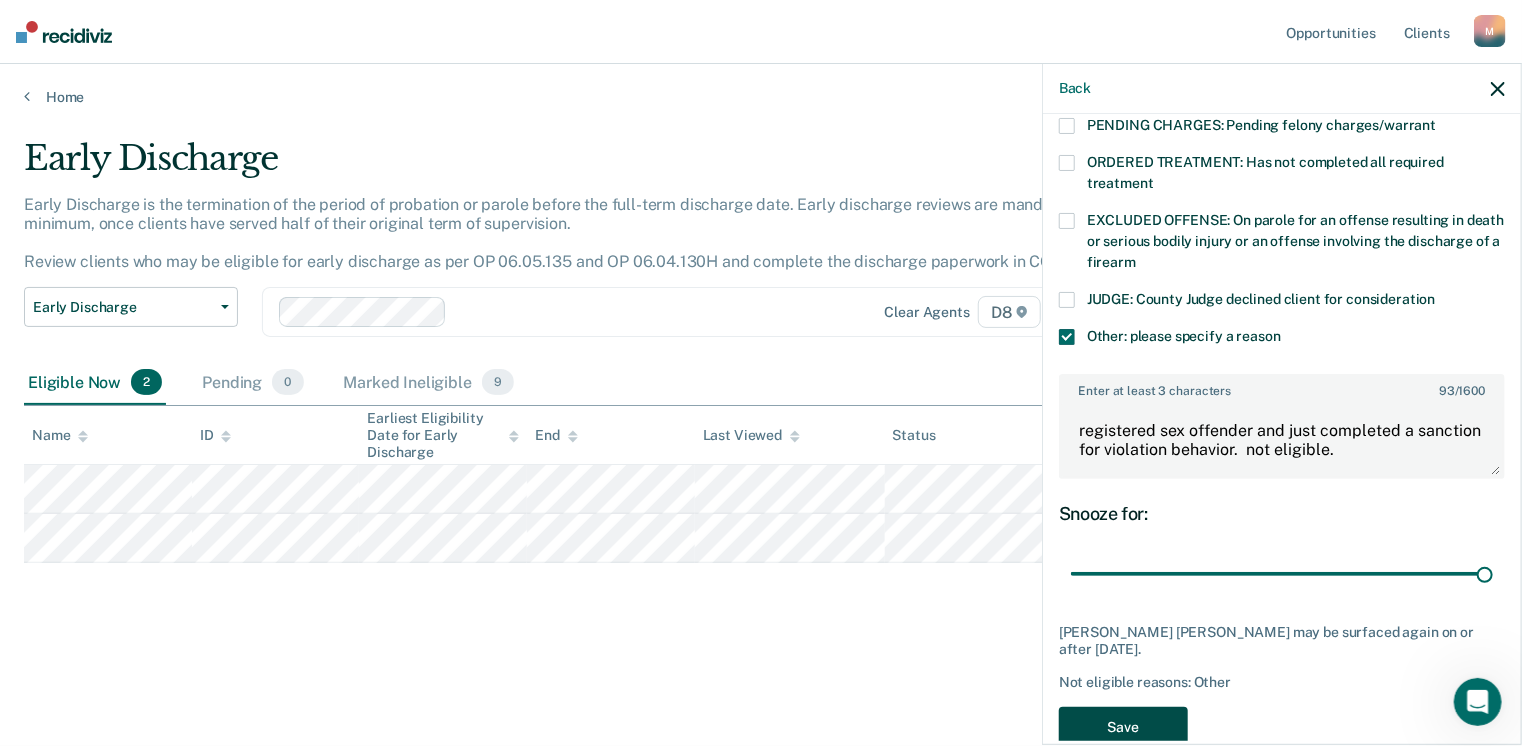 click on "Save" at bounding box center (1123, 727) 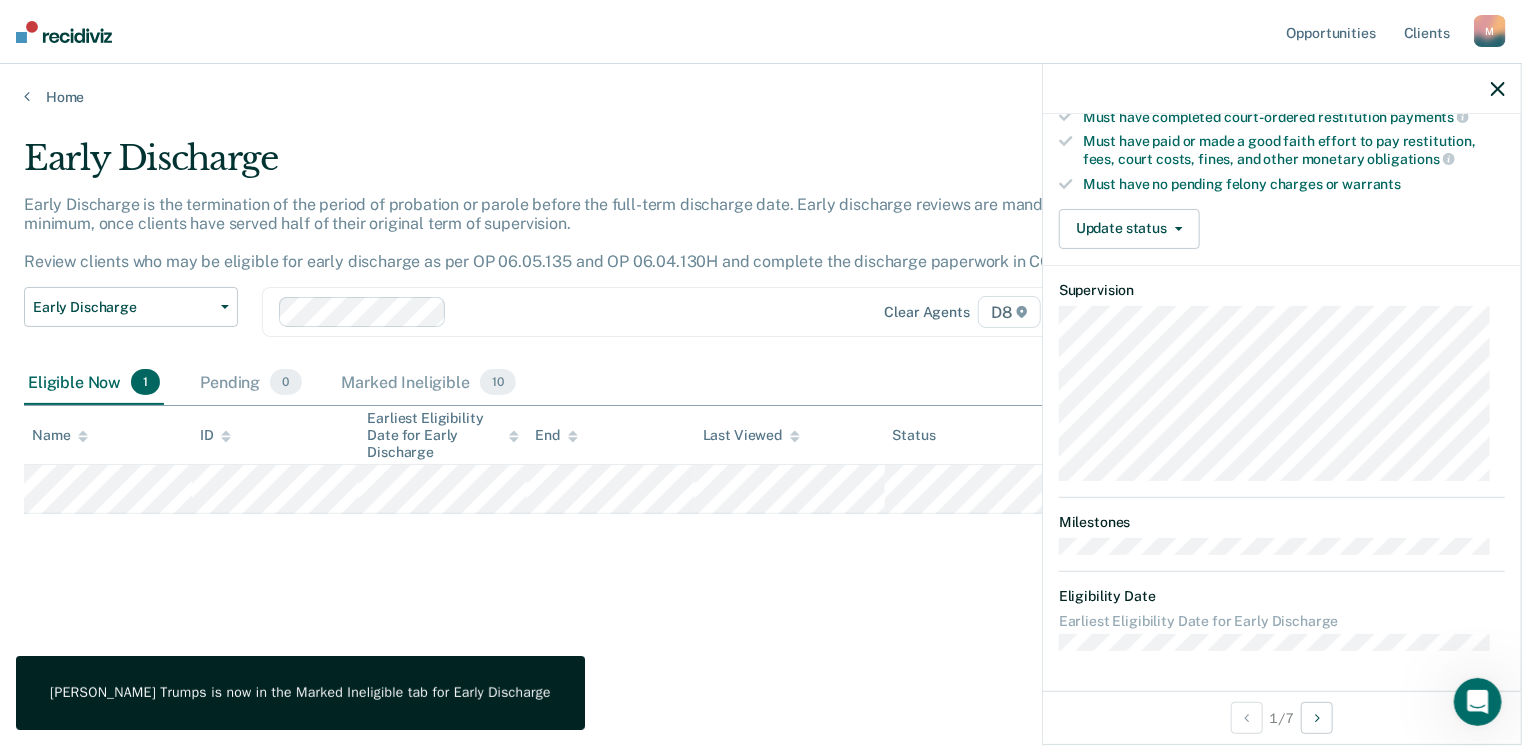 scroll, scrollTop: 472, scrollLeft: 0, axis: vertical 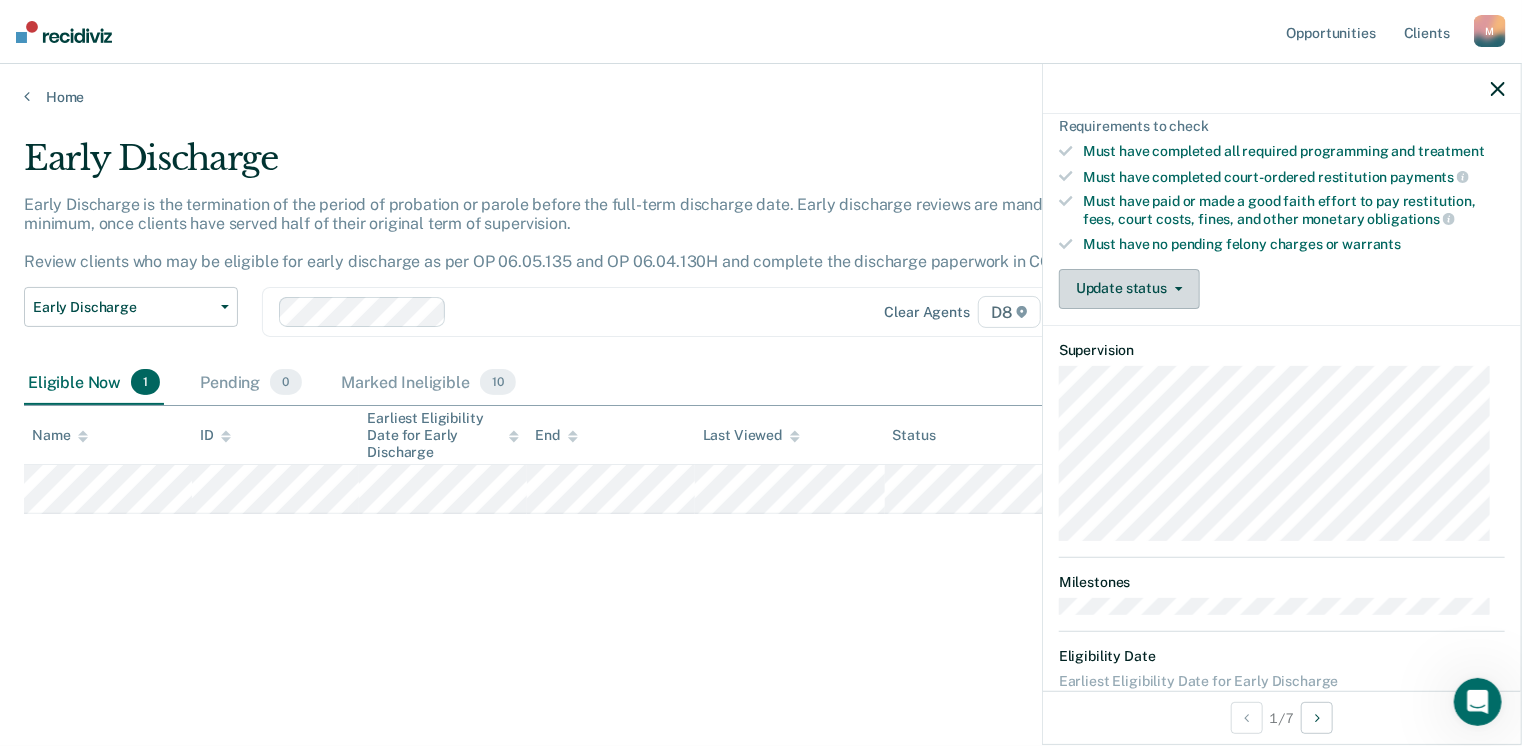 click on "Update status" at bounding box center [1129, 289] 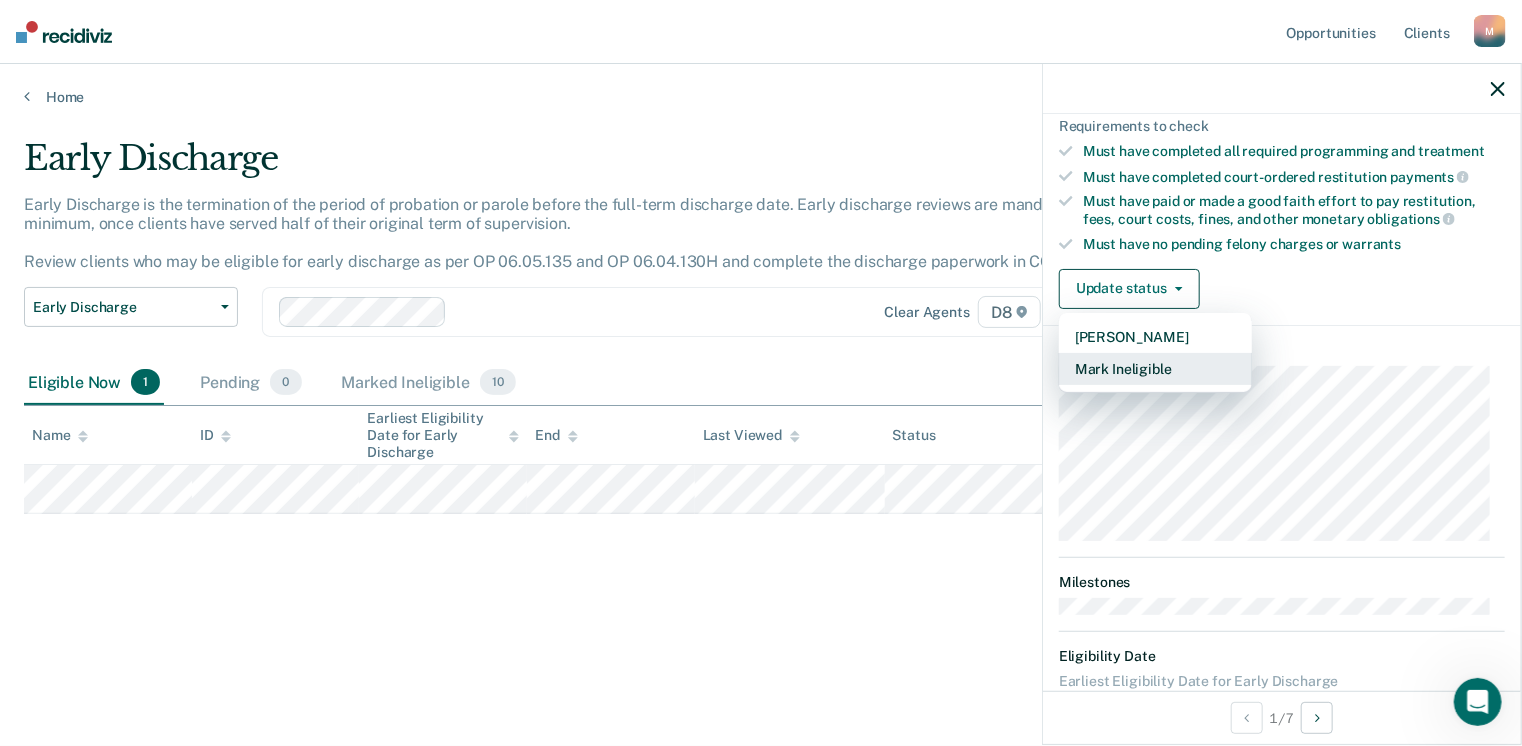 click on "Mark Ineligible" at bounding box center [1155, 369] 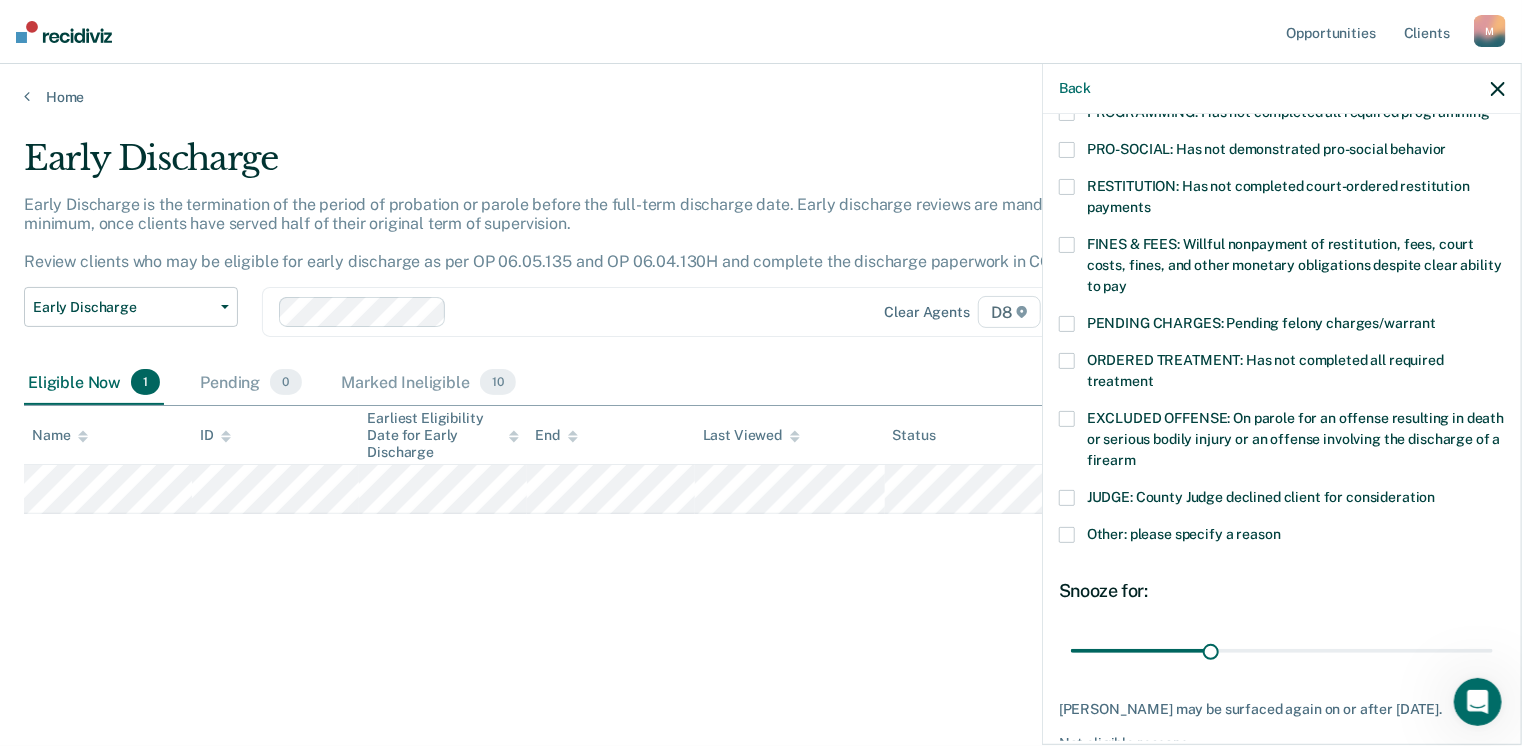 click at bounding box center (1067, 535) 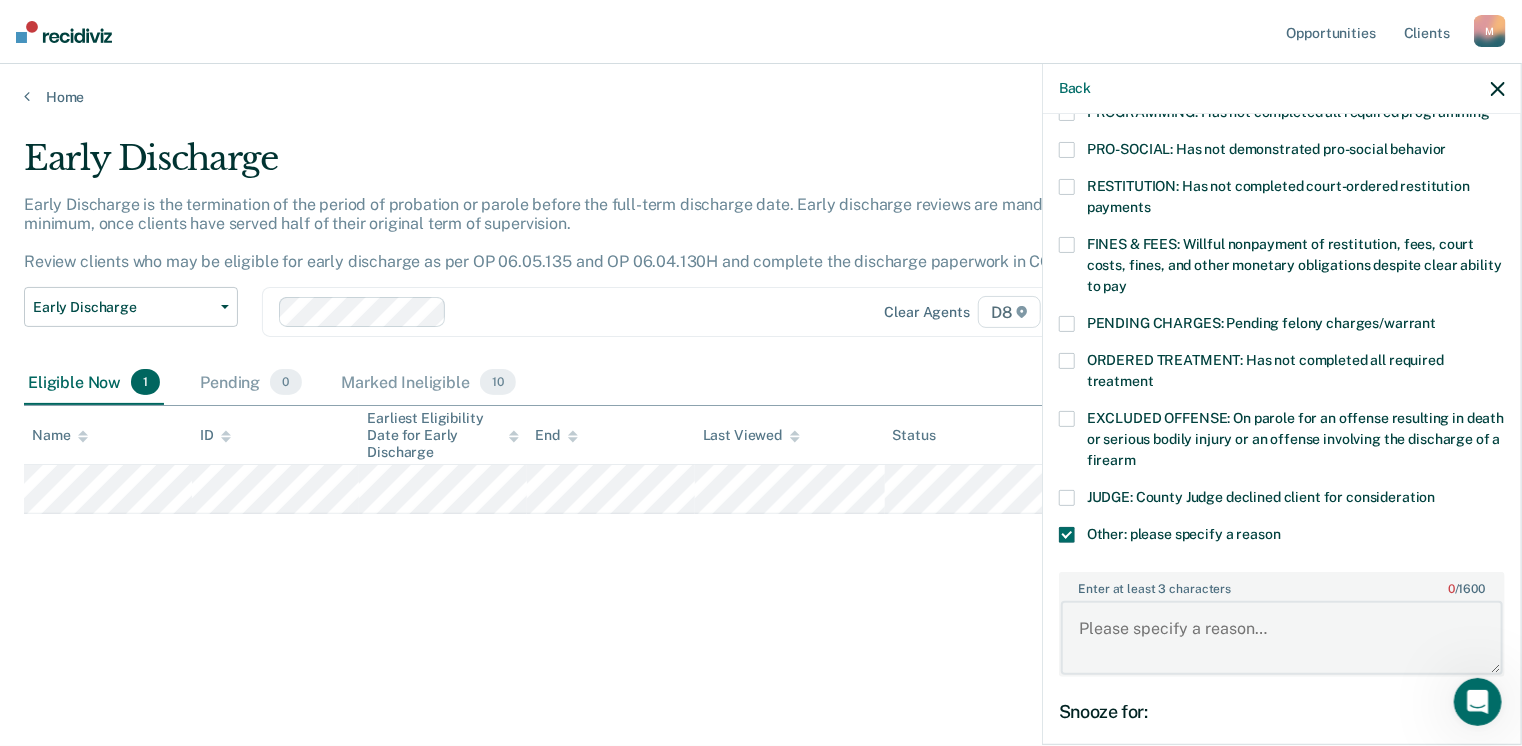 click on "Enter at least 3 characters 0  /  1600" at bounding box center [1282, 638] 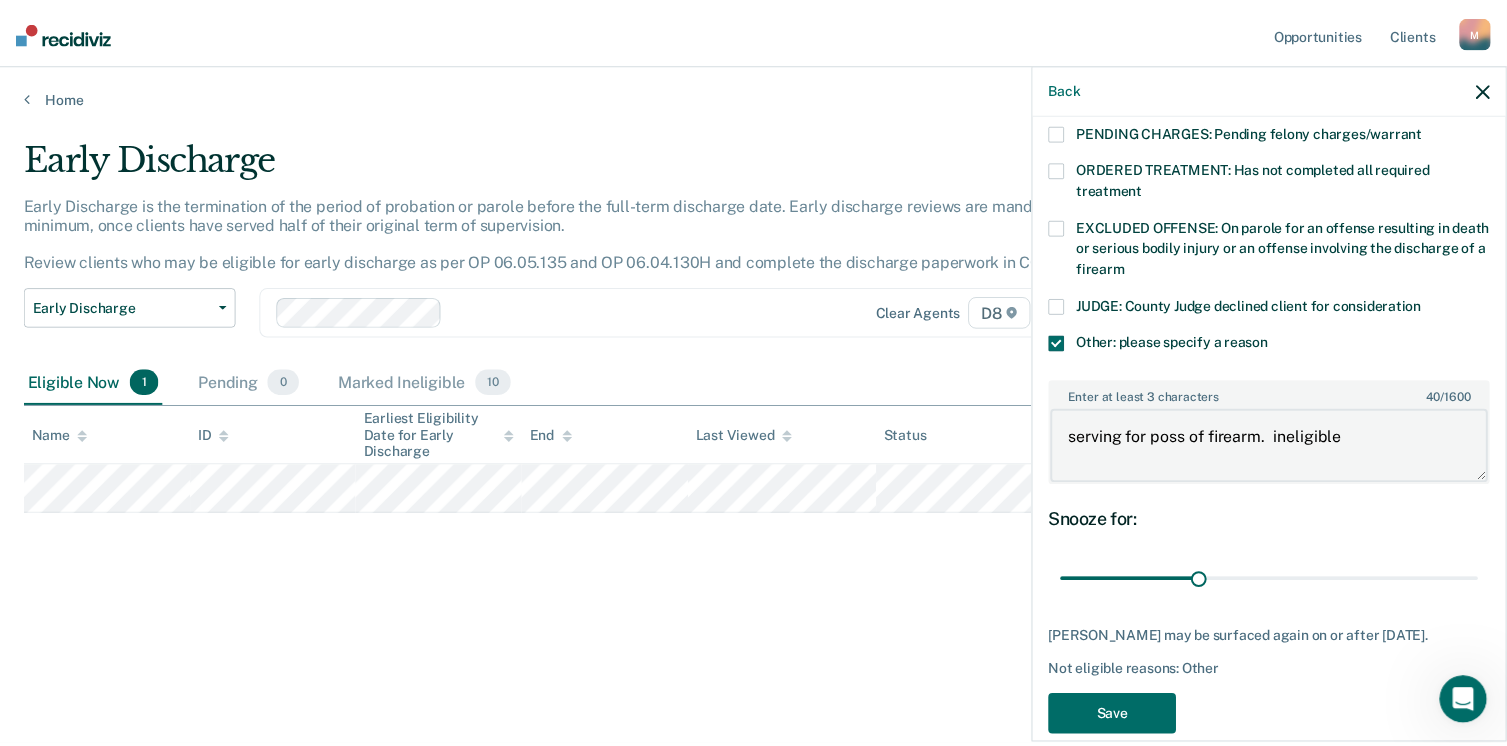 scroll, scrollTop: 670, scrollLeft: 0, axis: vertical 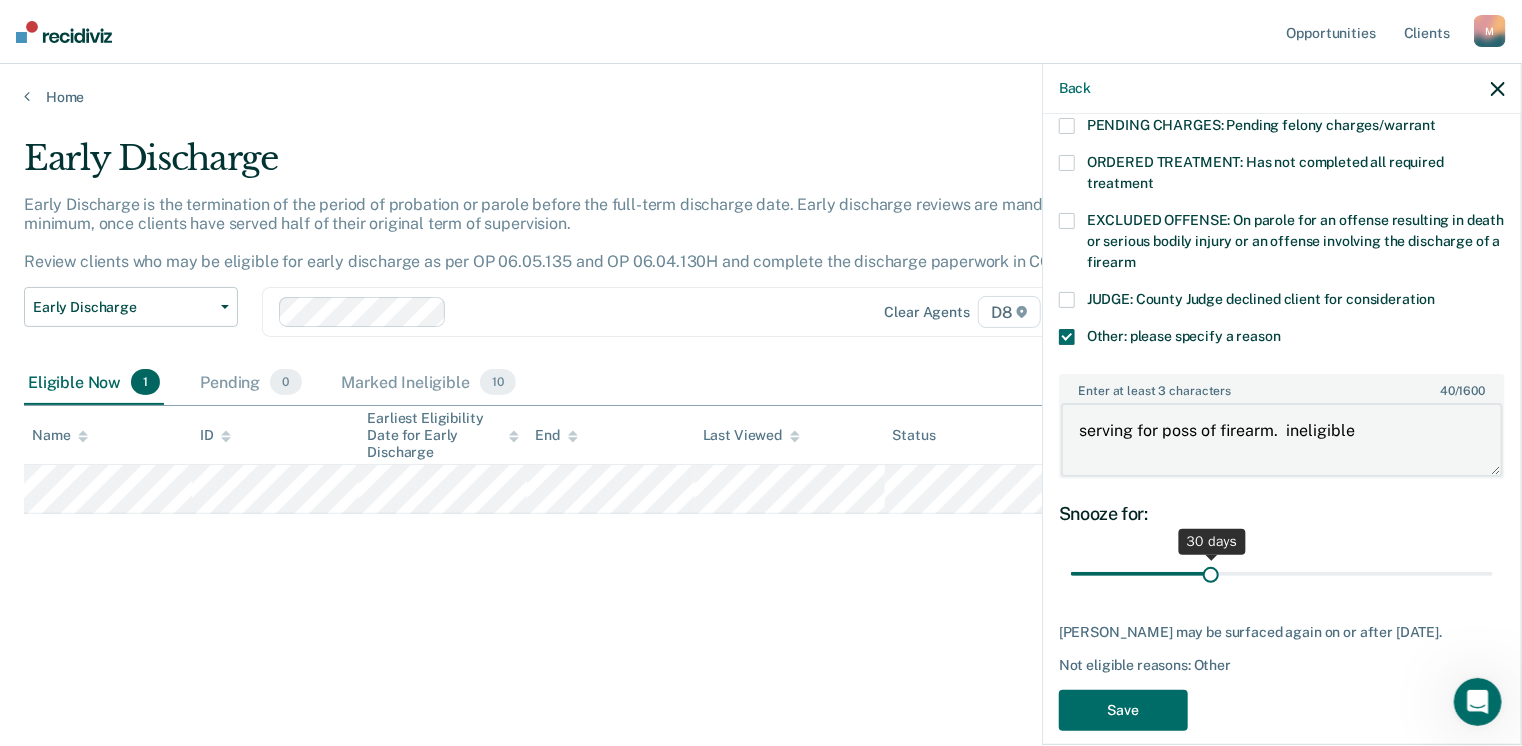 type on "serving for poss of firearm.  ineligible" 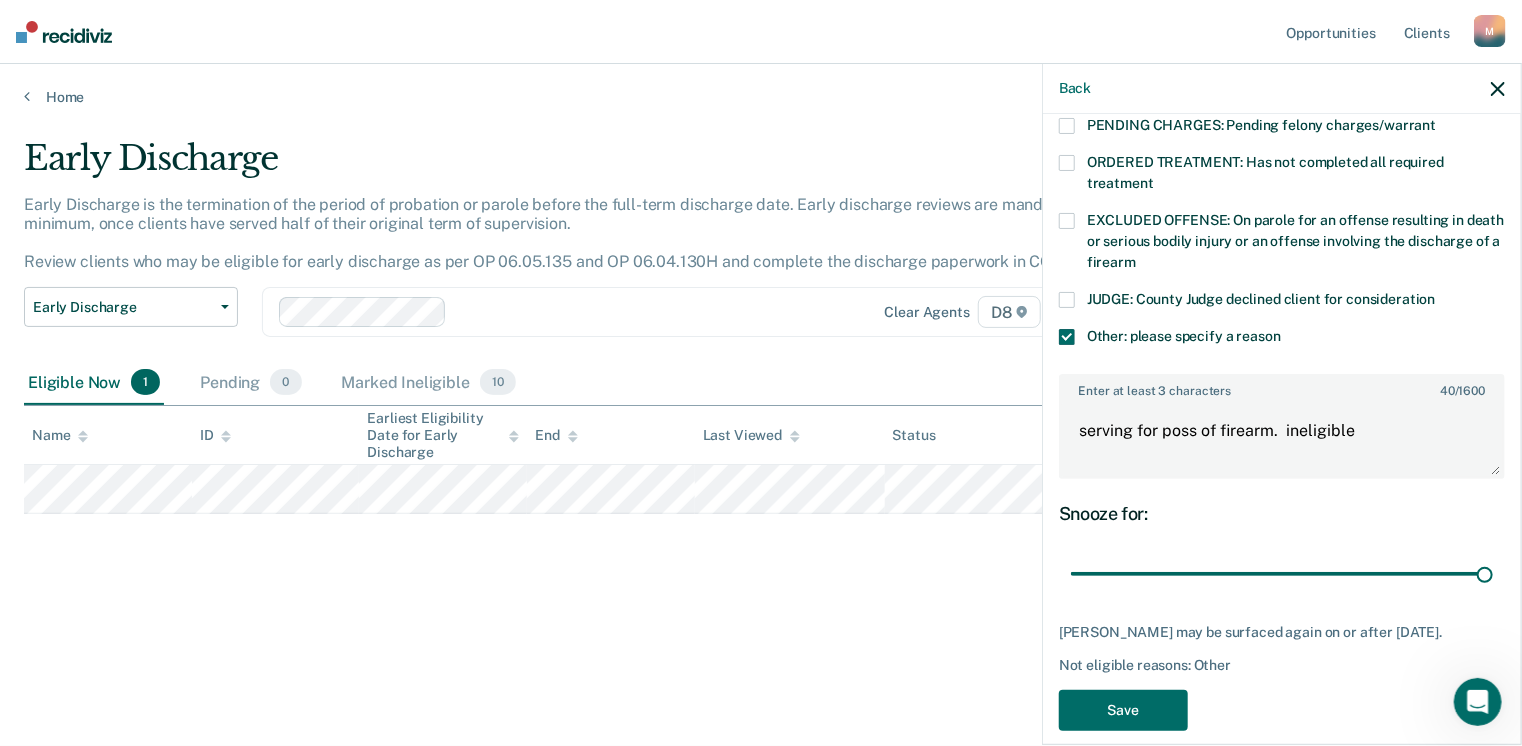 drag, startPoint x: 1208, startPoint y: 541, endPoint x: 1214, endPoint y: 687, distance: 146.12323 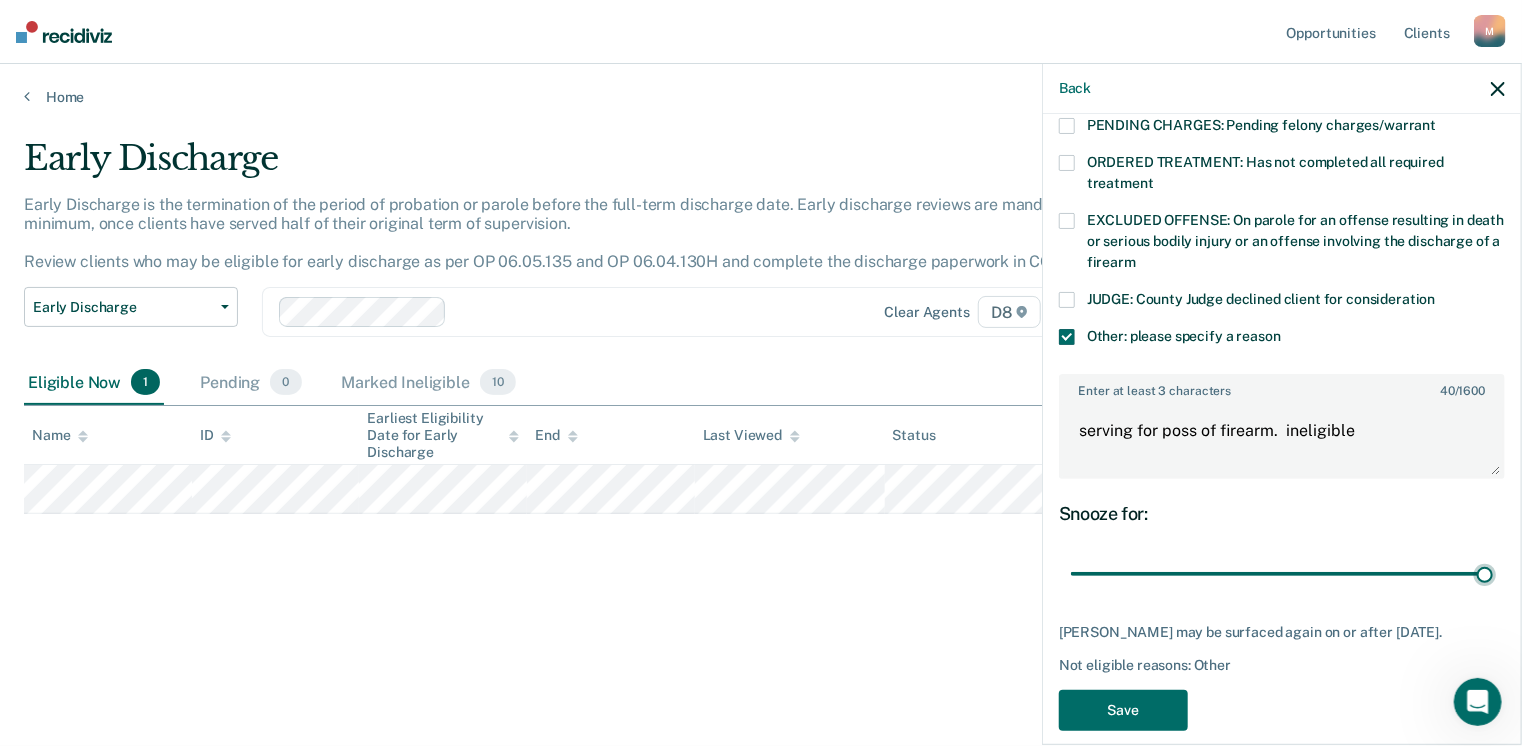 type on "90" 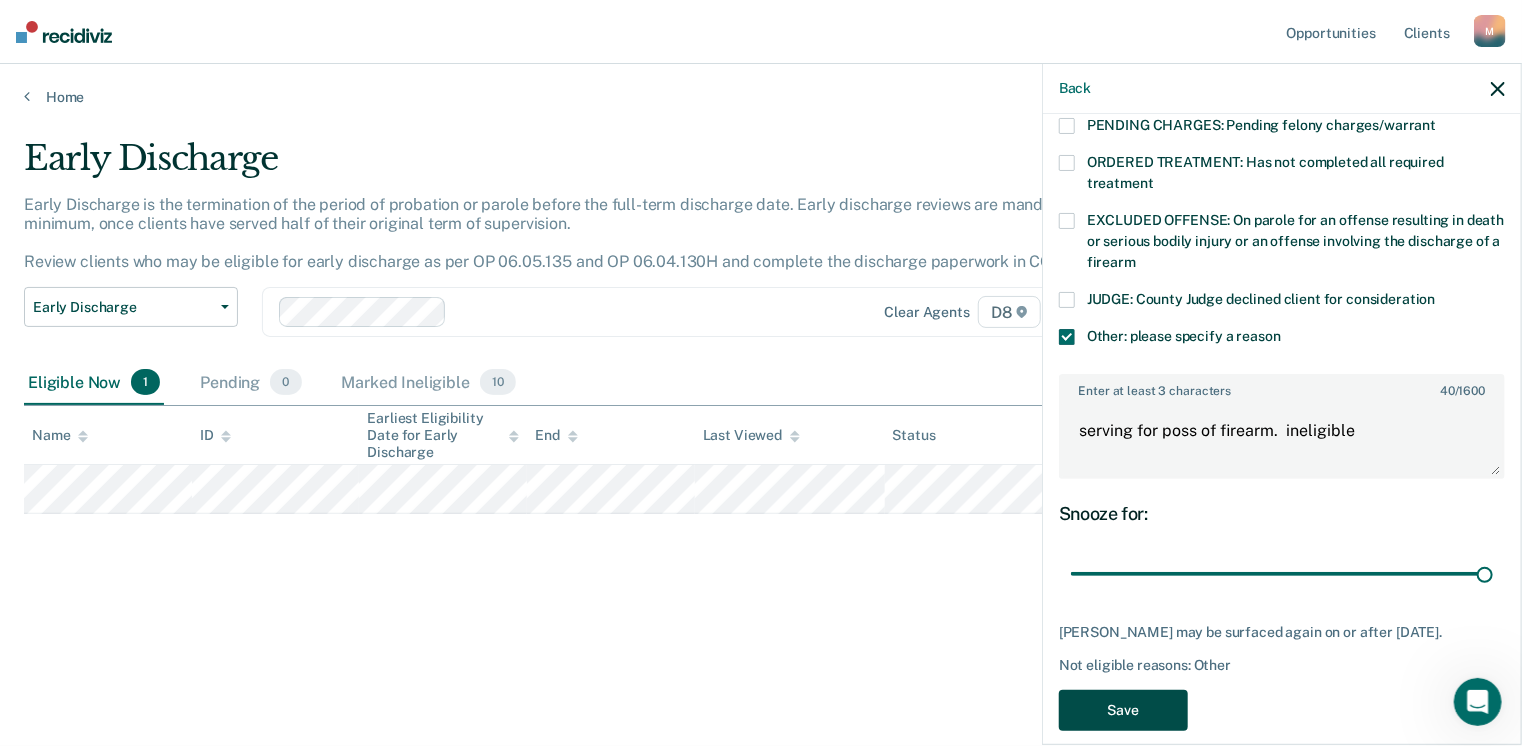 click on "Save" at bounding box center (1123, 710) 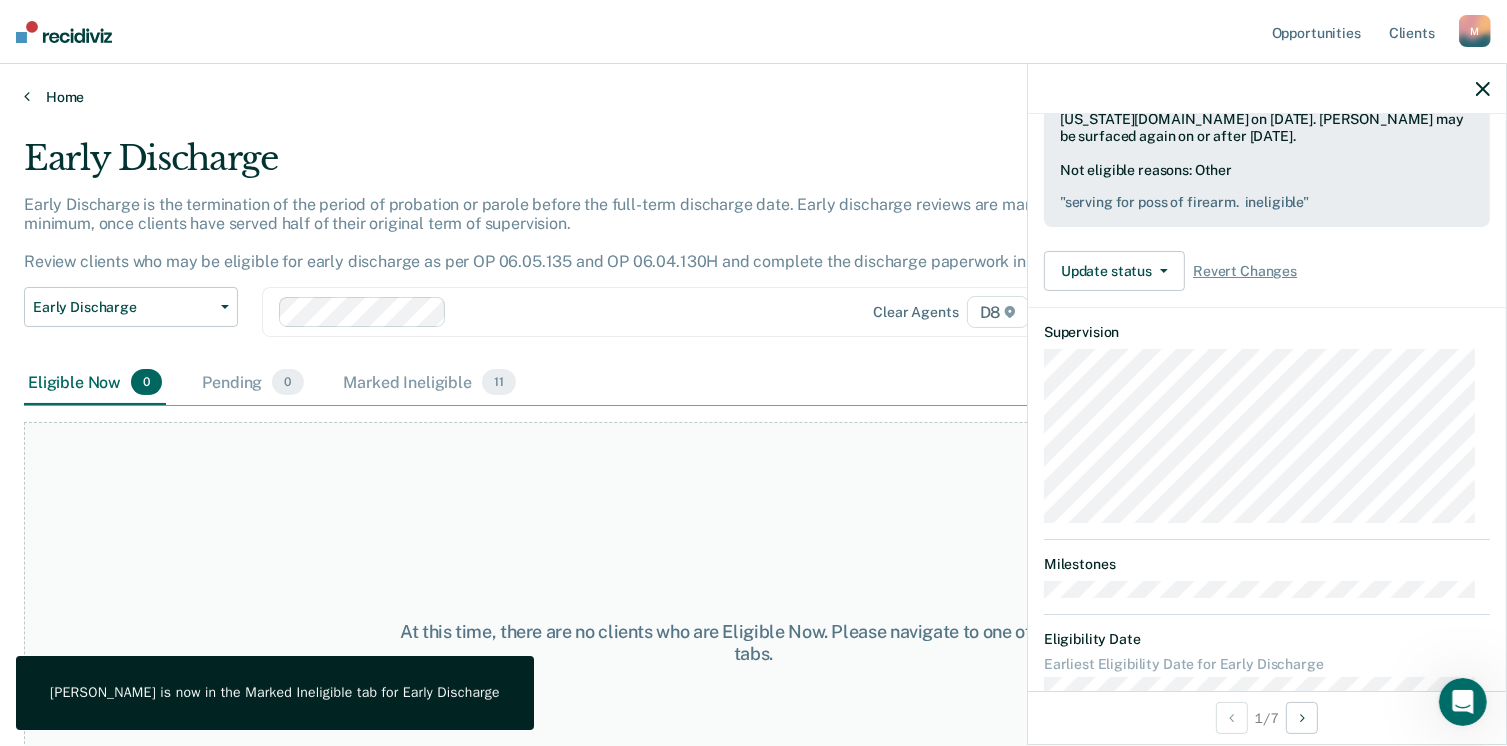 click at bounding box center [27, 96] 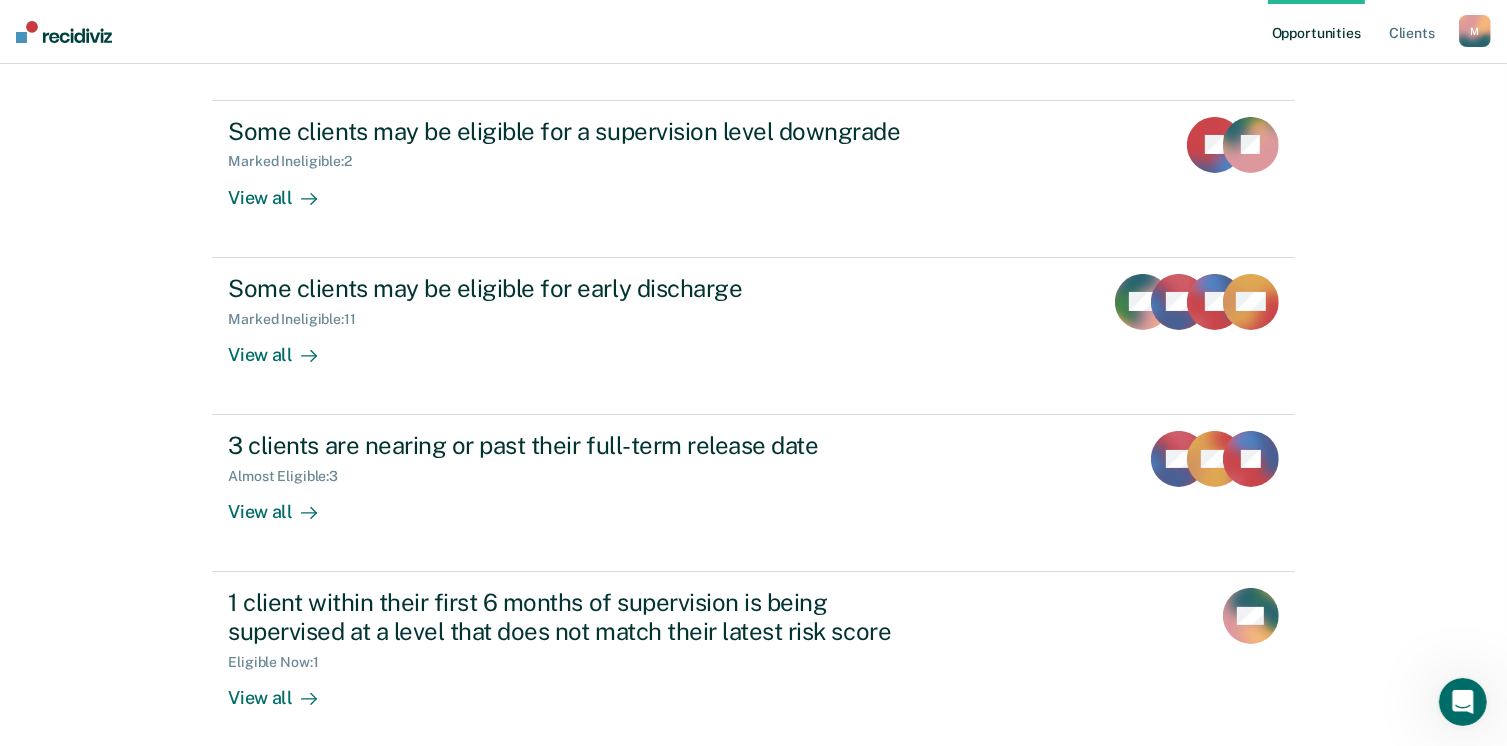 scroll, scrollTop: 290, scrollLeft: 0, axis: vertical 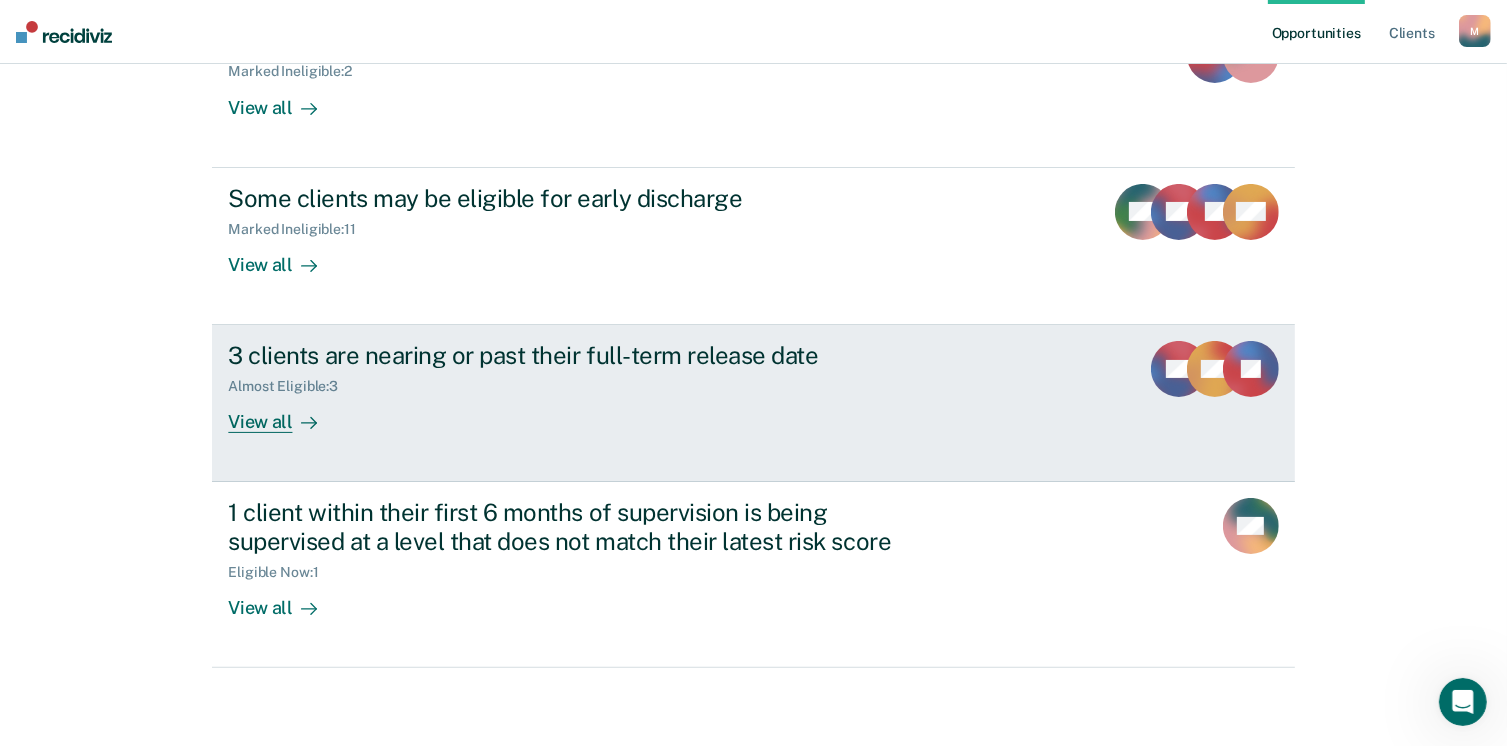click on "3 clients are nearing or past their full-term release date" at bounding box center (579, 355) 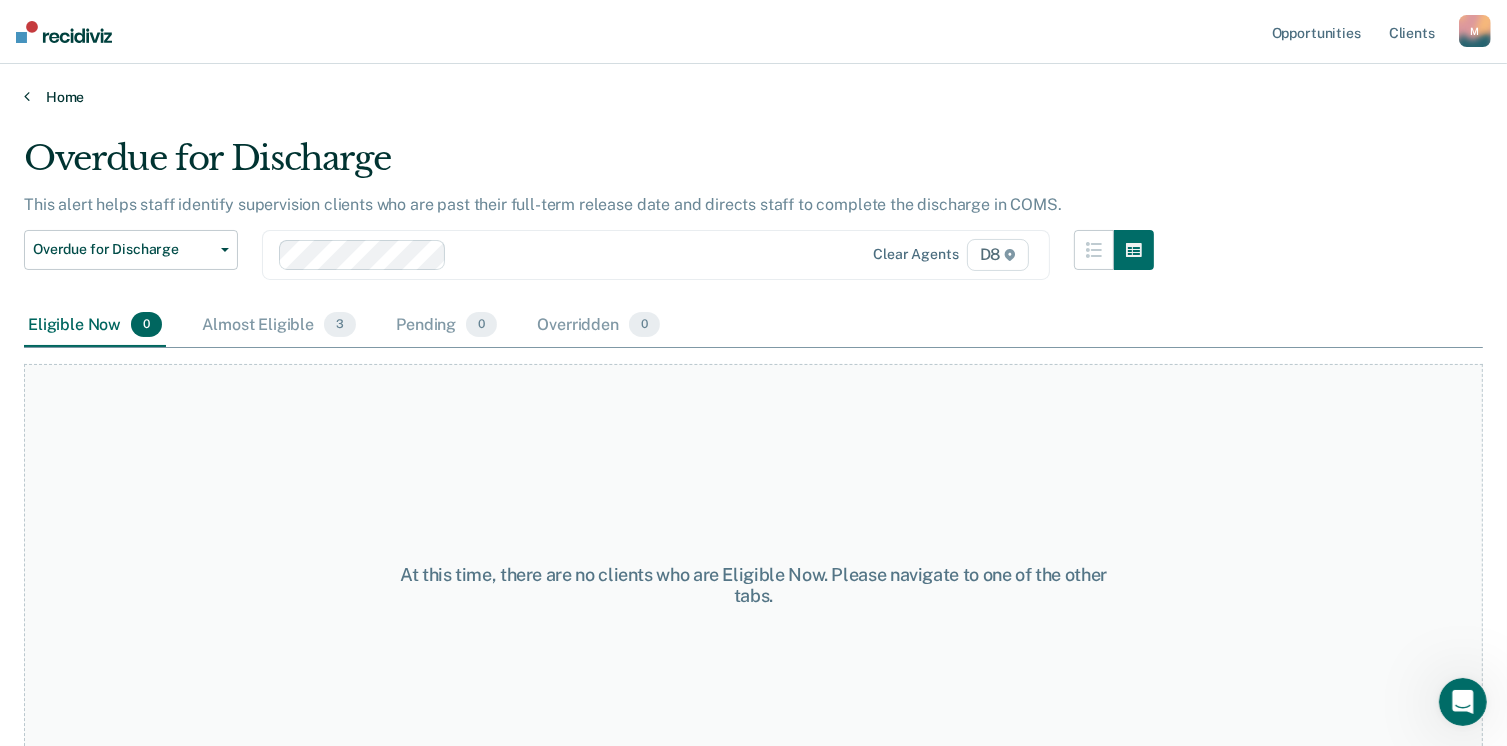 click on "Home" at bounding box center [753, 97] 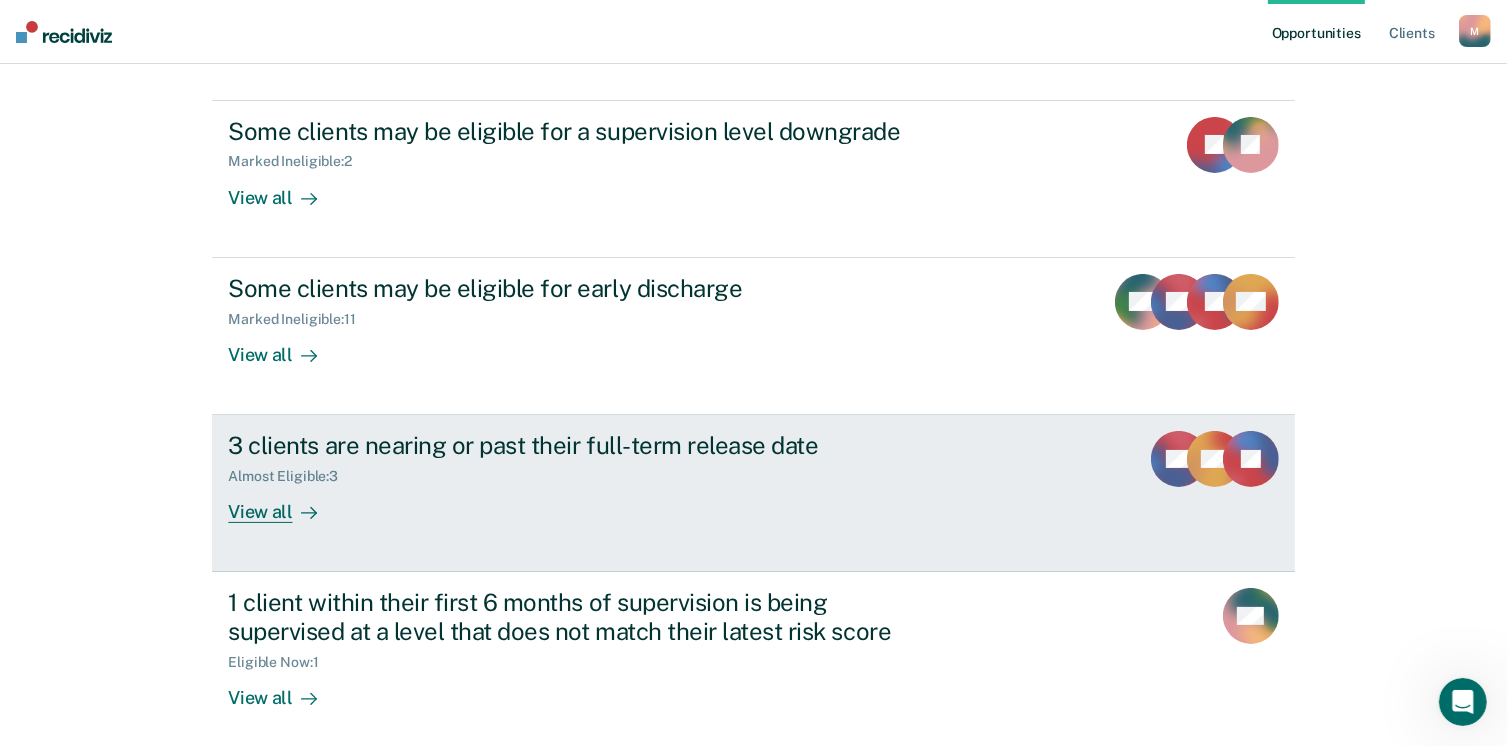 scroll, scrollTop: 290, scrollLeft: 0, axis: vertical 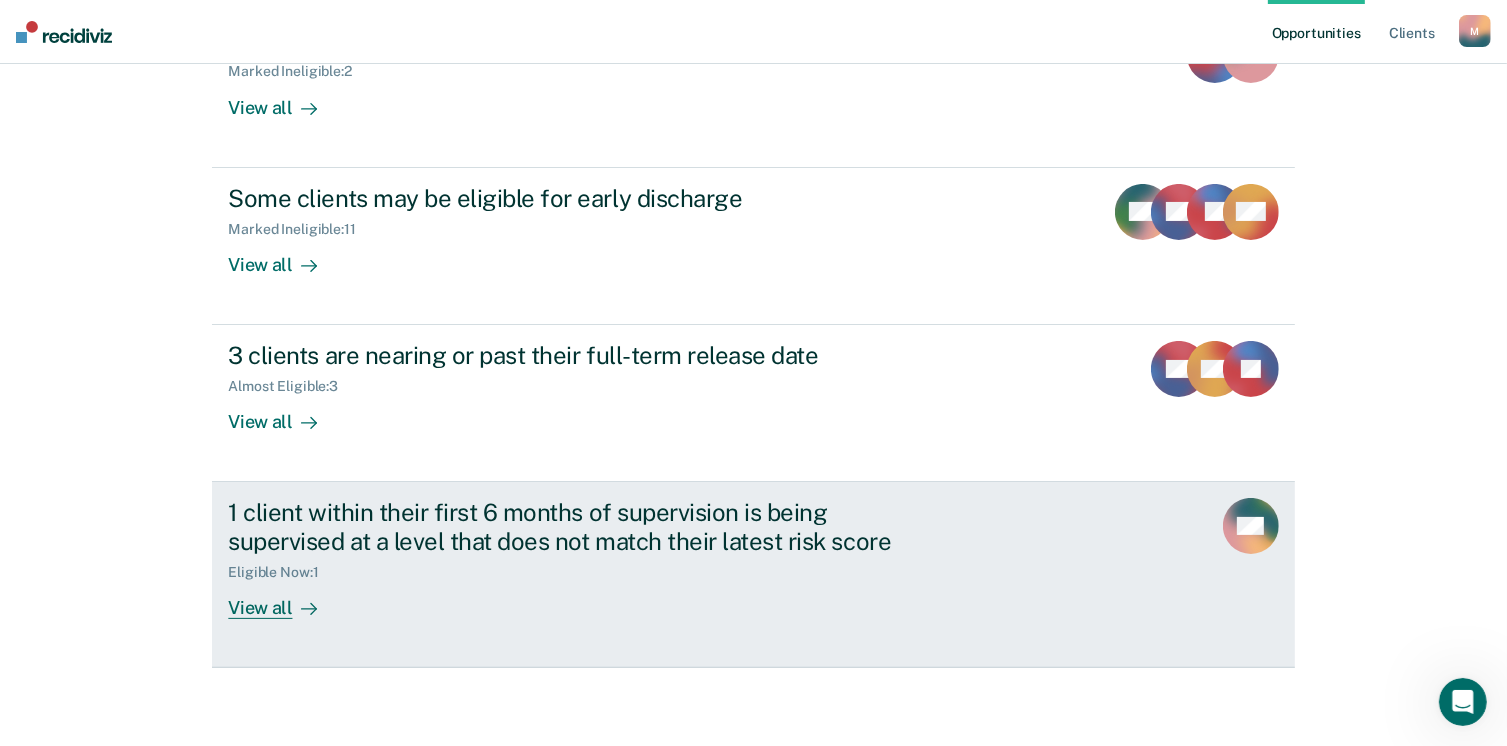 click on "1 client within their first 6 months of supervision is being supervised at a level that does not match their latest risk score" at bounding box center [579, 527] 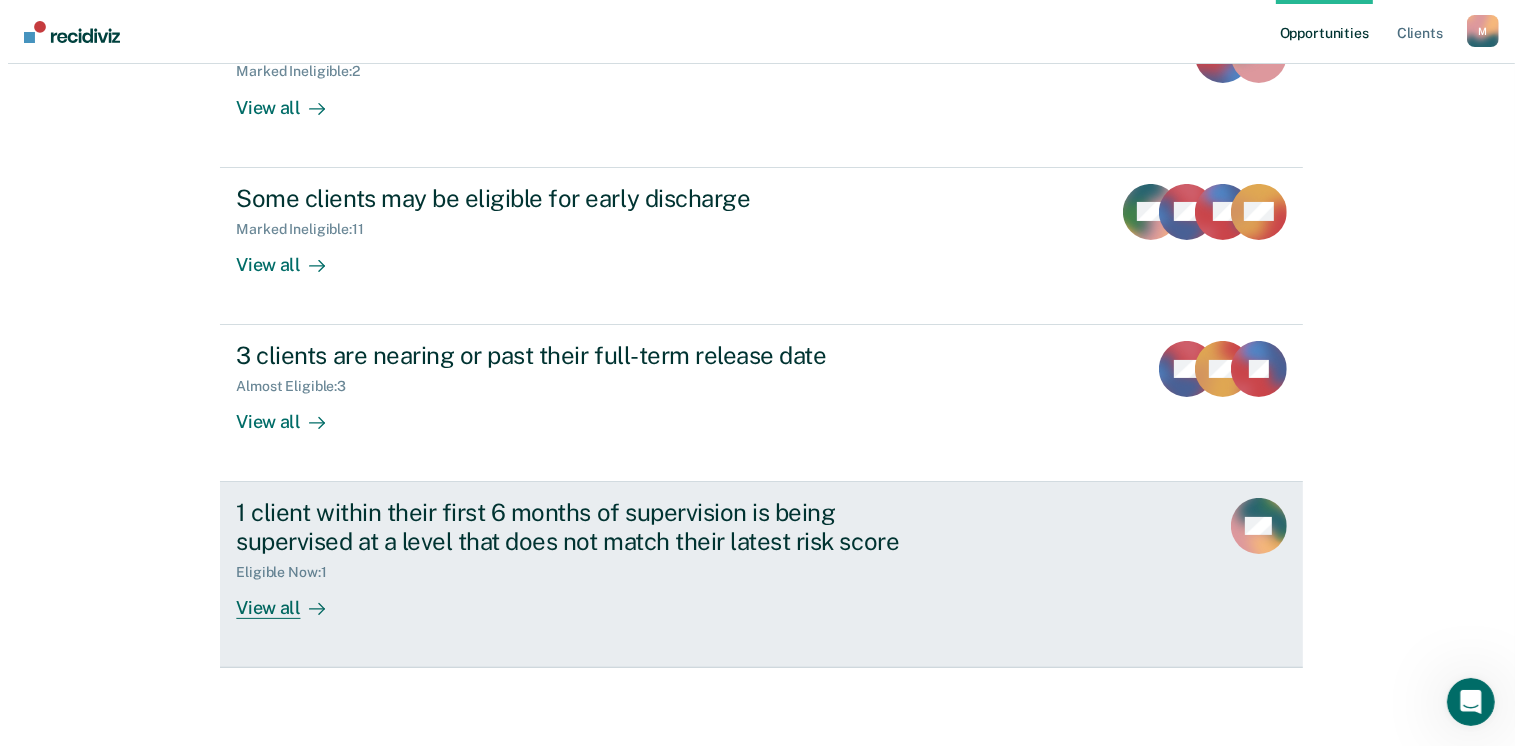 scroll, scrollTop: 0, scrollLeft: 0, axis: both 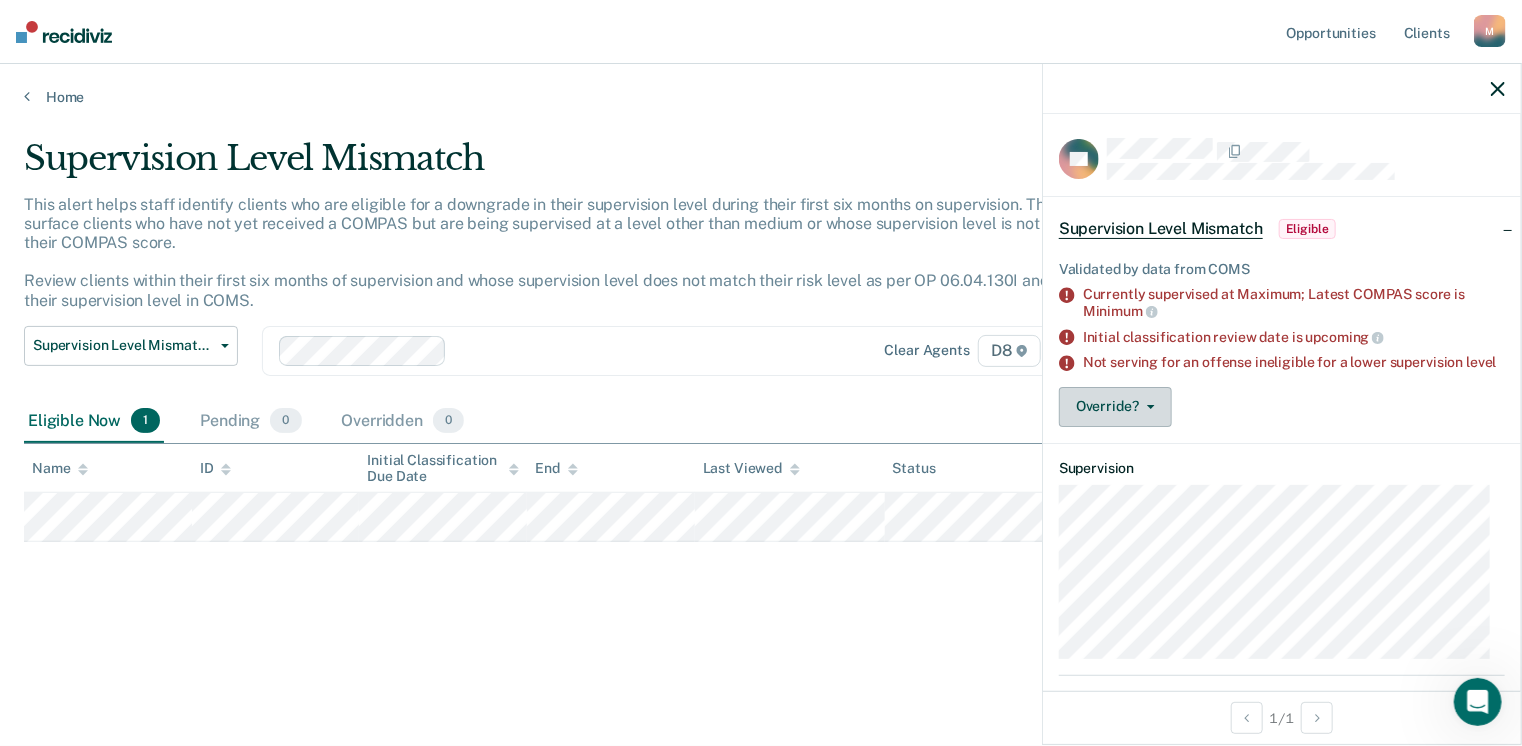 click on "Override?" at bounding box center (1115, 407) 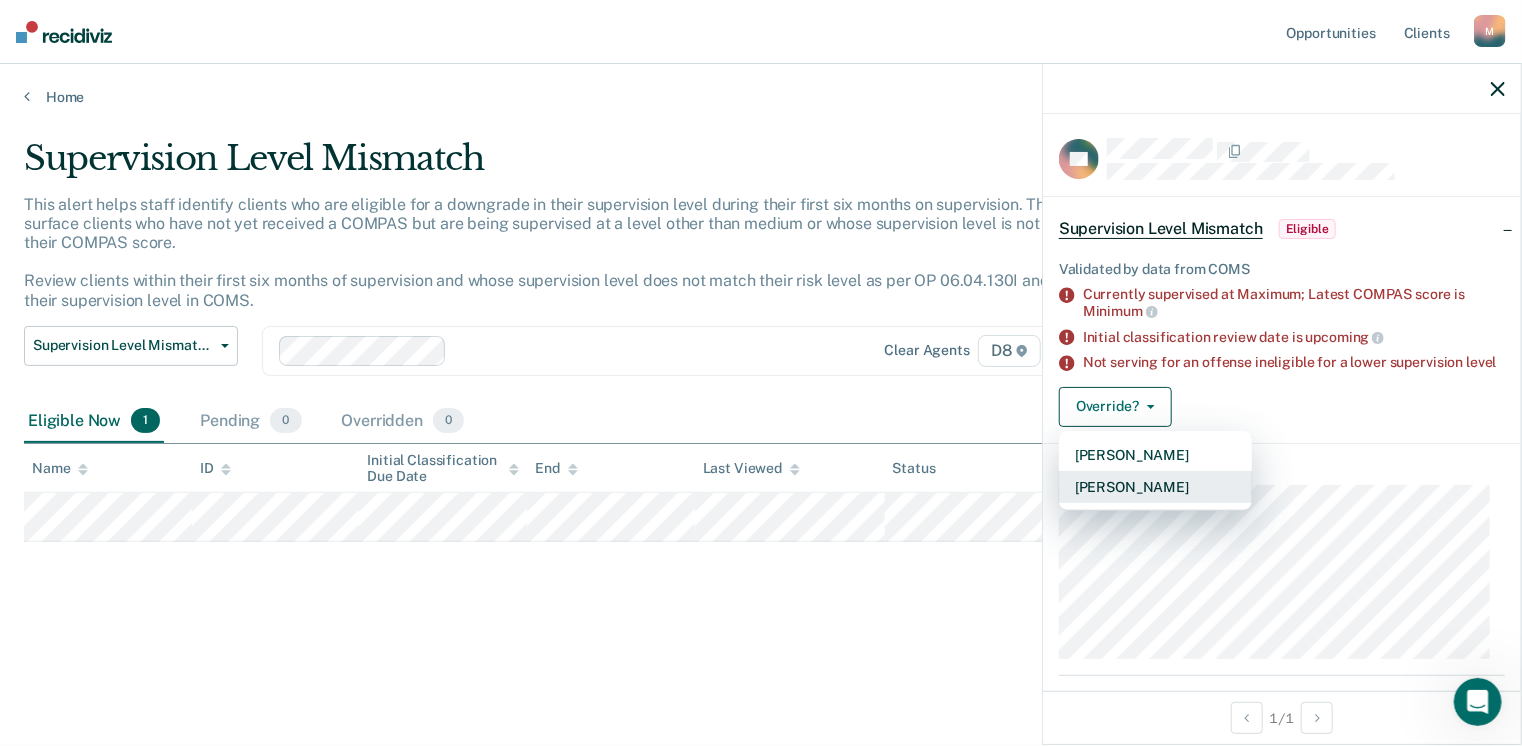 click on "[PERSON_NAME]" at bounding box center [1155, 487] 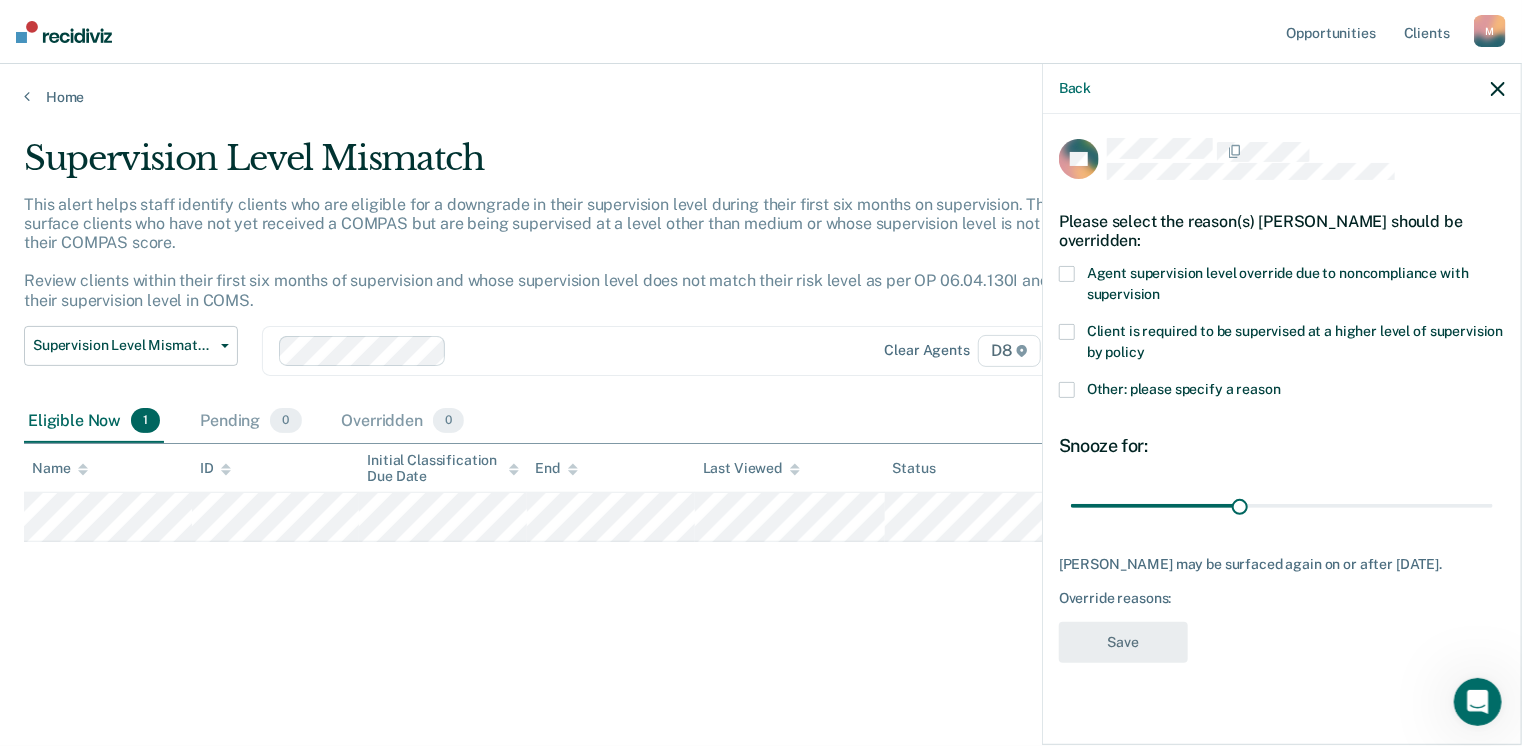 drag, startPoint x: 1068, startPoint y: 386, endPoint x: 1081, endPoint y: 404, distance: 22.203604 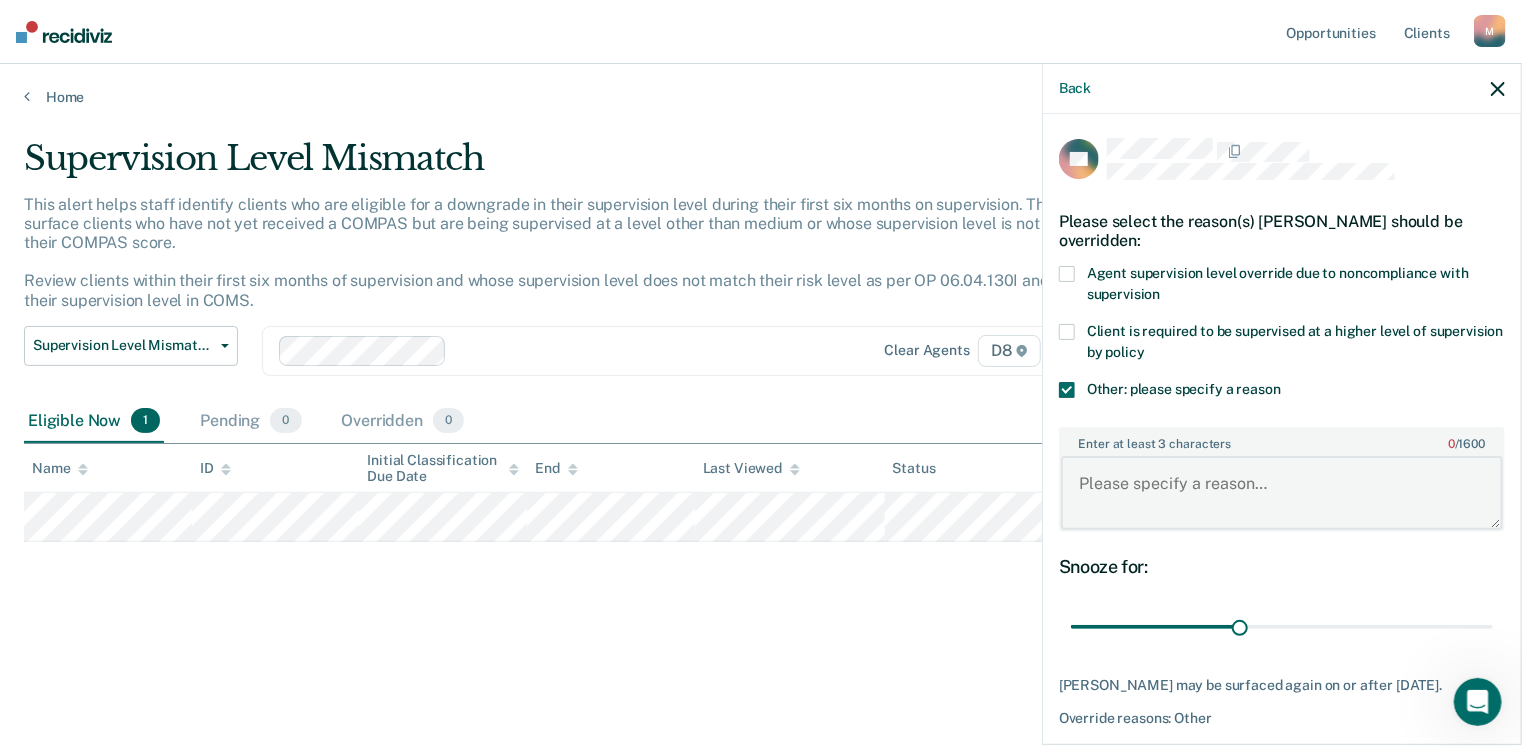 click on "Enter at least 3 characters 0  /  1600" at bounding box center [1282, 493] 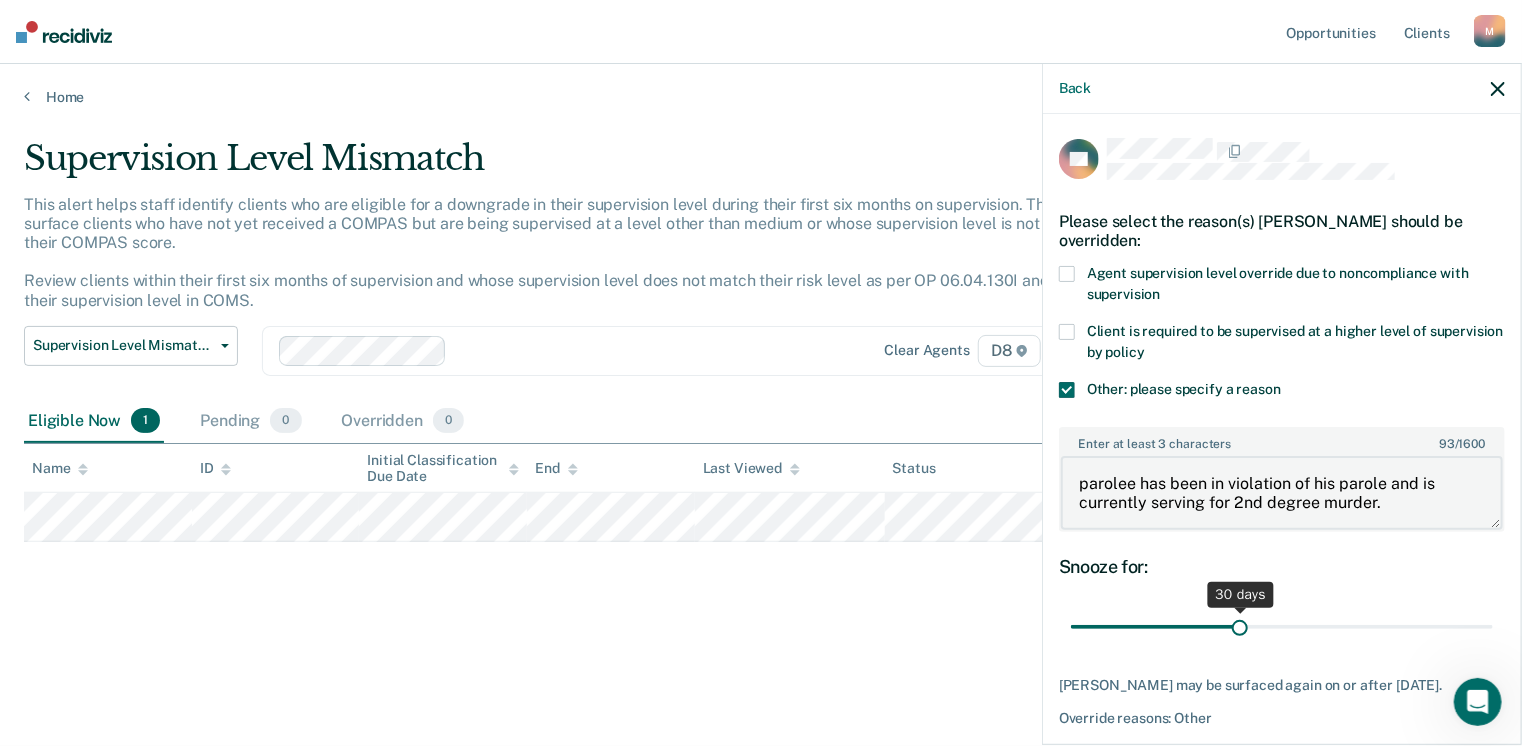 type on "parolee has been in violation of his parole and is currently serving for 2nd degree murder." 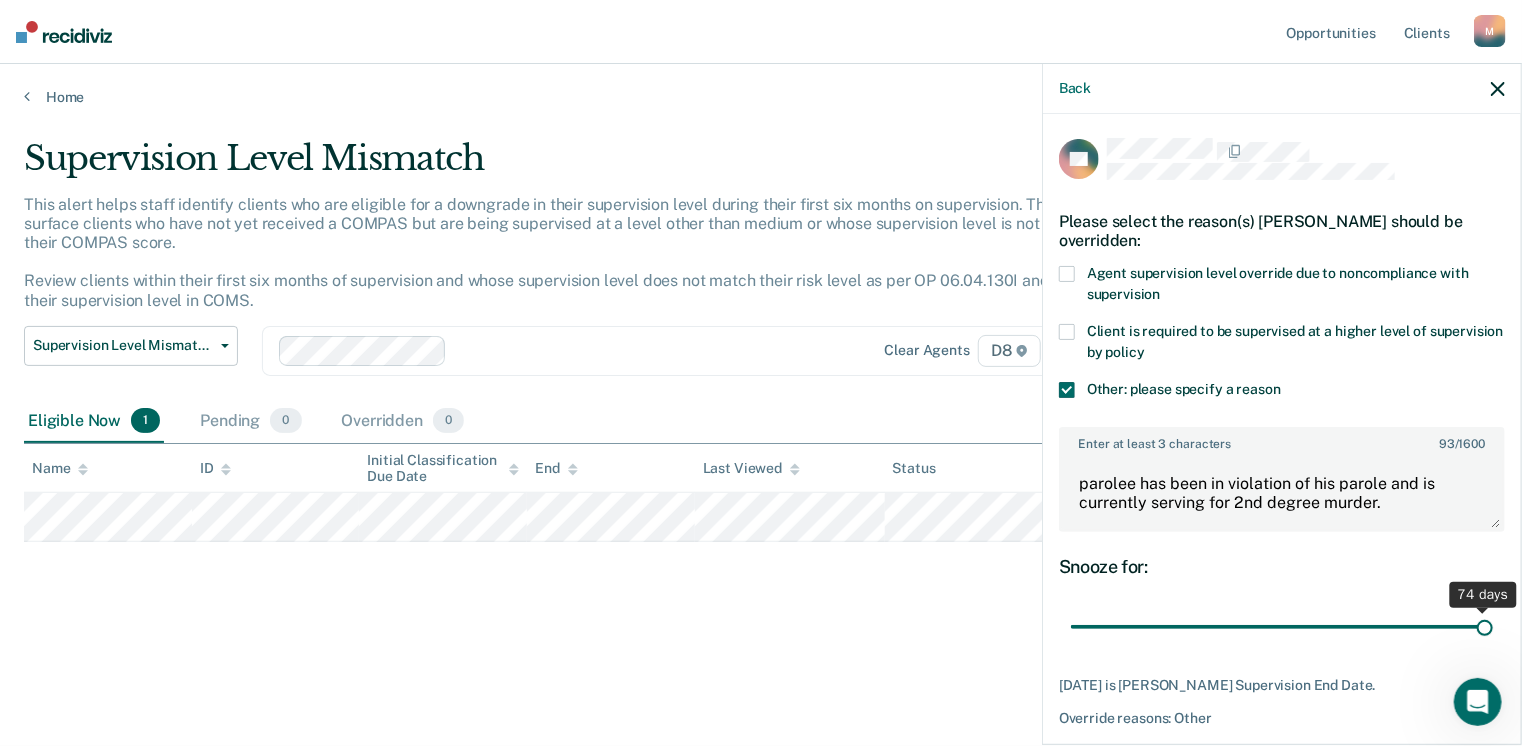 drag, startPoint x: 1236, startPoint y: 621, endPoint x: 1528, endPoint y: 594, distance: 293.24564 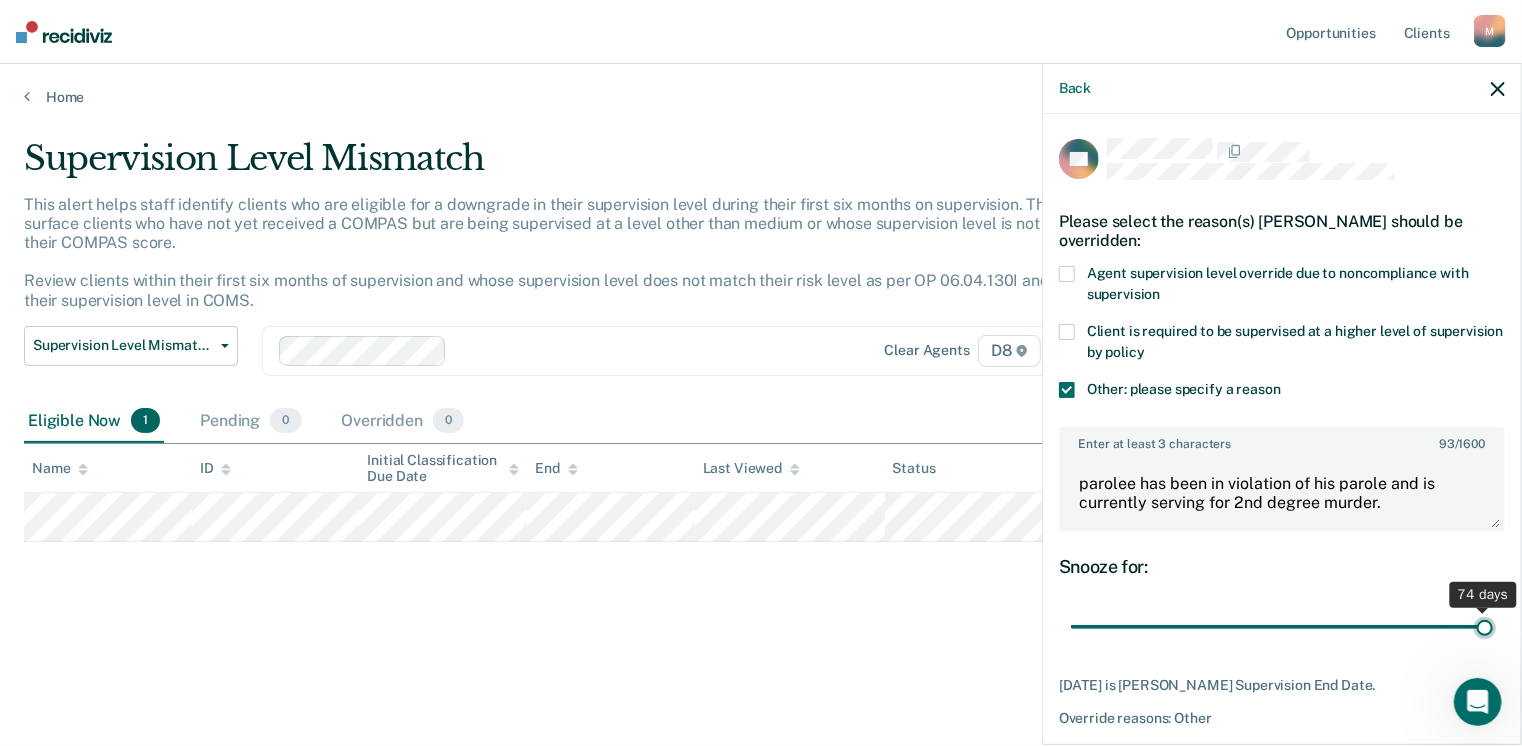 type on "74" 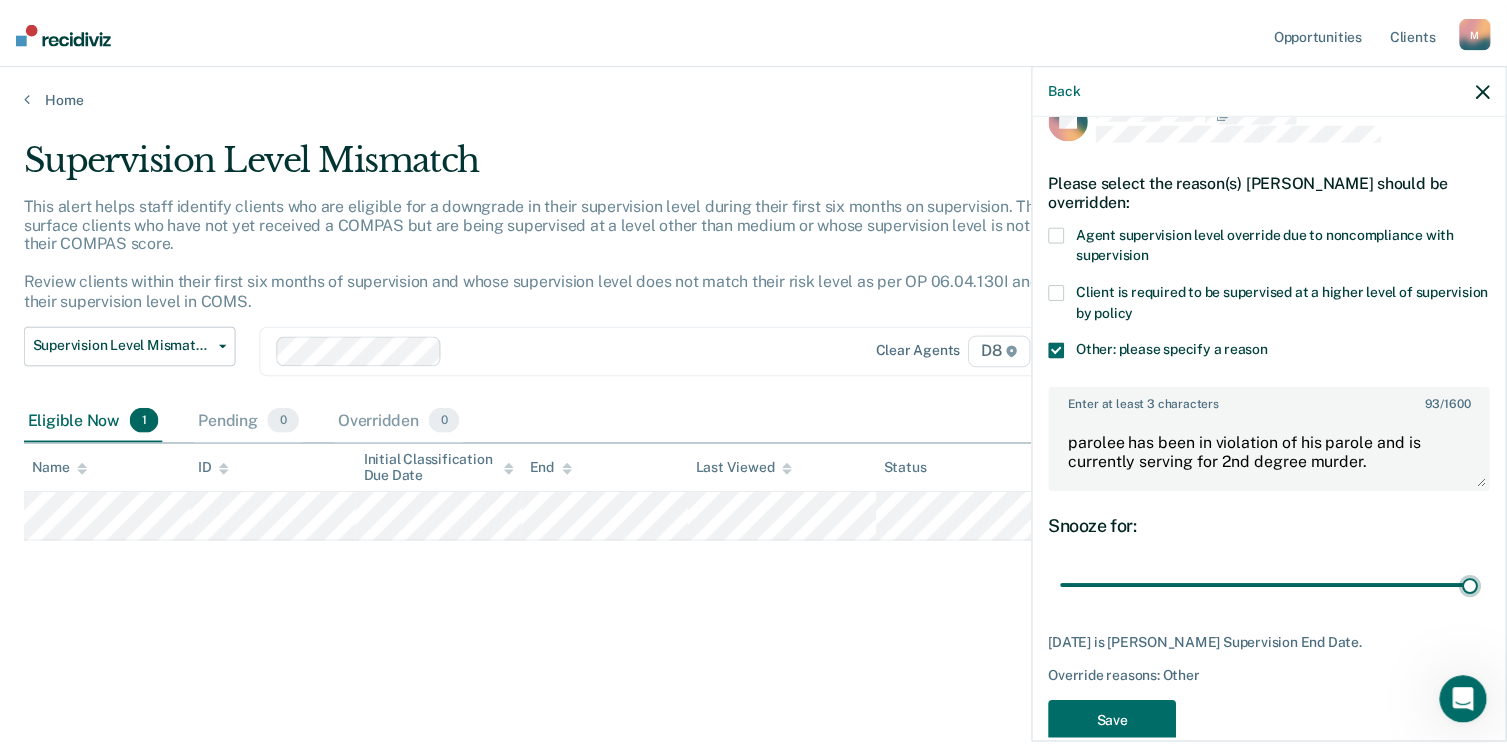 scroll, scrollTop: 74, scrollLeft: 0, axis: vertical 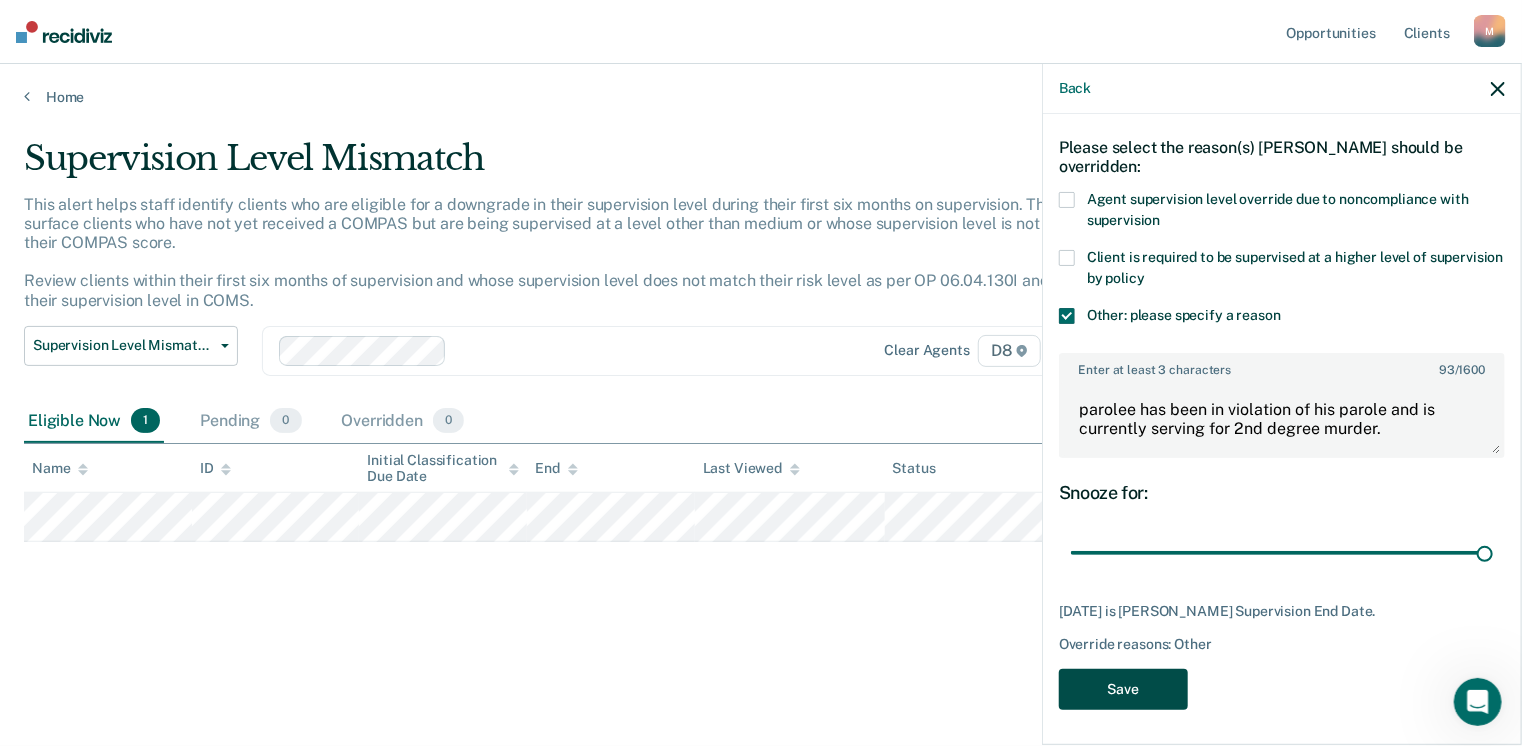 click on "Save" at bounding box center (1123, 689) 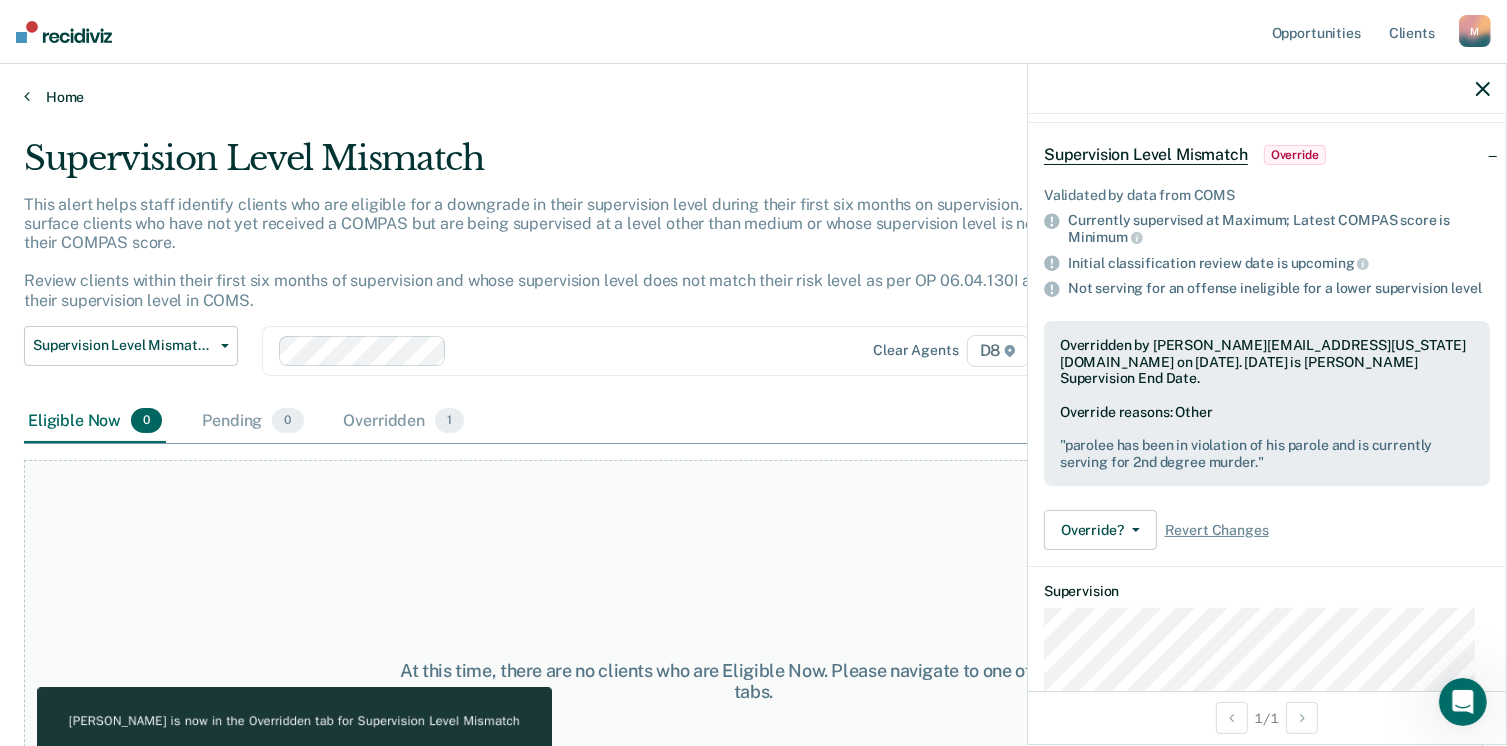 click on "Home" at bounding box center [753, 97] 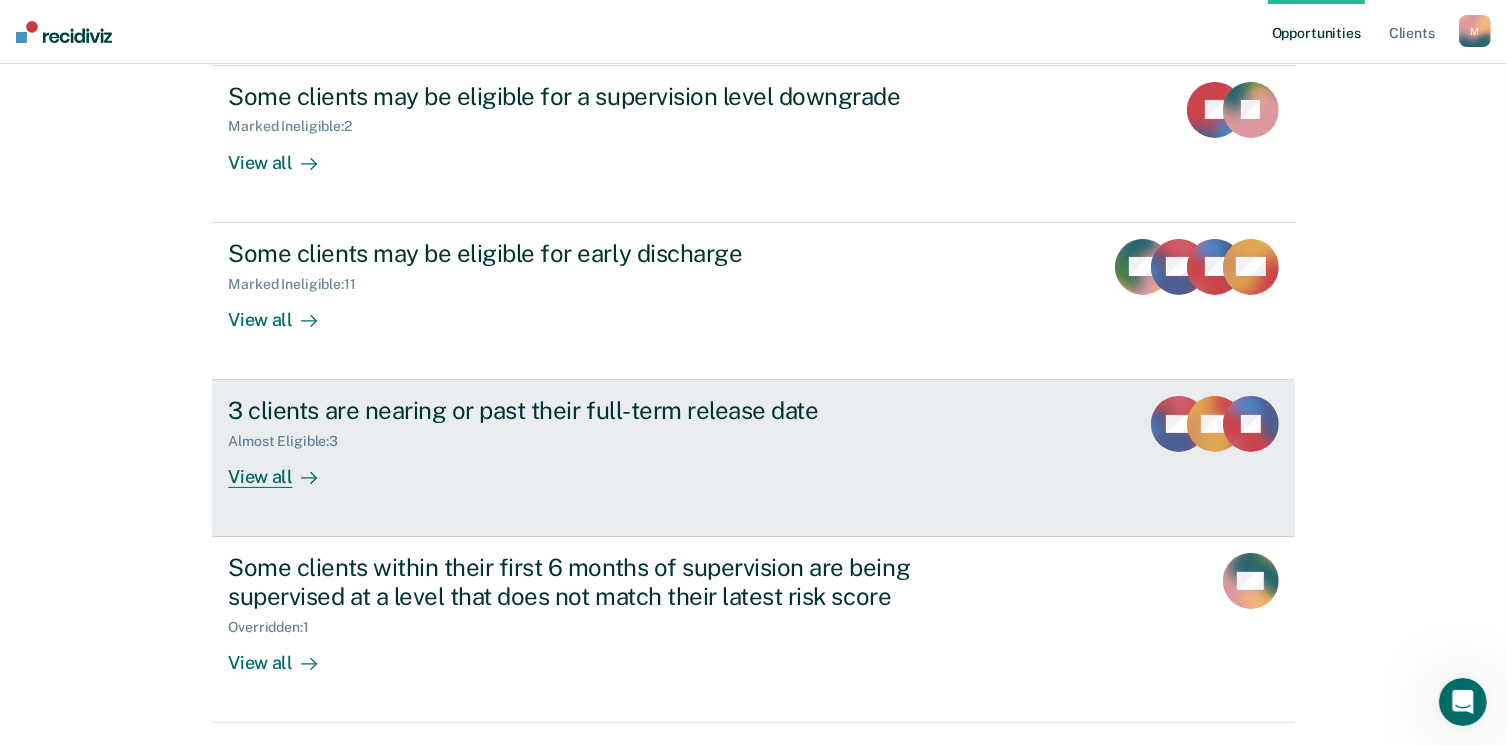 scroll, scrollTop: 190, scrollLeft: 0, axis: vertical 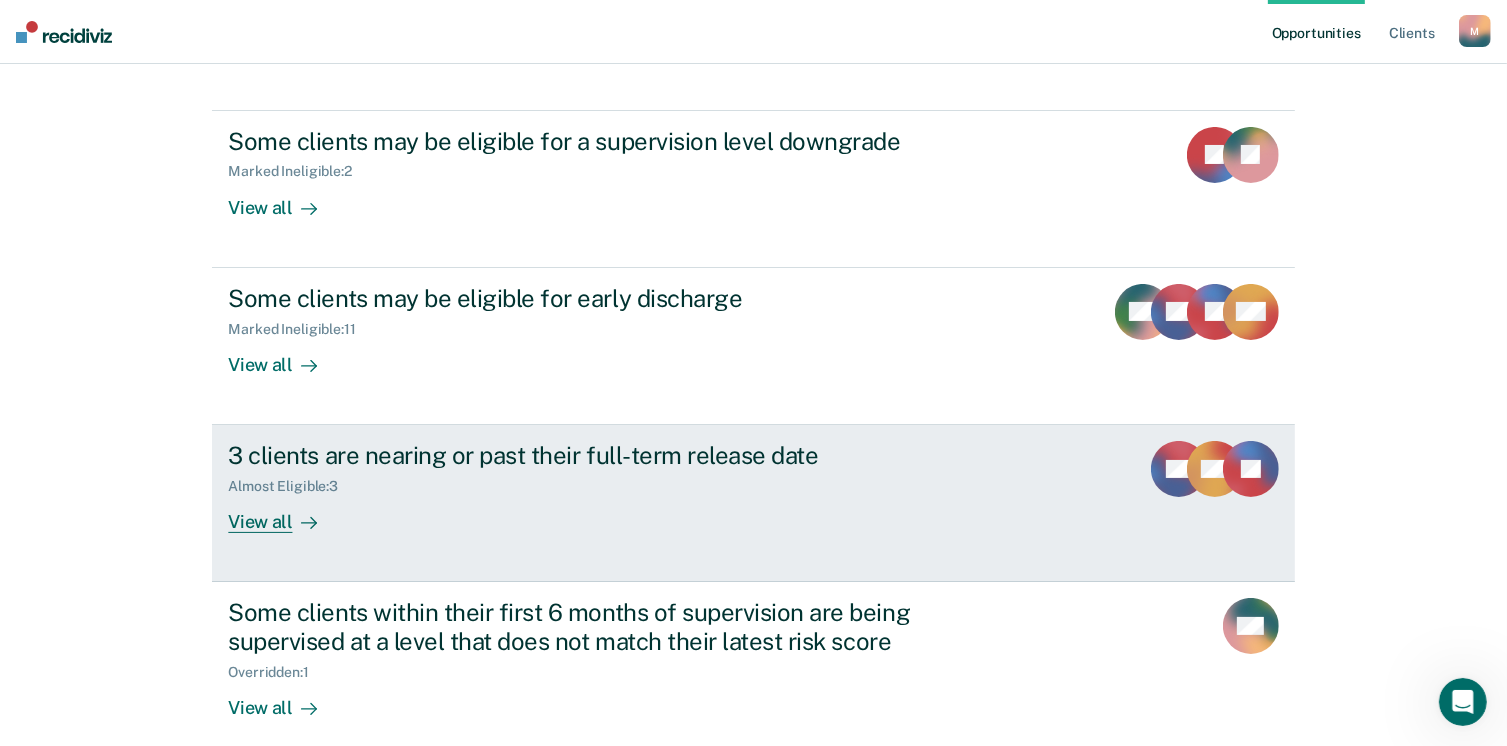 click on "View all" at bounding box center [284, 514] 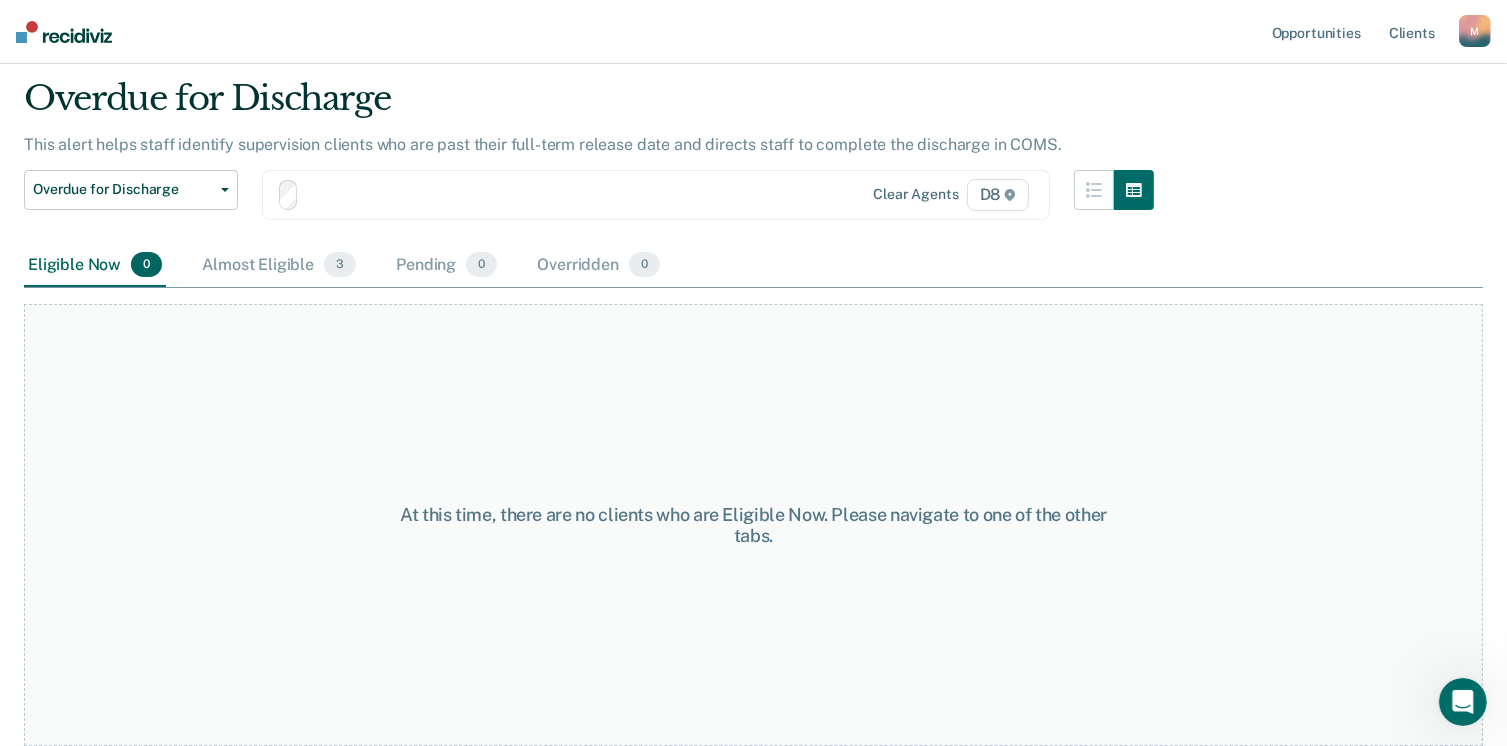 scroll, scrollTop: 0, scrollLeft: 0, axis: both 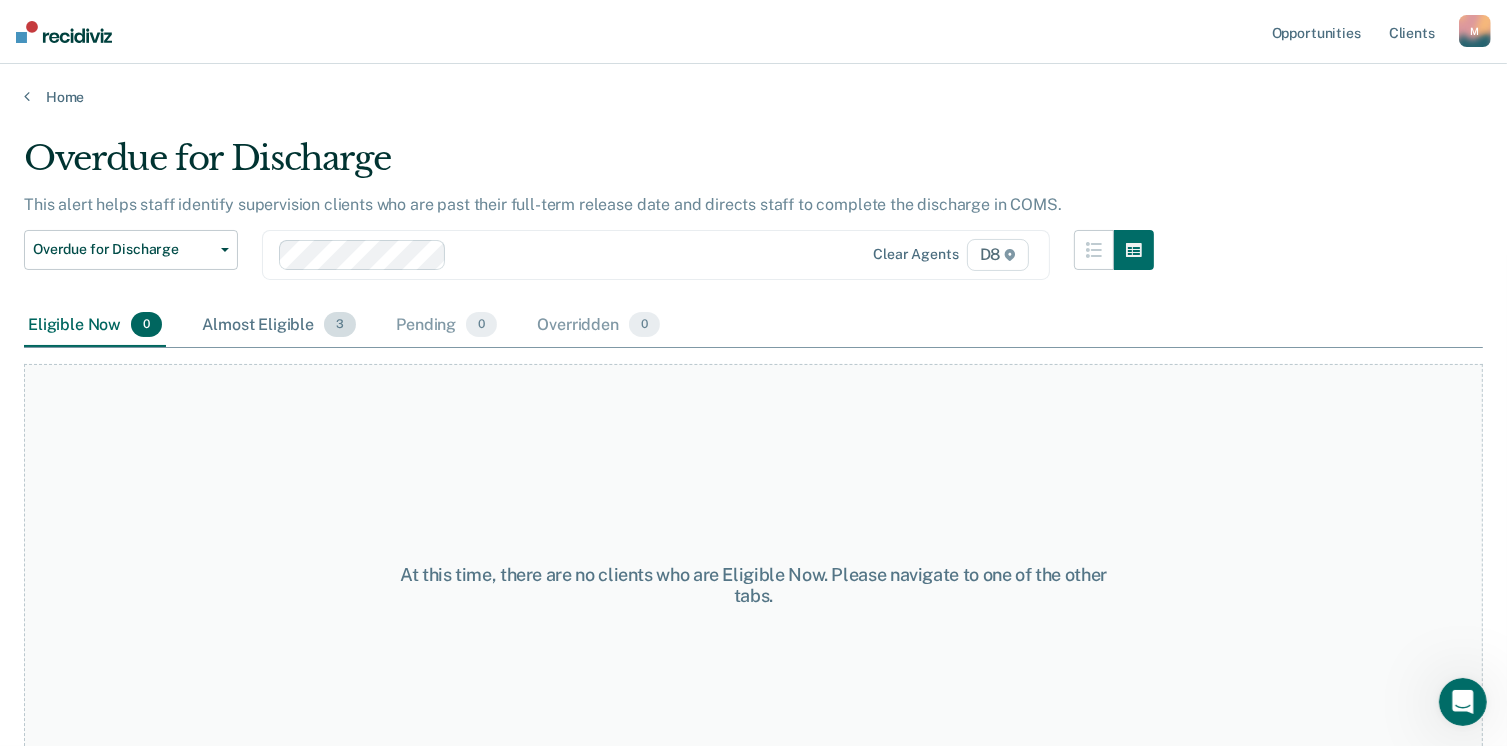 click on "Almost Eligible 3" at bounding box center (279, 326) 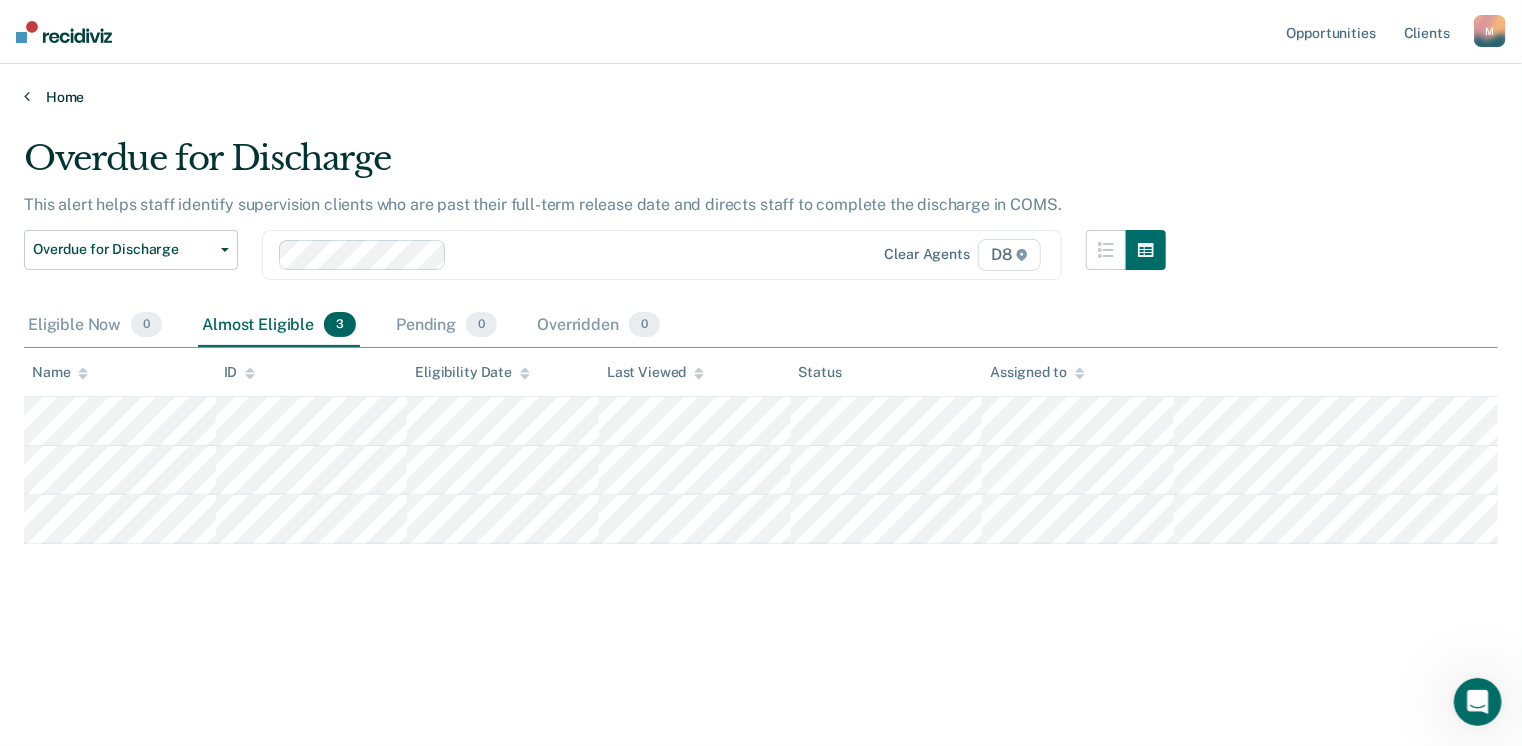 click on "Home" at bounding box center [761, 97] 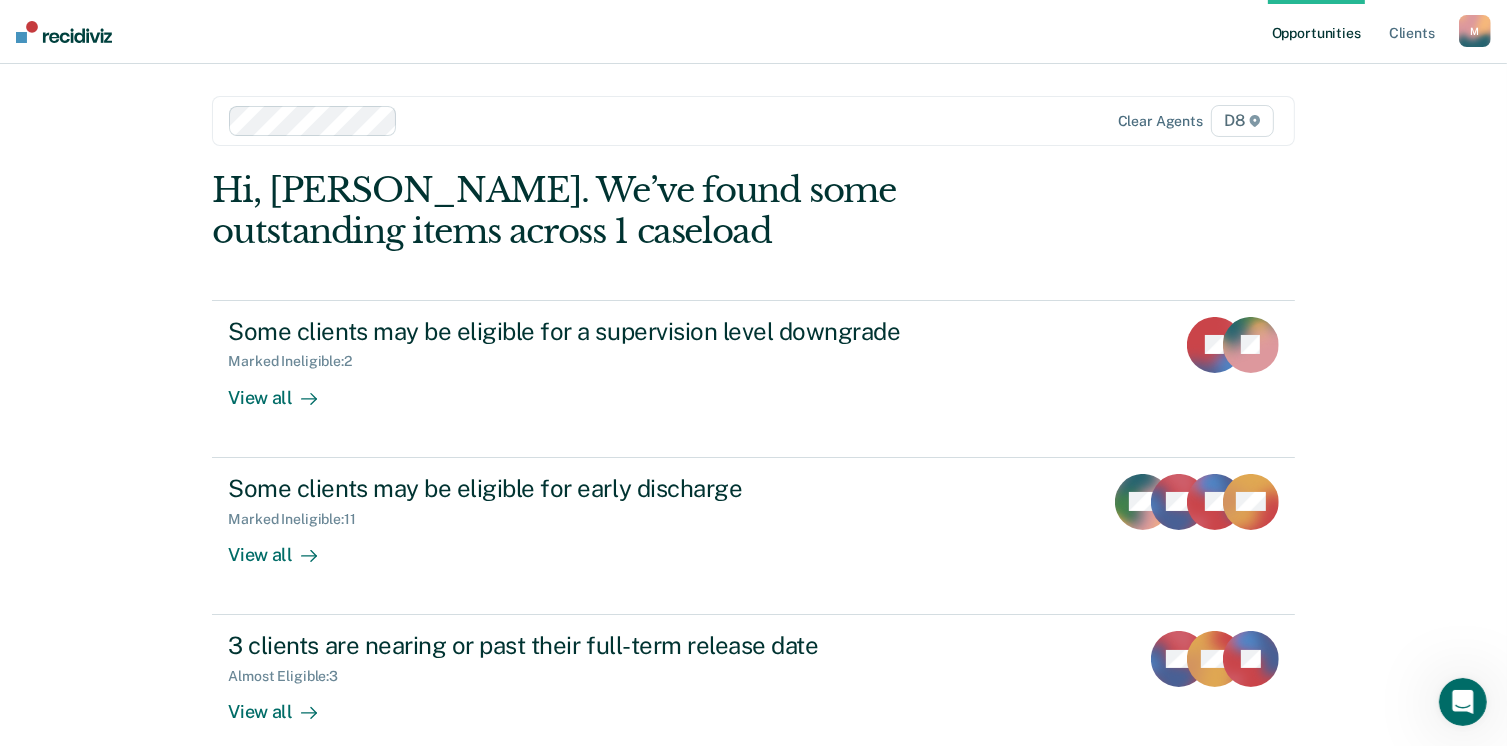 click on "M" at bounding box center (1475, 31) 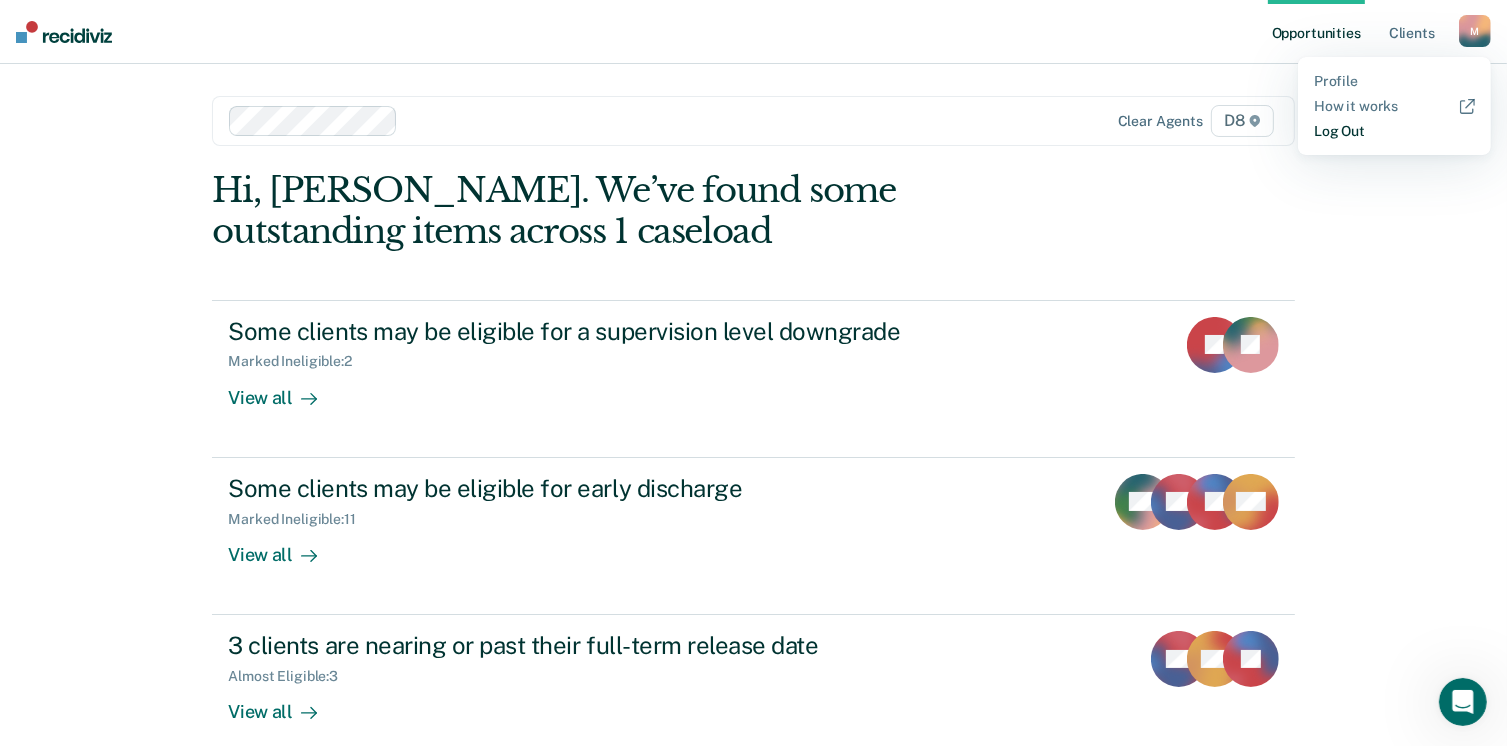 drag, startPoint x: 1336, startPoint y: 134, endPoint x: 1322, endPoint y: 143, distance: 16.643316 